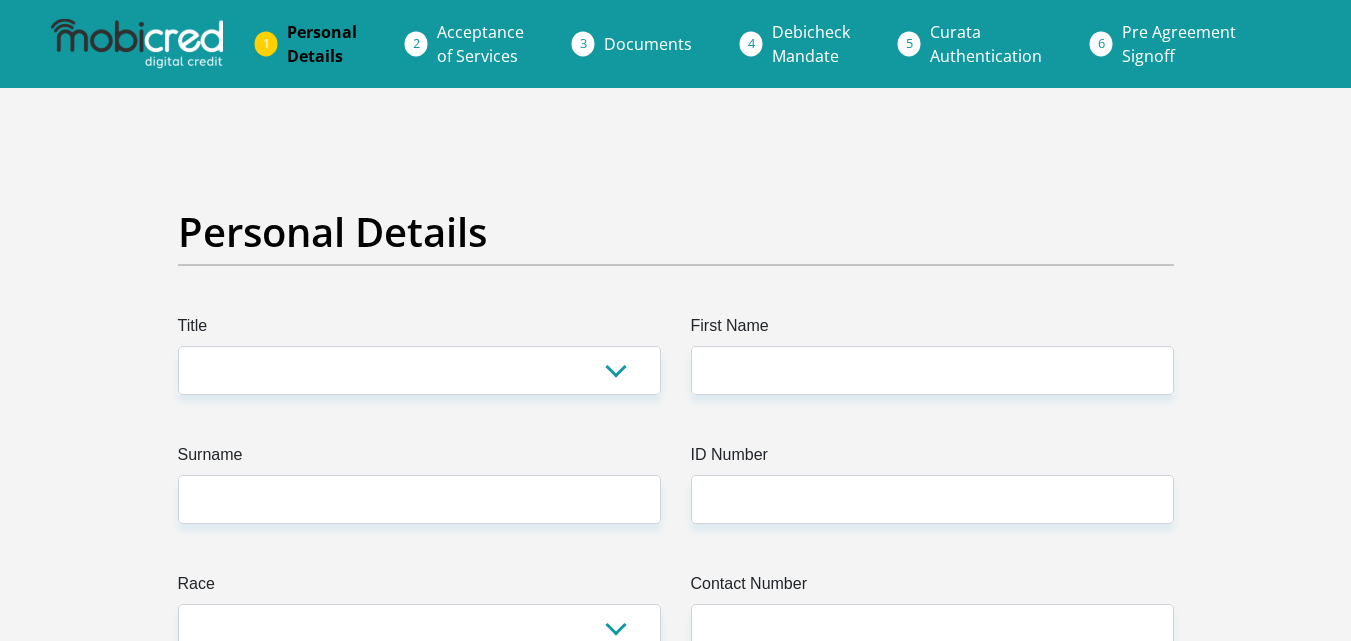 scroll, scrollTop: 0, scrollLeft: 0, axis: both 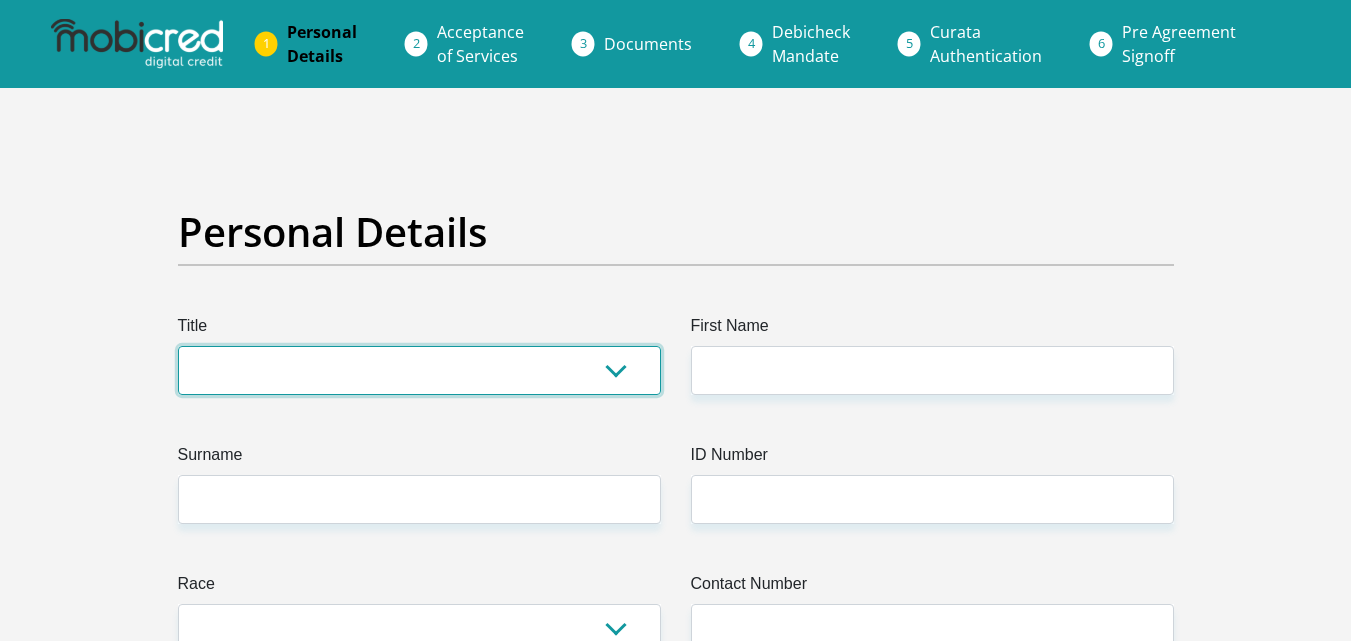 click on "Mr
Ms
Mrs
Dr
Other" at bounding box center [419, 370] 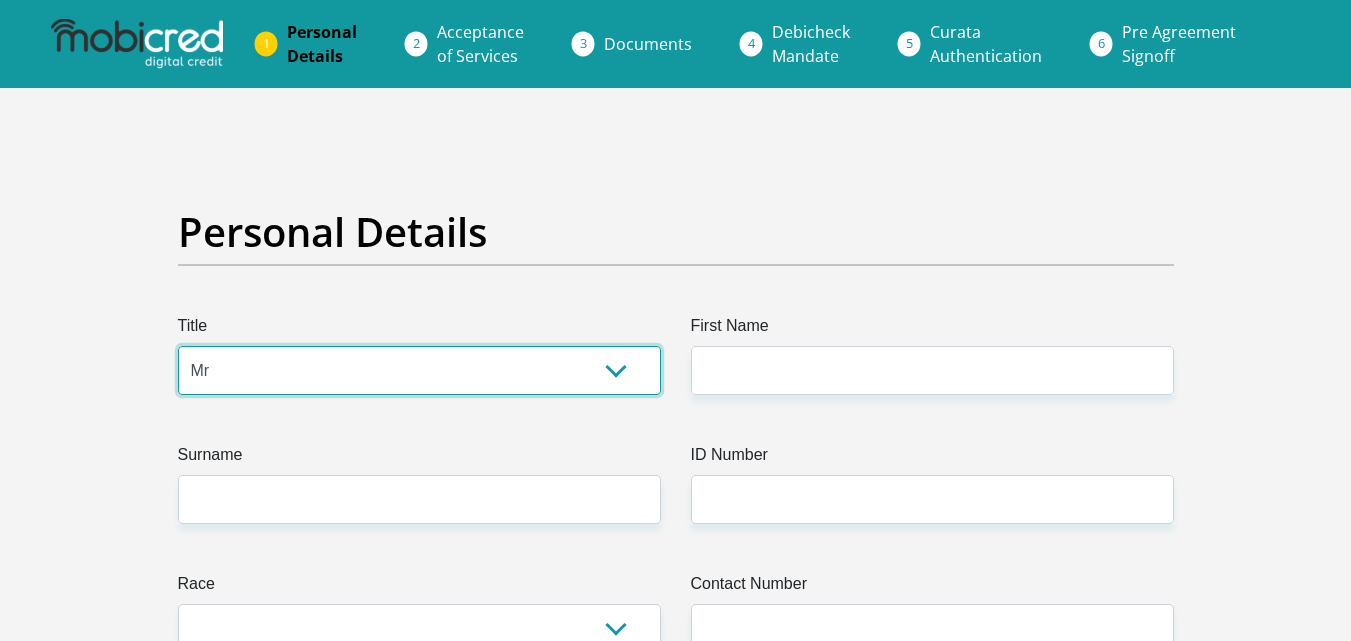 click on "Mr
Ms
Mrs
Dr
Other" at bounding box center (419, 370) 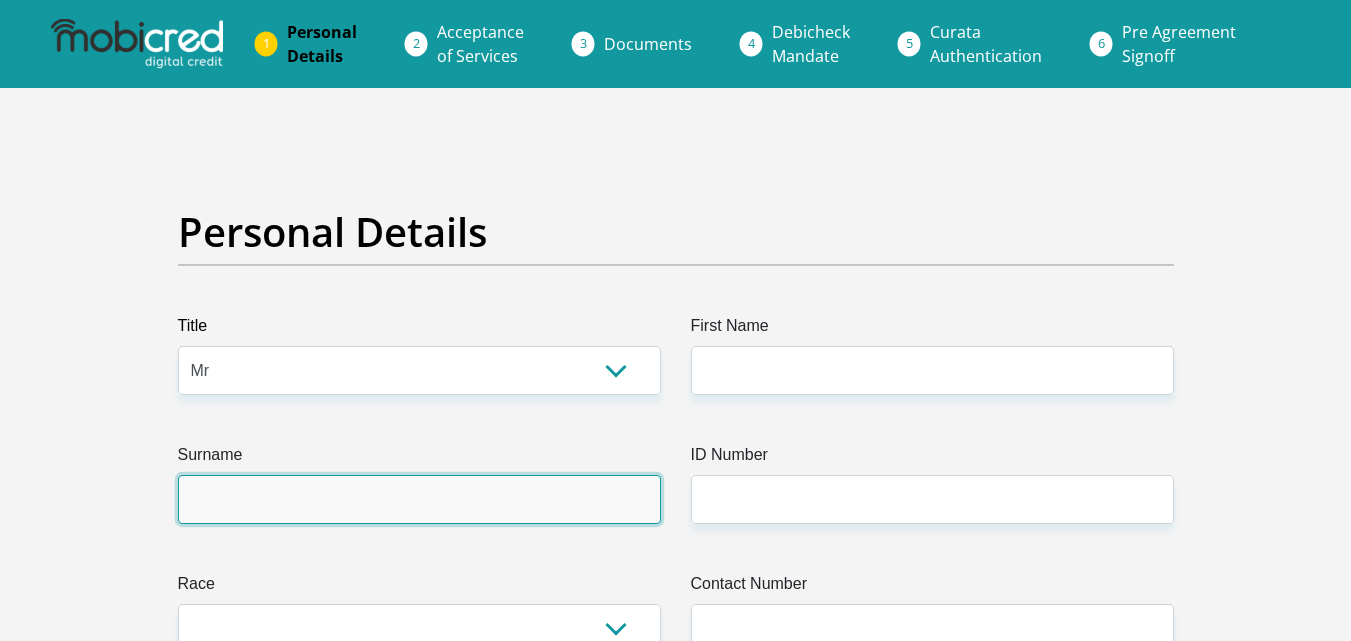 click on "Surname" at bounding box center [419, 499] 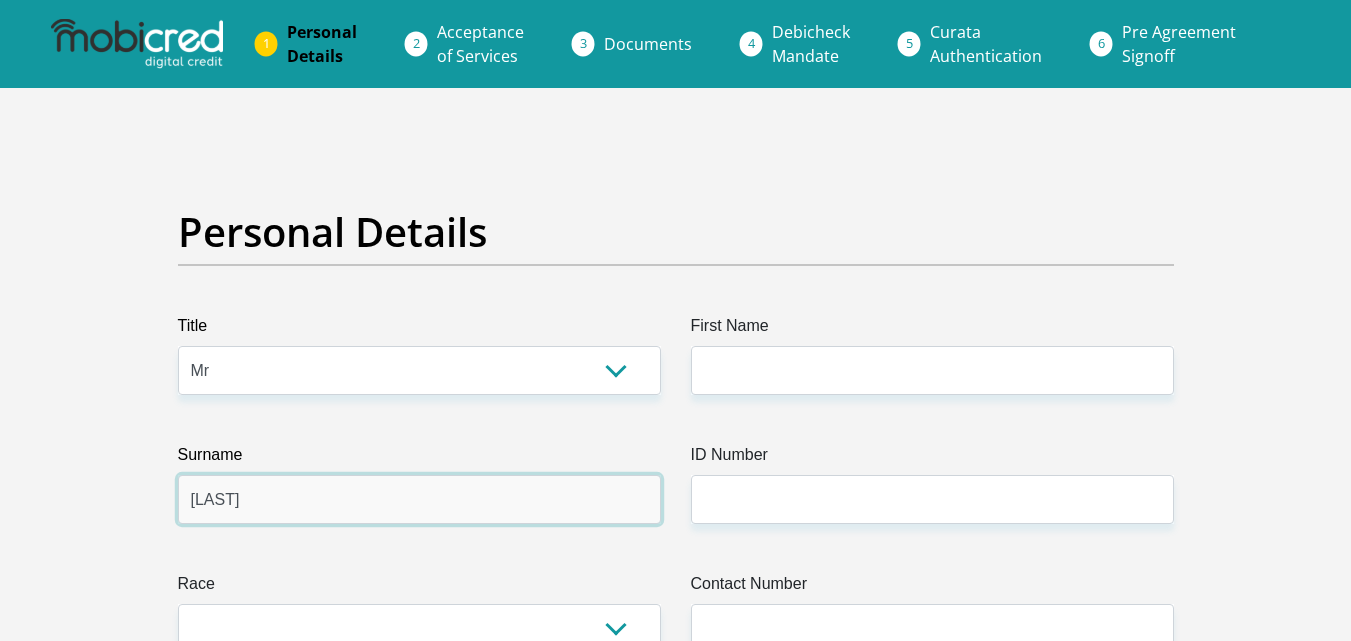 type on "Gelese" 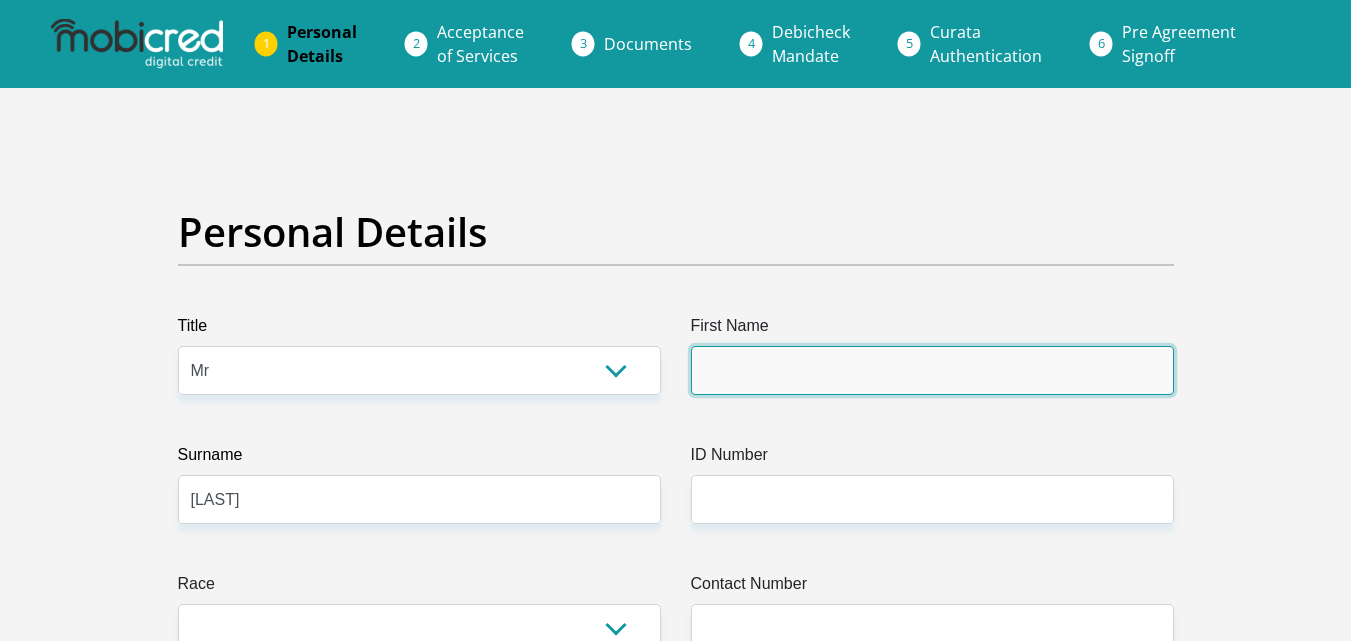click on "First Name" at bounding box center (932, 370) 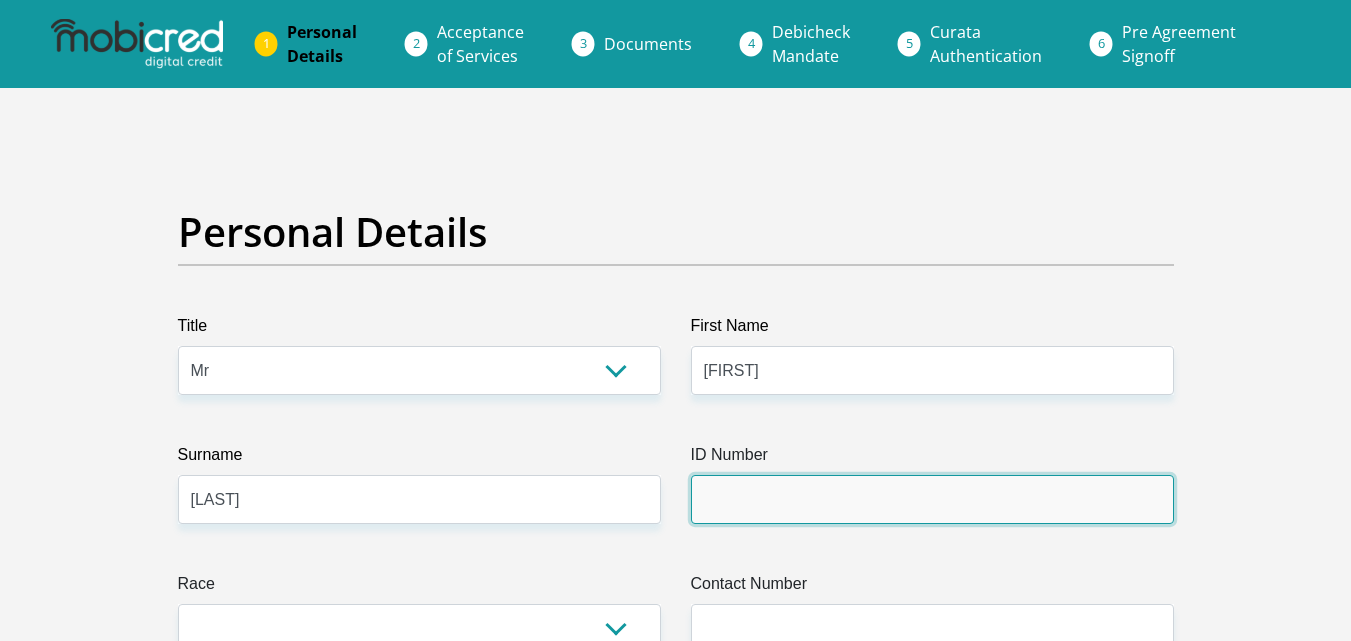 click on "ID Number" at bounding box center [932, 499] 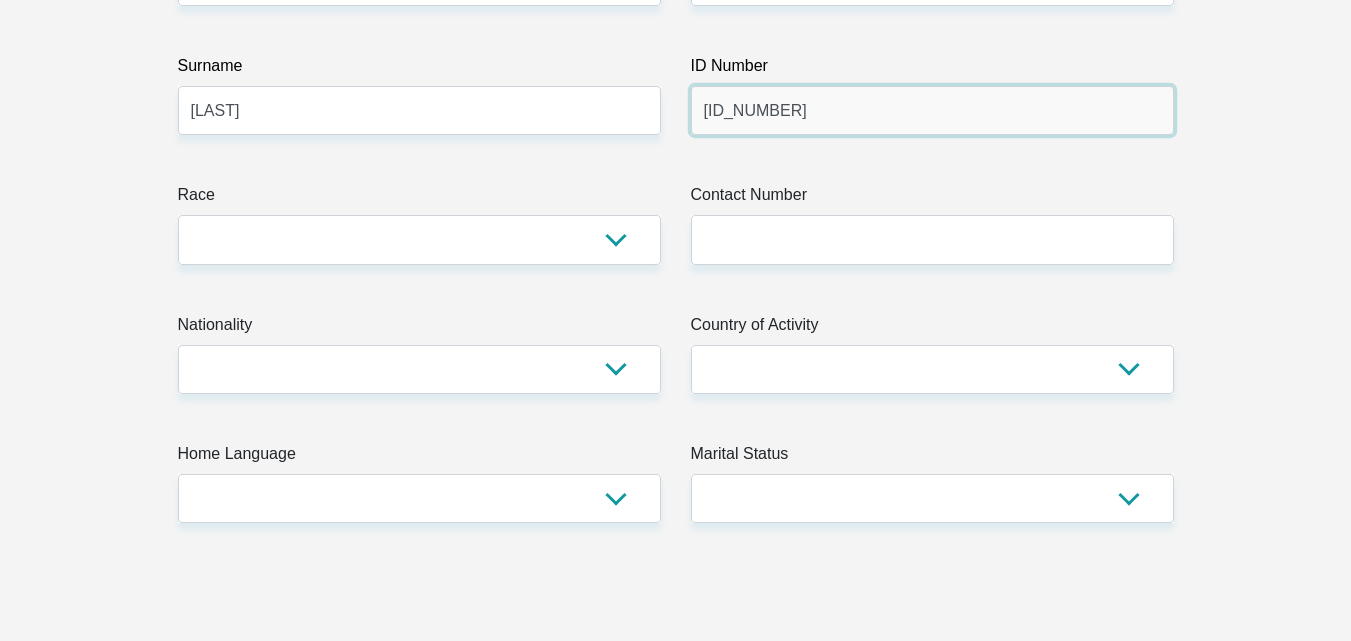 scroll, scrollTop: 400, scrollLeft: 0, axis: vertical 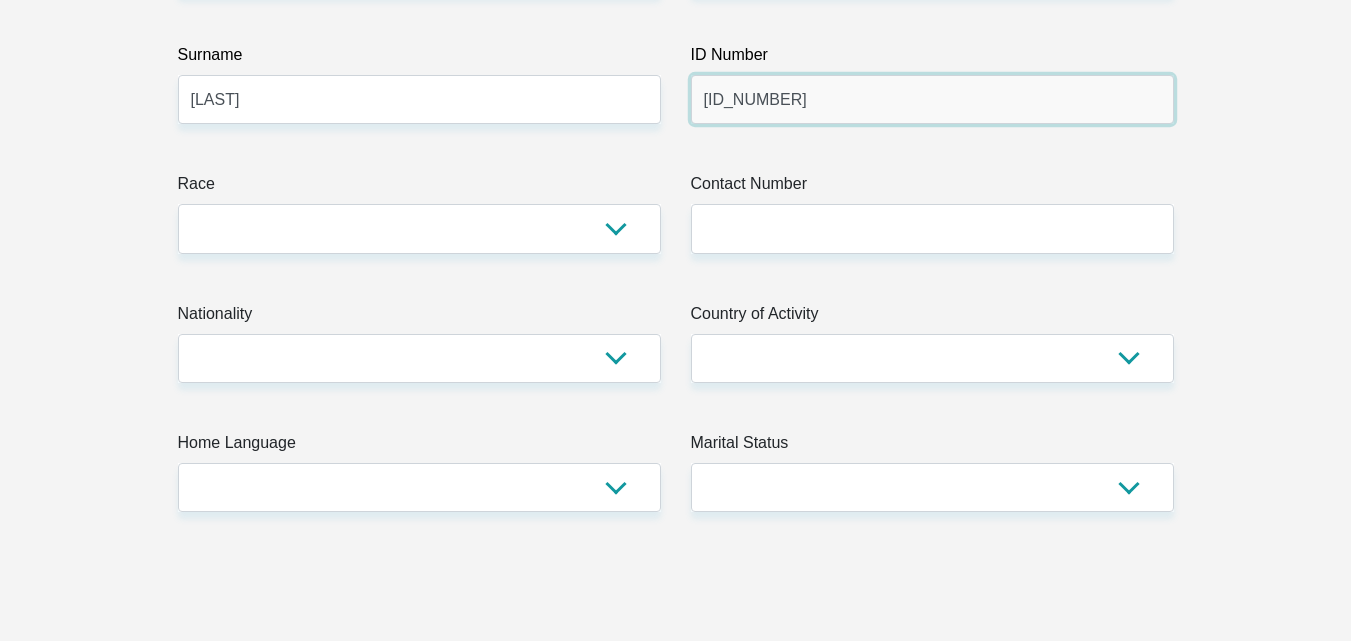 type on "9604166248088" 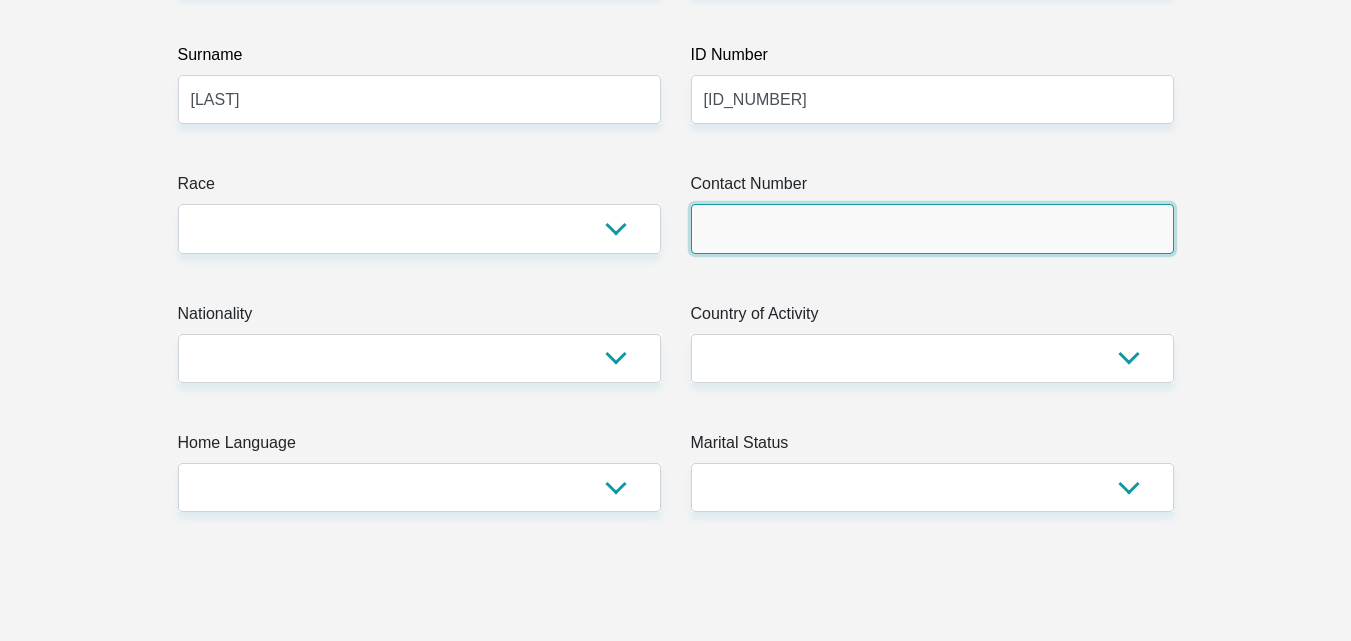 click on "Contact Number" at bounding box center (932, 228) 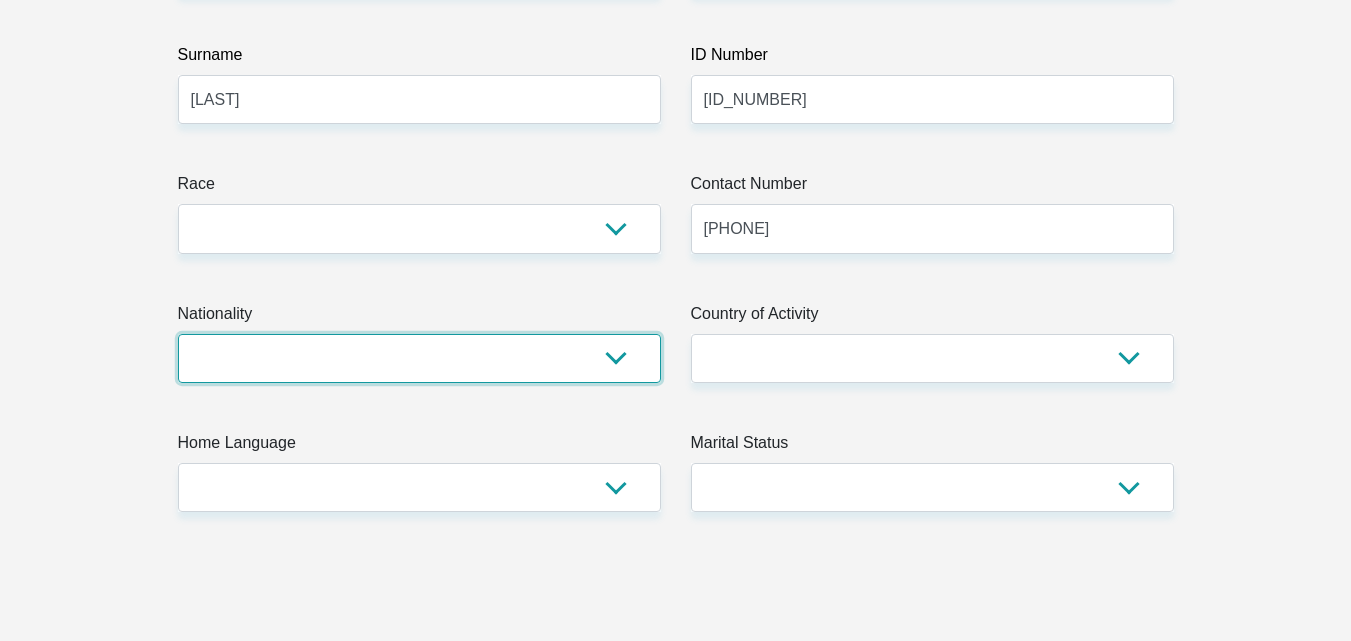 select on "ZAF" 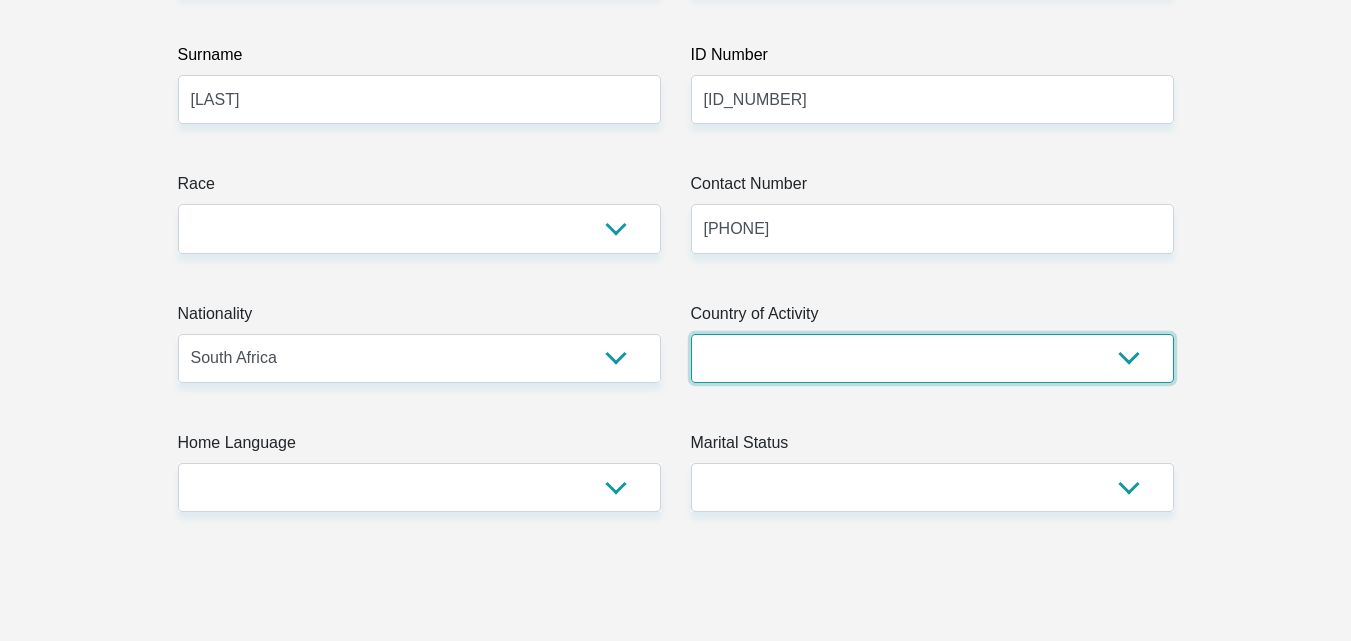 select on "ZAF" 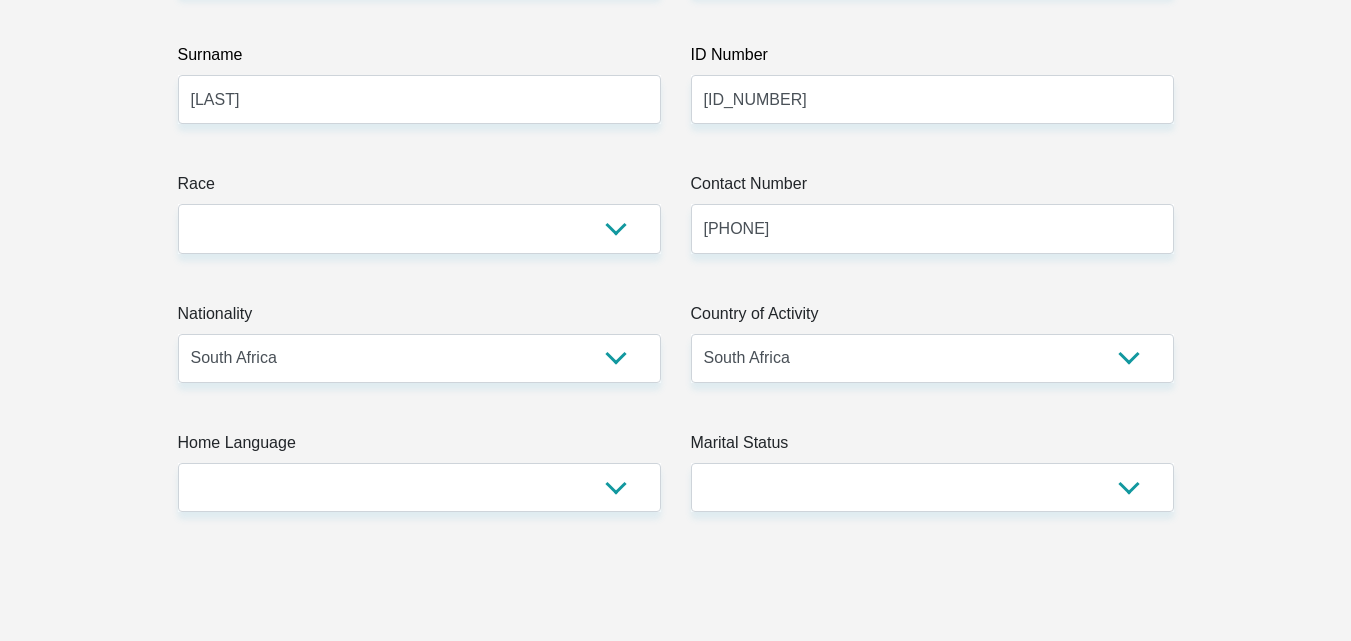 type on "1521 Jan Smuts Dr" 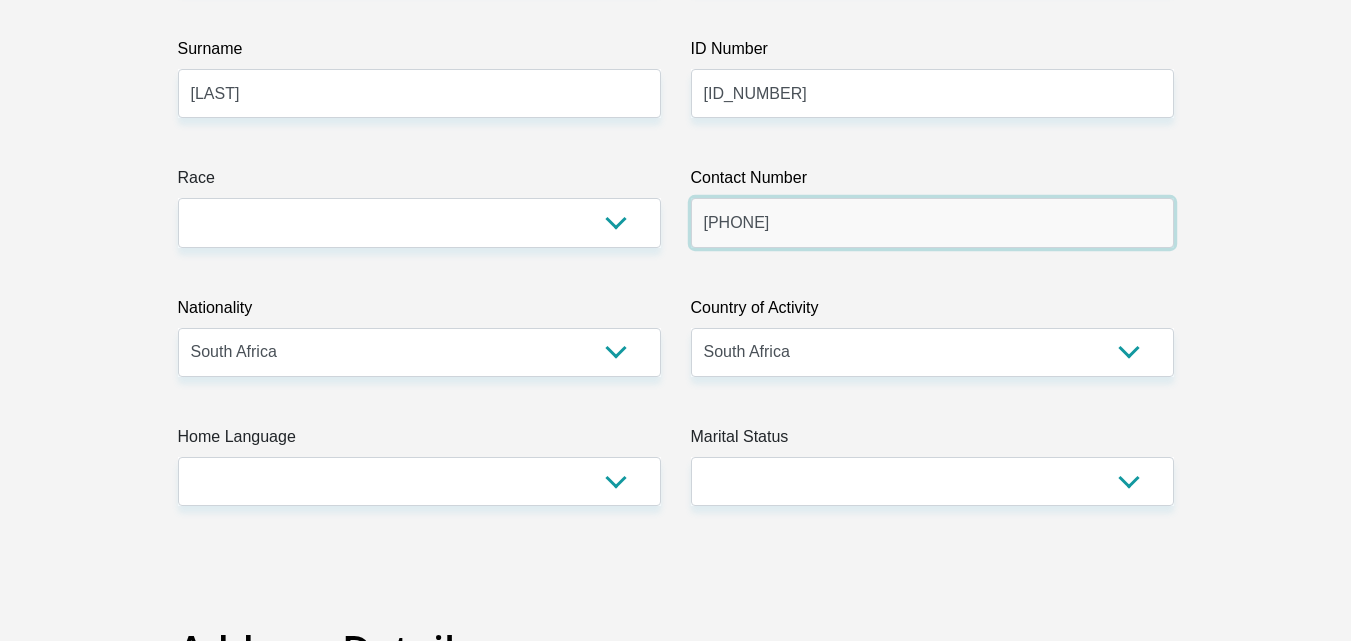 scroll, scrollTop: 500, scrollLeft: 0, axis: vertical 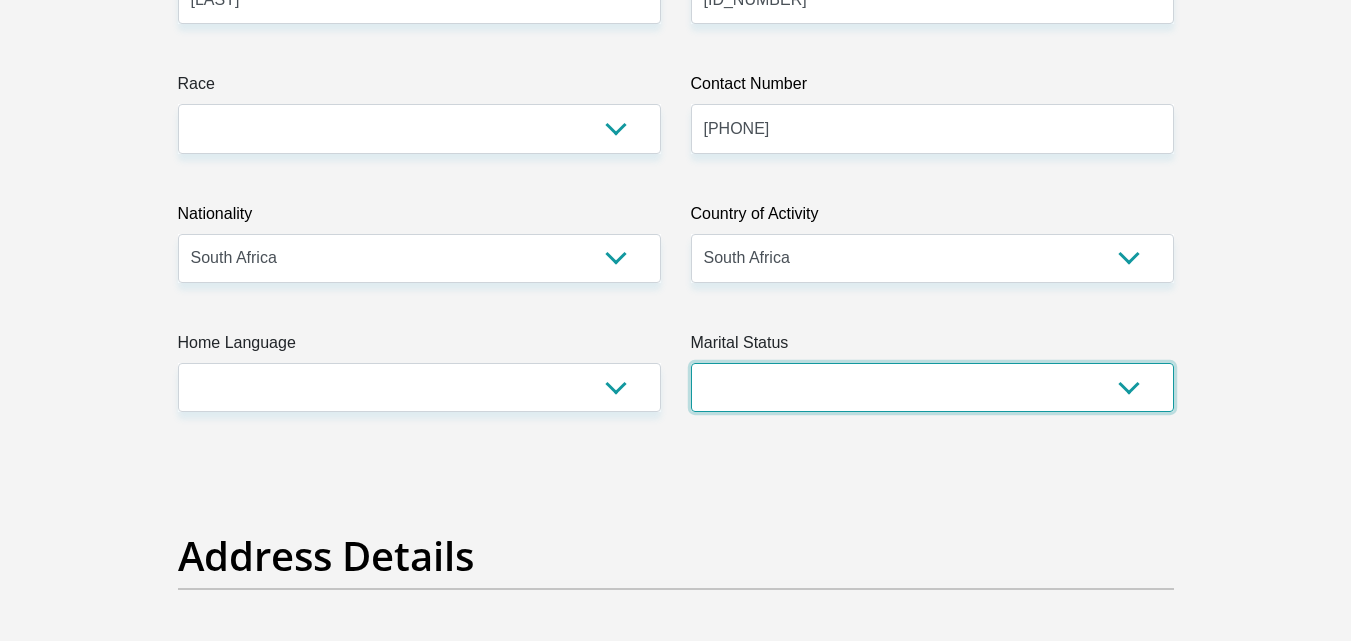 click on "Married ANC
Single
Divorced
Widowed
Married COP or Customary Law" at bounding box center (932, 387) 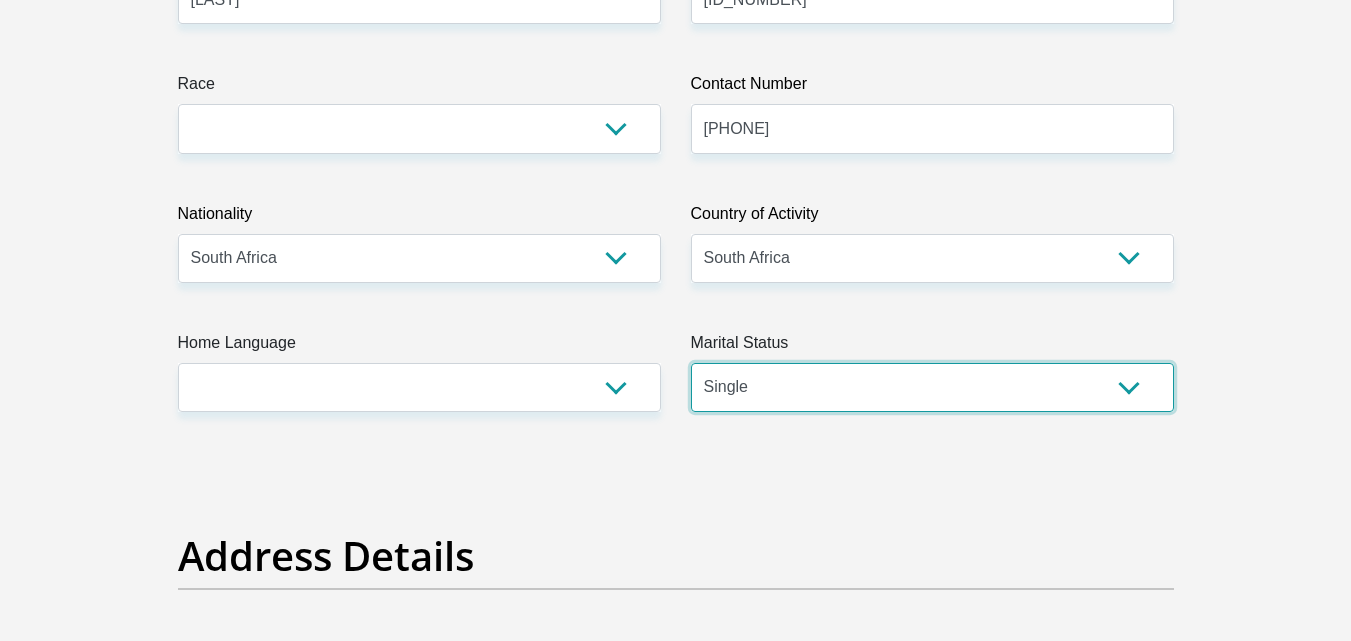 click on "Married ANC
Single
Divorced
Widowed
Married COP or Customary Law" at bounding box center [932, 387] 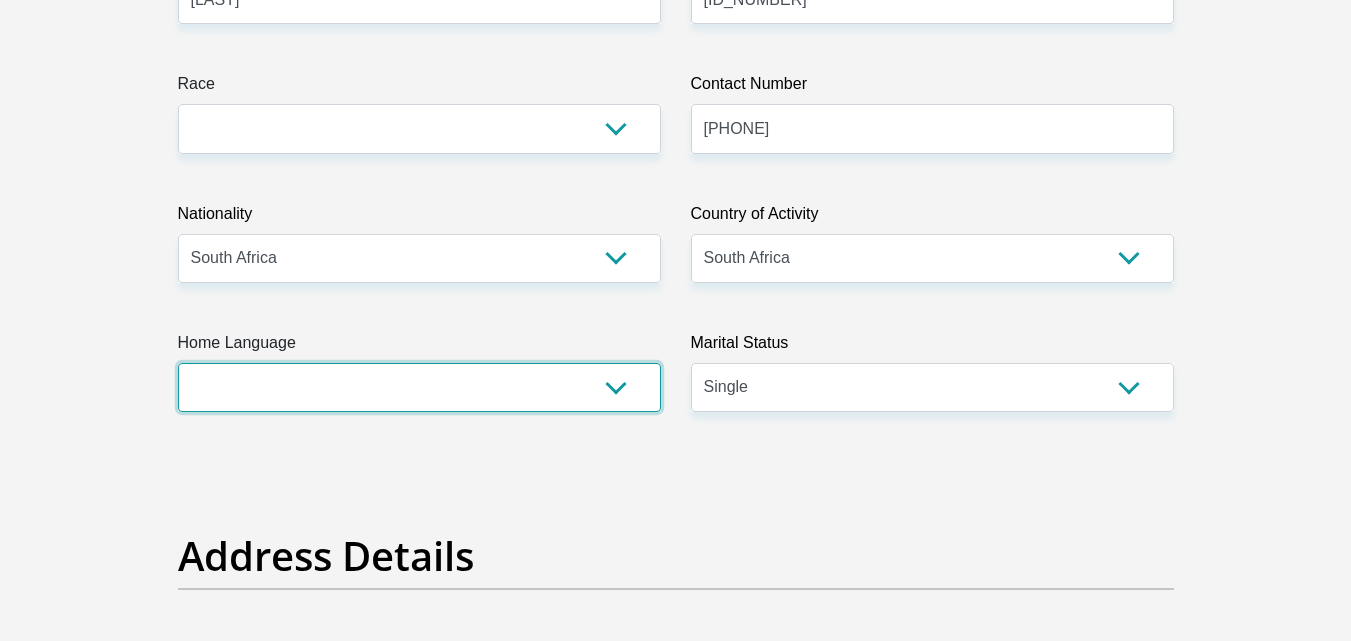 click on "Afrikaans
English
Sepedi
South Ndebele
Southern Sotho
Swati
Tsonga
Tswana
Venda
Xhosa
Zulu
Other" at bounding box center (419, 387) 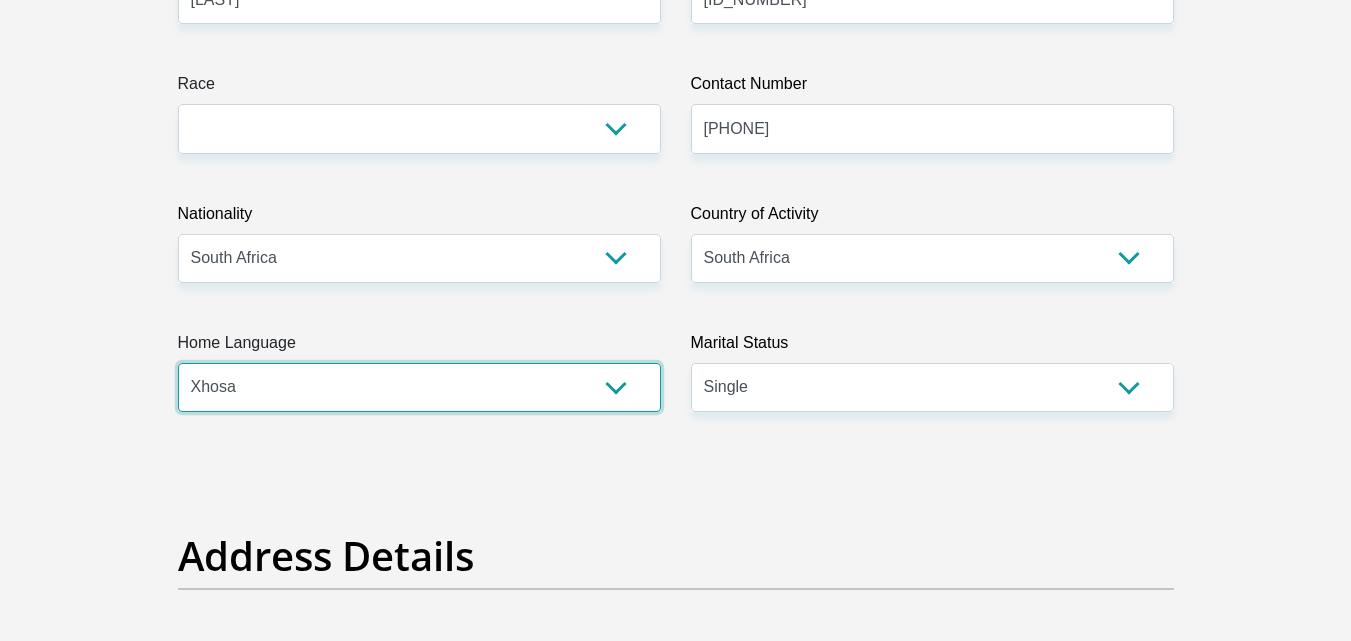 click on "Afrikaans
English
Sepedi
South Ndebele
Southern Sotho
Swati
Tsonga
Tswana
Venda
Xhosa
Zulu
Other" at bounding box center [419, 387] 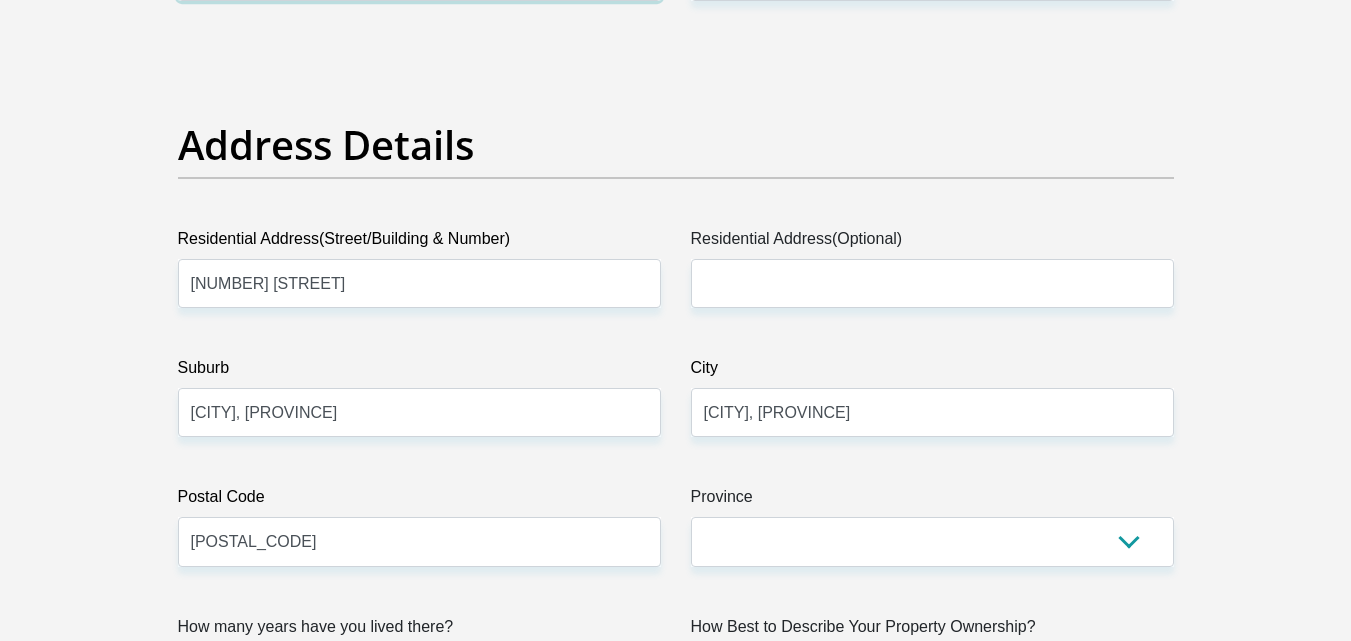 scroll, scrollTop: 900, scrollLeft: 0, axis: vertical 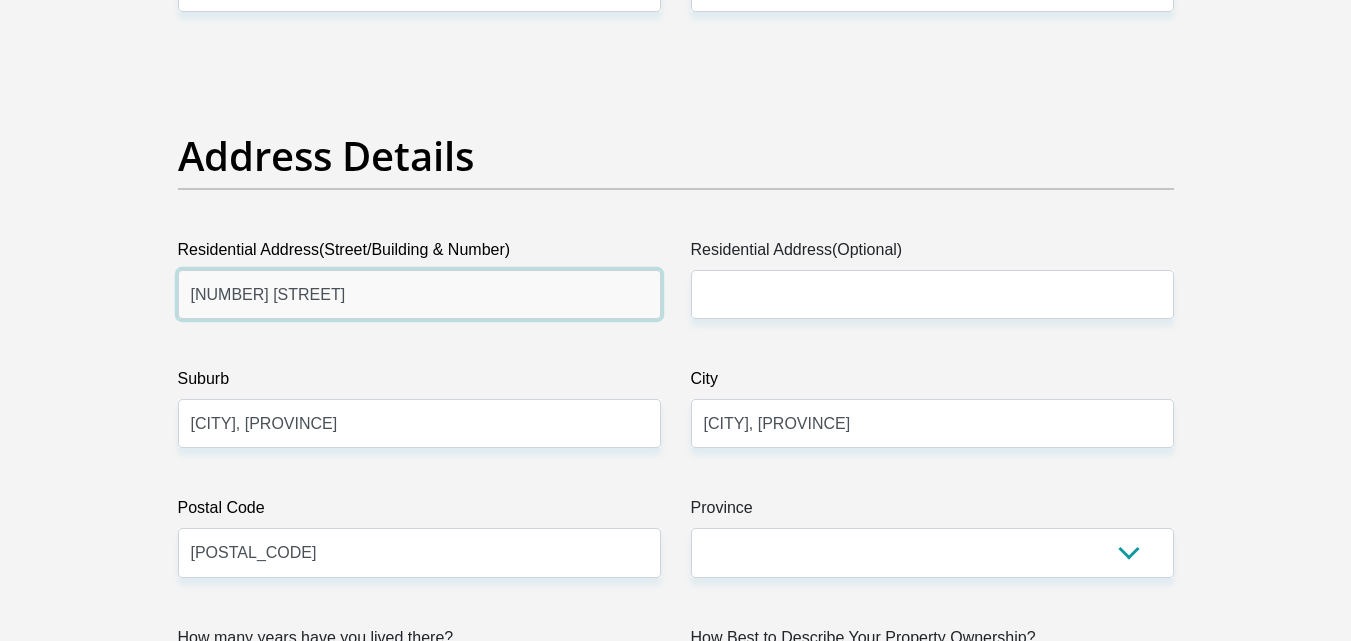 drag, startPoint x: 364, startPoint y: 292, endPoint x: 154, endPoint y: 301, distance: 210.19276 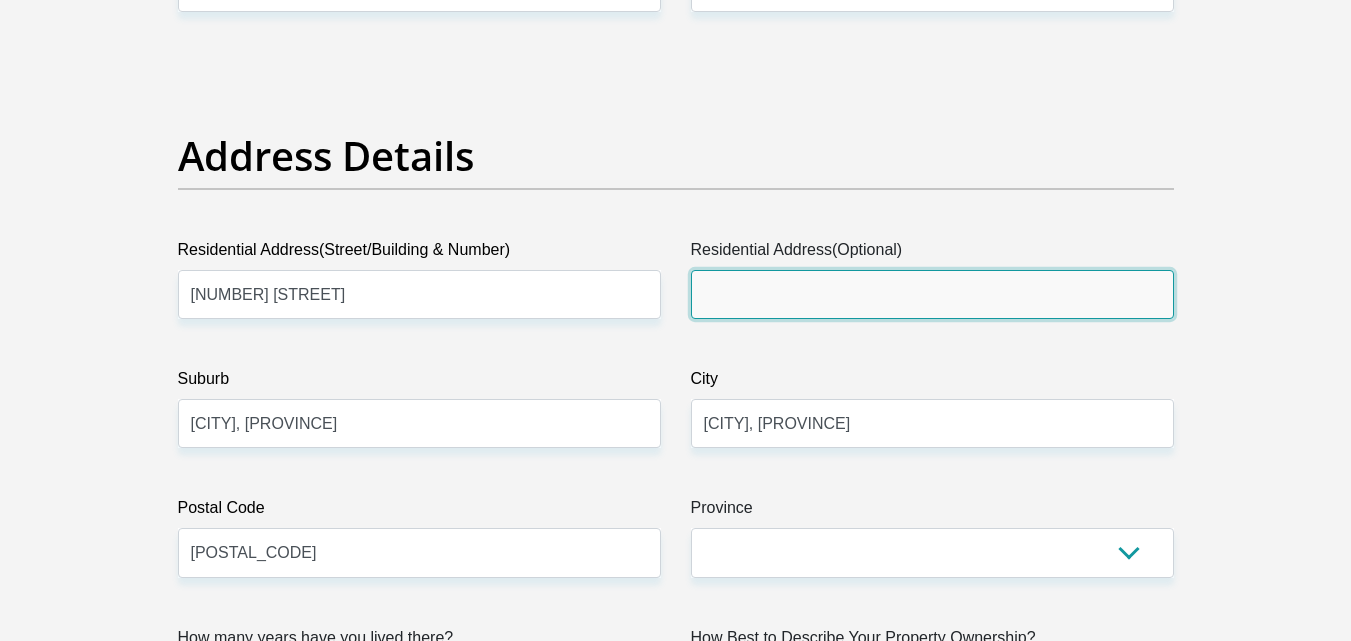 click on "Residential Address(Optional)" at bounding box center [932, 294] 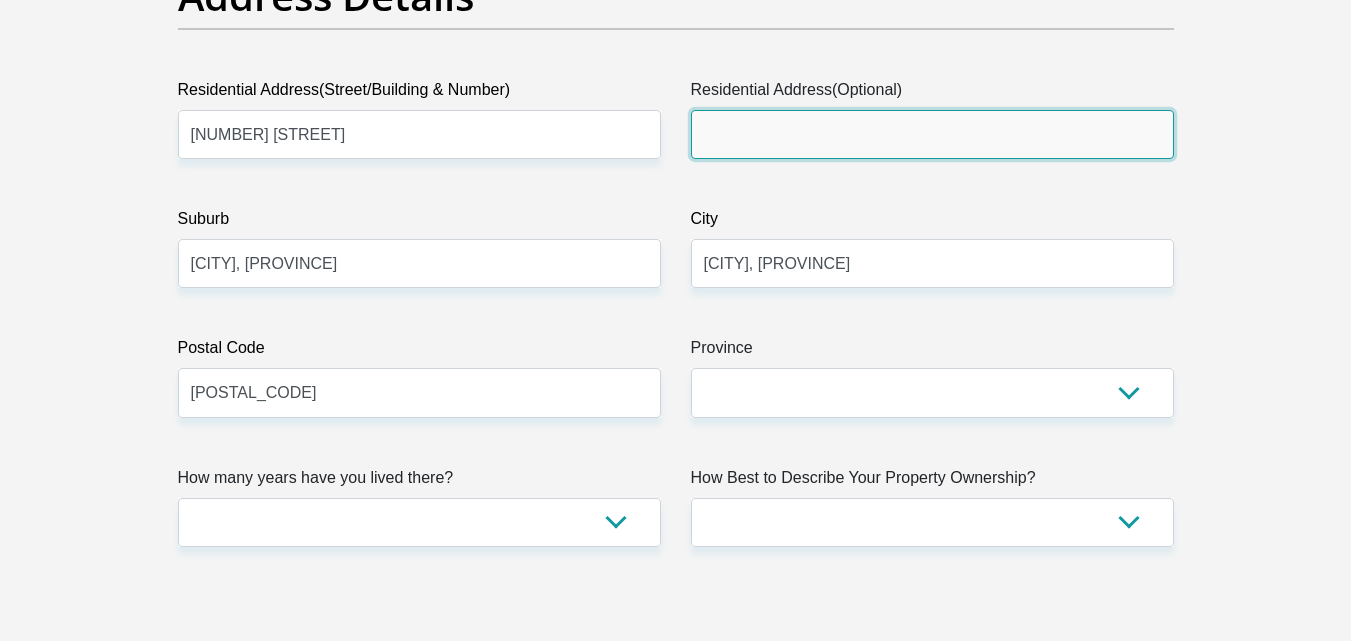 scroll, scrollTop: 1100, scrollLeft: 0, axis: vertical 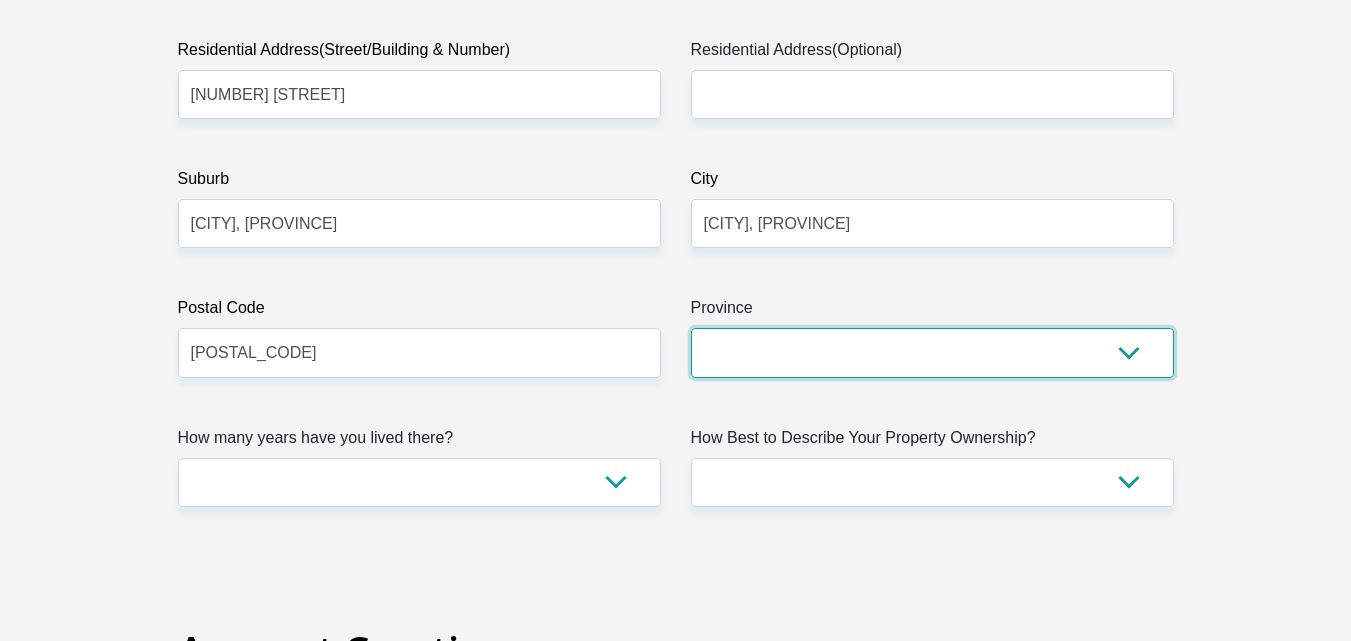 click on "Eastern Cape
Free State
Gauteng
KwaZulu-Natal
Limpopo
Mpumalanga
Northern Cape
North West
Western Cape" at bounding box center (932, 352) 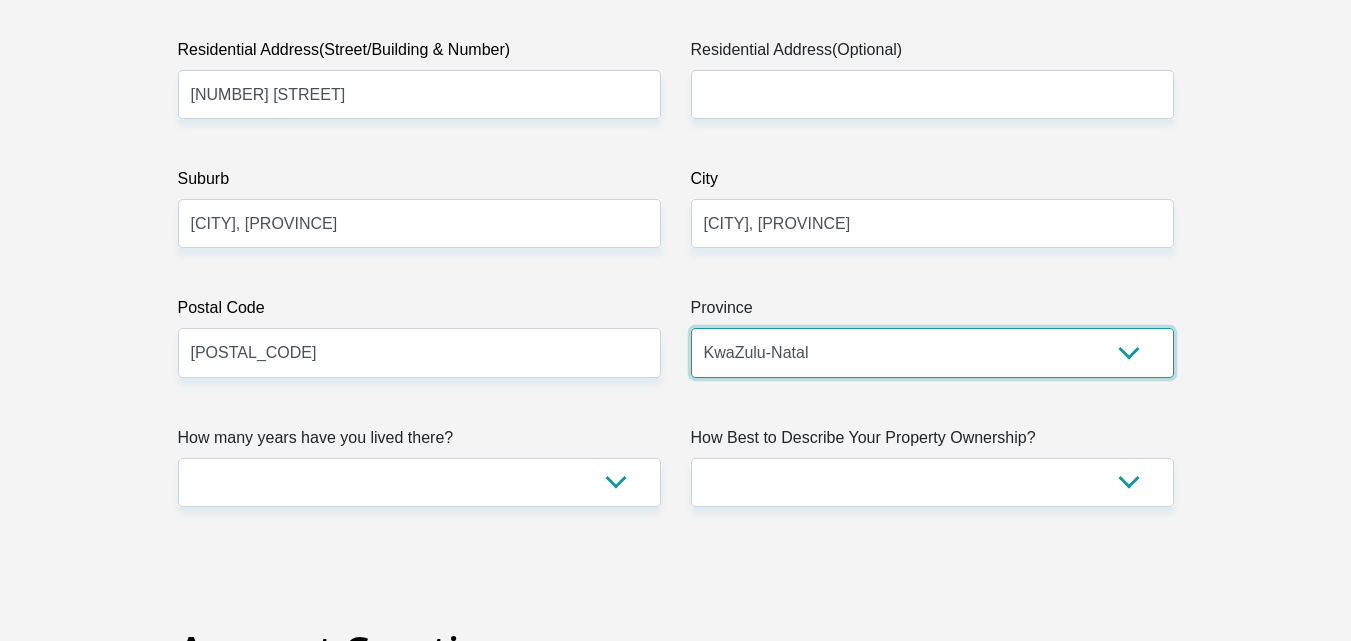 click on "Eastern Cape
Free State
Gauteng
KwaZulu-Natal
Limpopo
Mpumalanga
Northern Cape
North West
Western Cape" at bounding box center [932, 352] 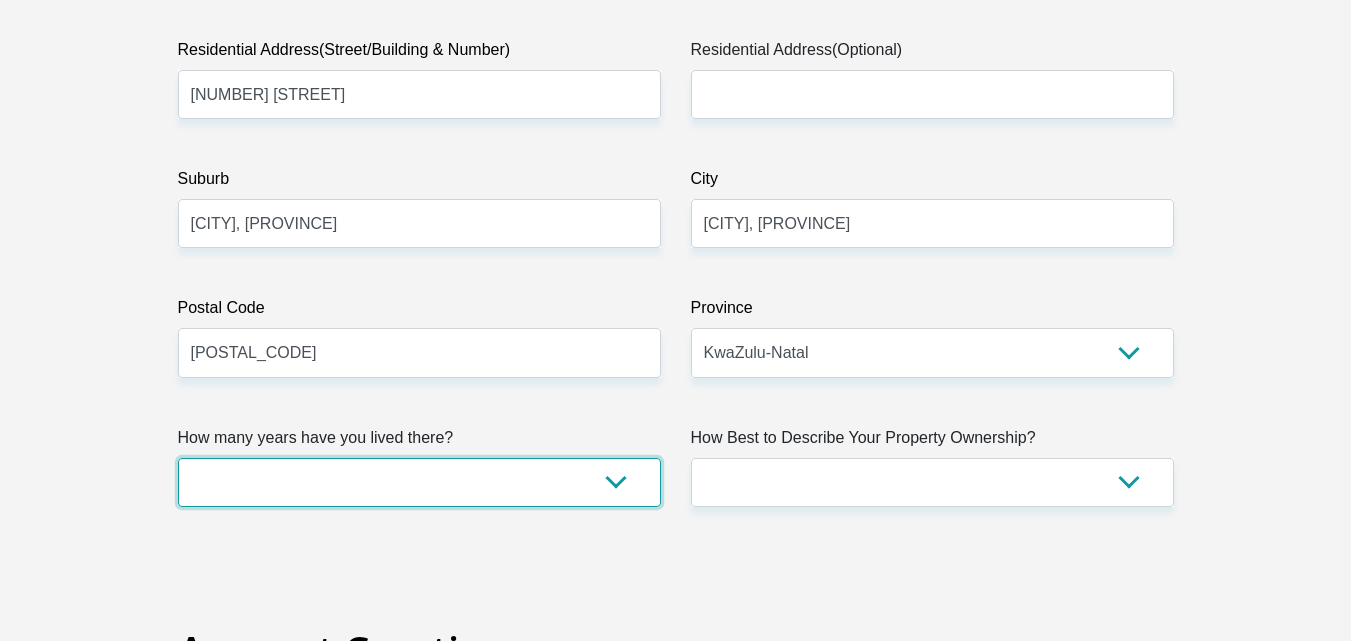 click on "less than 1 year
1-3 years
3-5 years
5+ years" at bounding box center (419, 482) 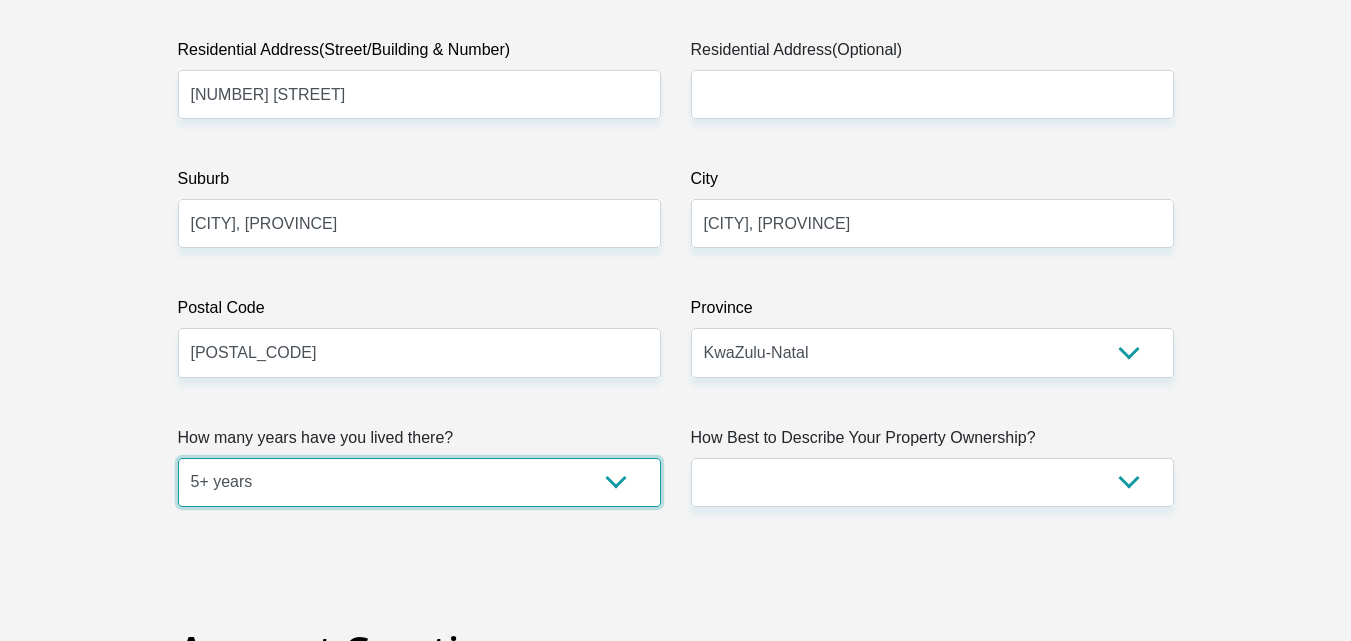 click on "less than 1 year
1-3 years
3-5 years
5+ years" at bounding box center (419, 482) 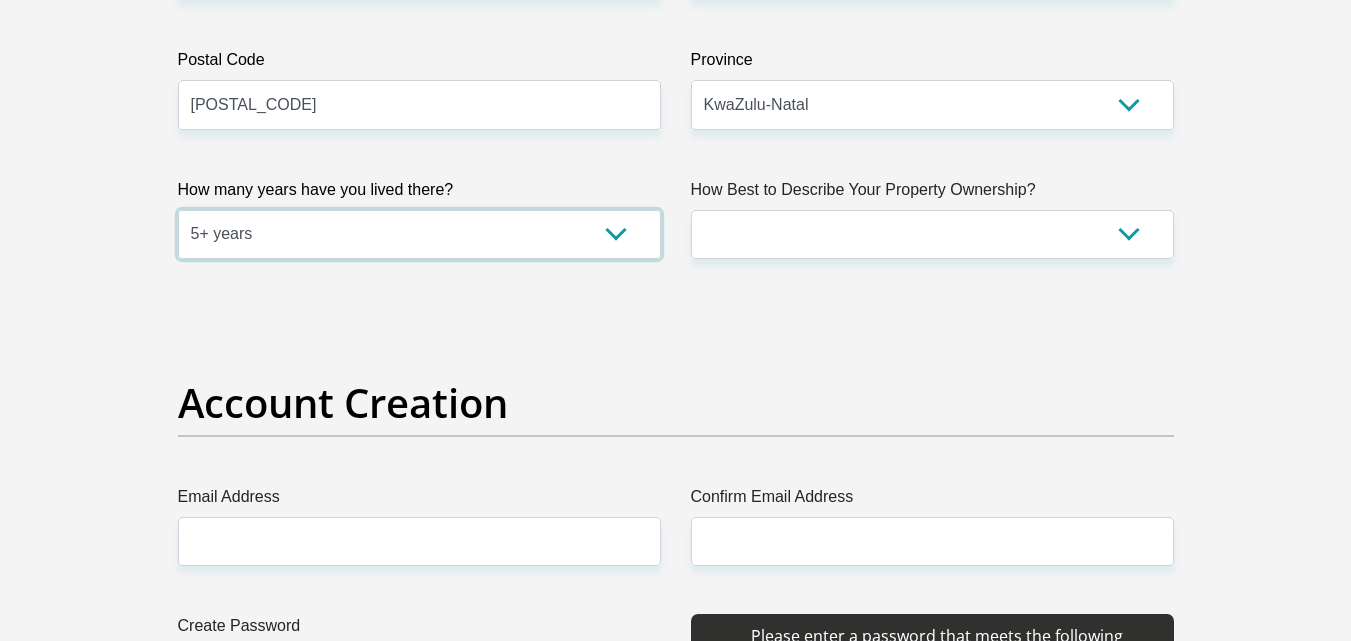 scroll, scrollTop: 1400, scrollLeft: 0, axis: vertical 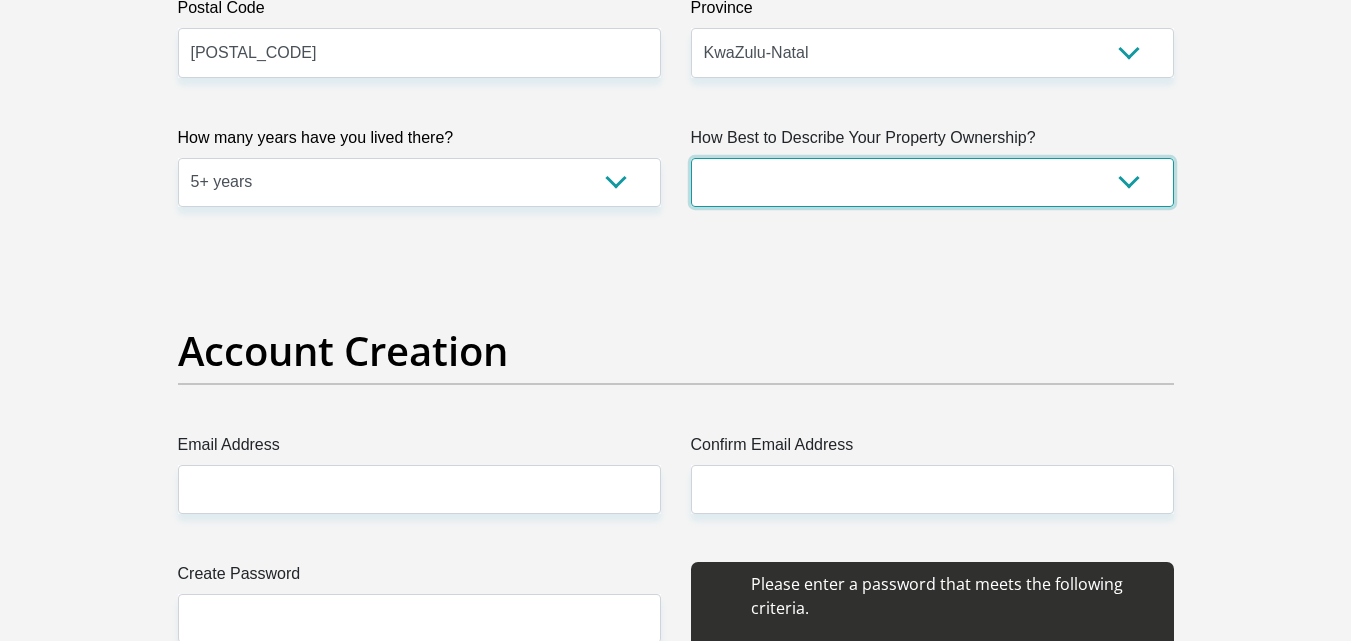 click on "Owned
Rented
Family Owned
Company Dwelling" at bounding box center (932, 182) 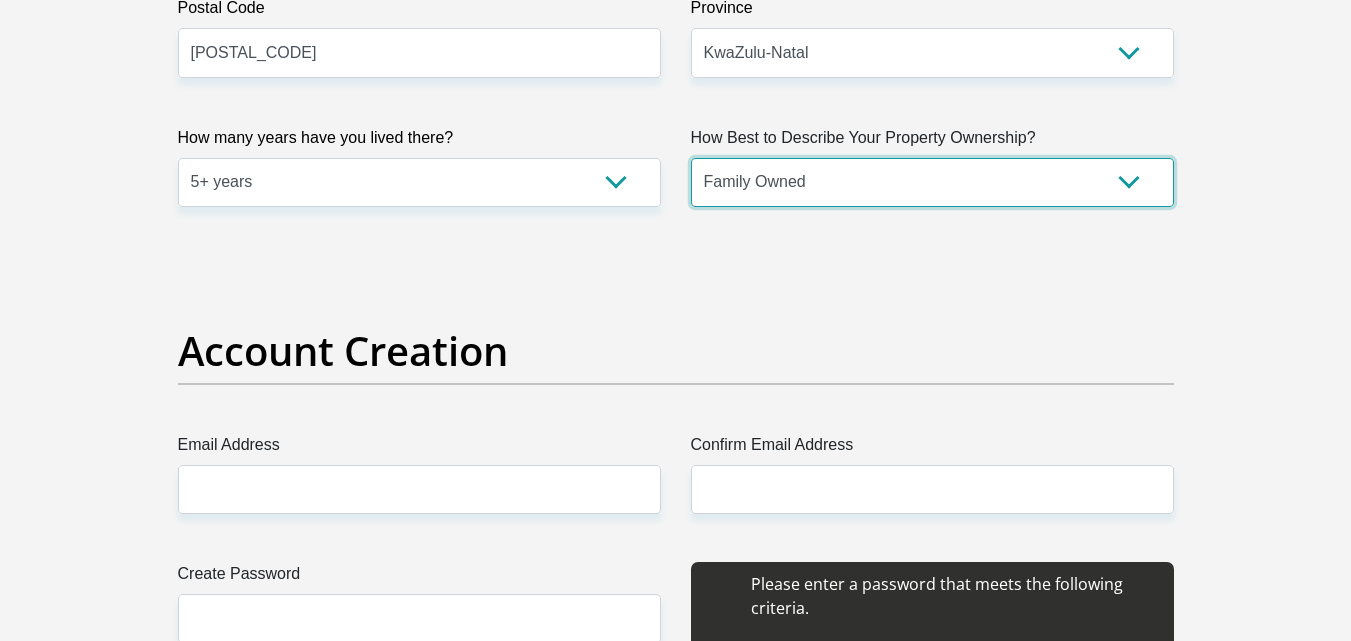 click on "Owned
Rented
Family Owned
Company Dwelling" at bounding box center (932, 182) 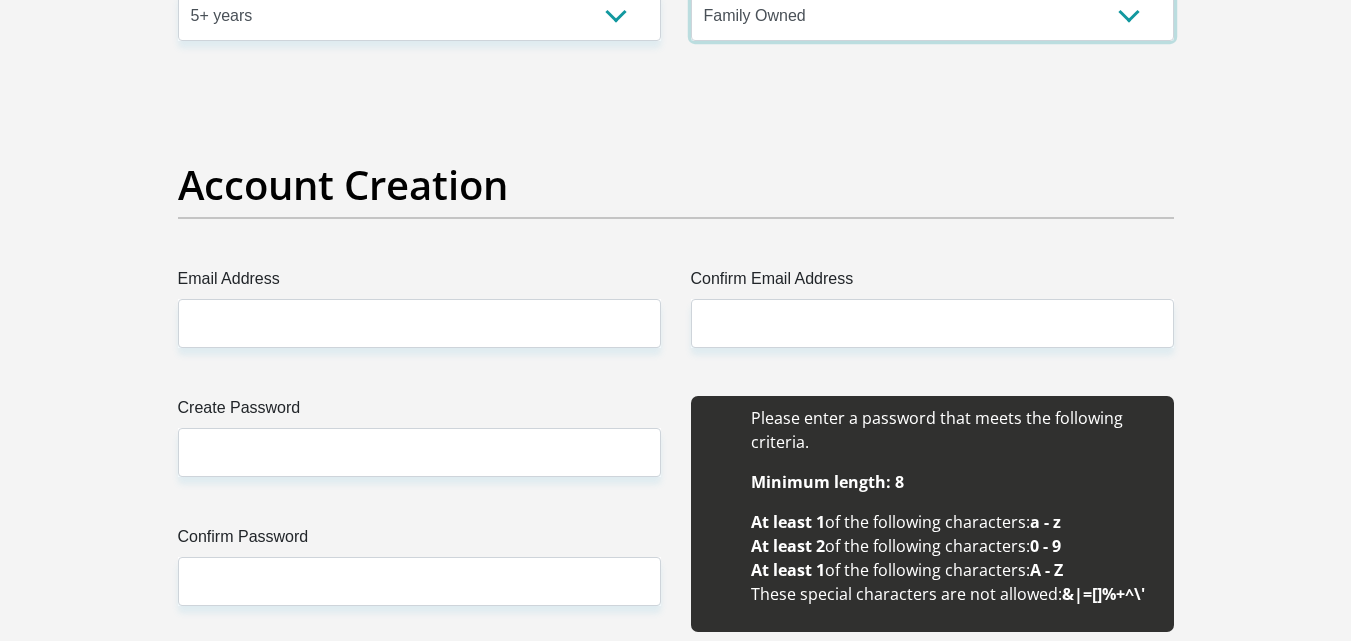 scroll, scrollTop: 1600, scrollLeft: 0, axis: vertical 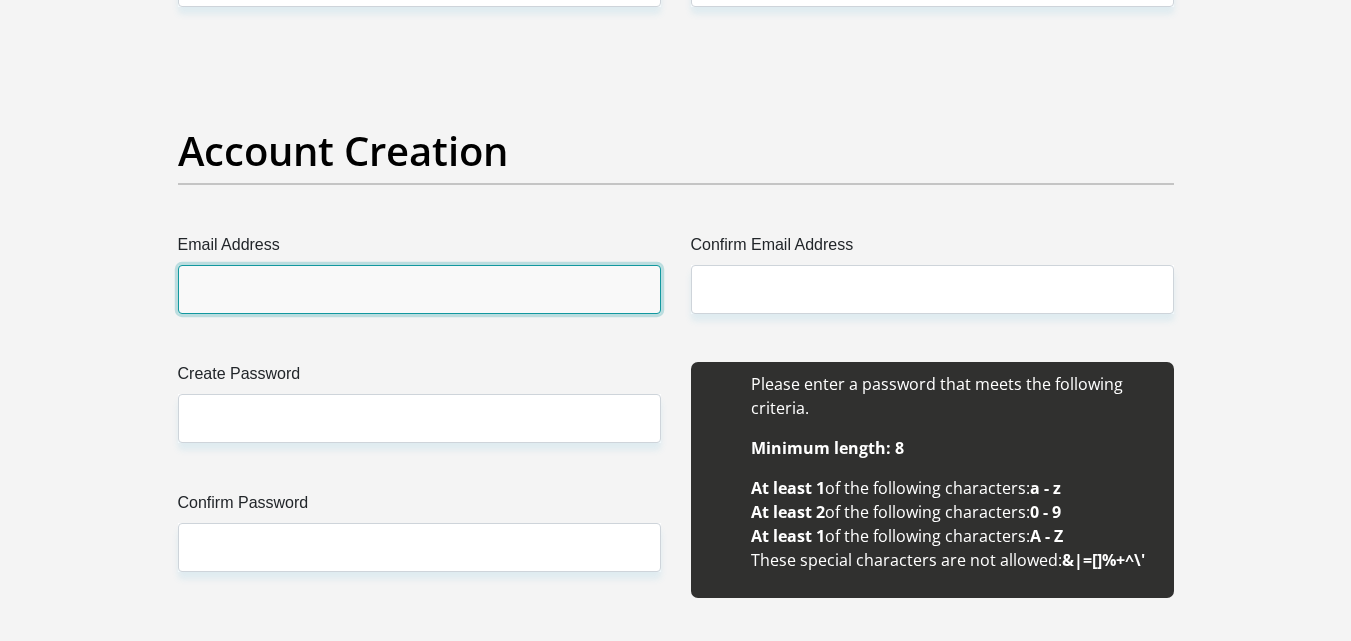 click on "Email Address" at bounding box center [419, 289] 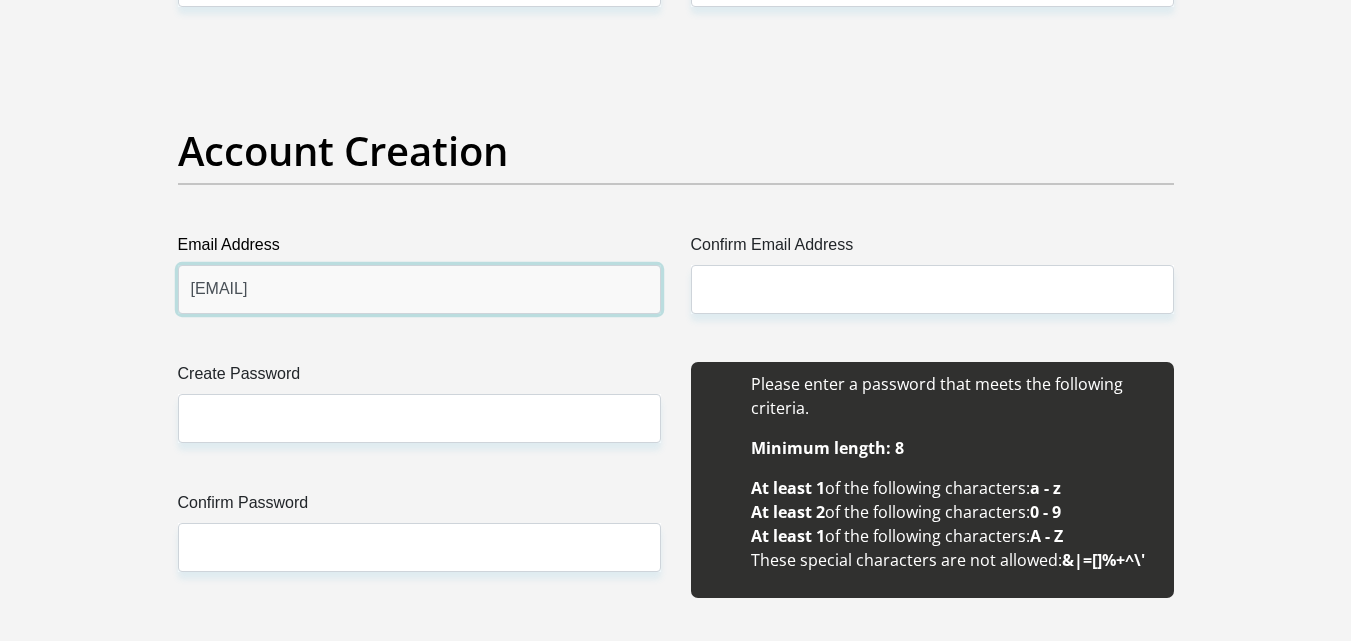 type on "sivegelese@gmail.com" 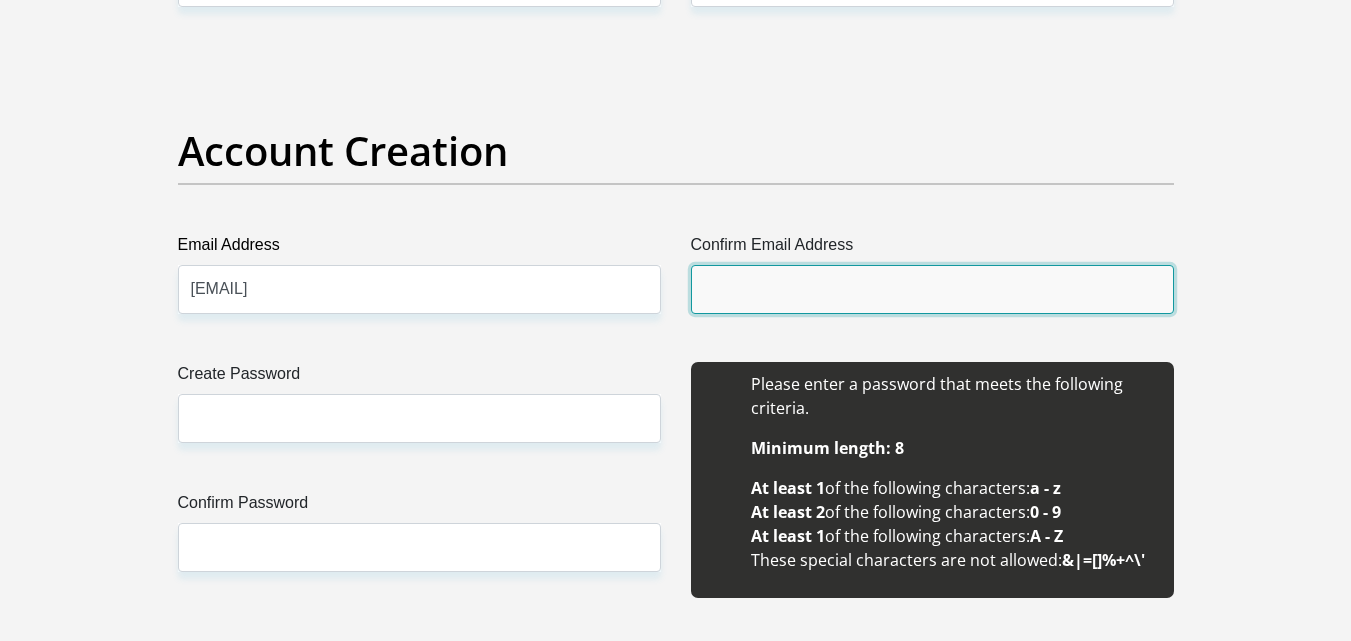 click on "Confirm Email Address" at bounding box center [932, 289] 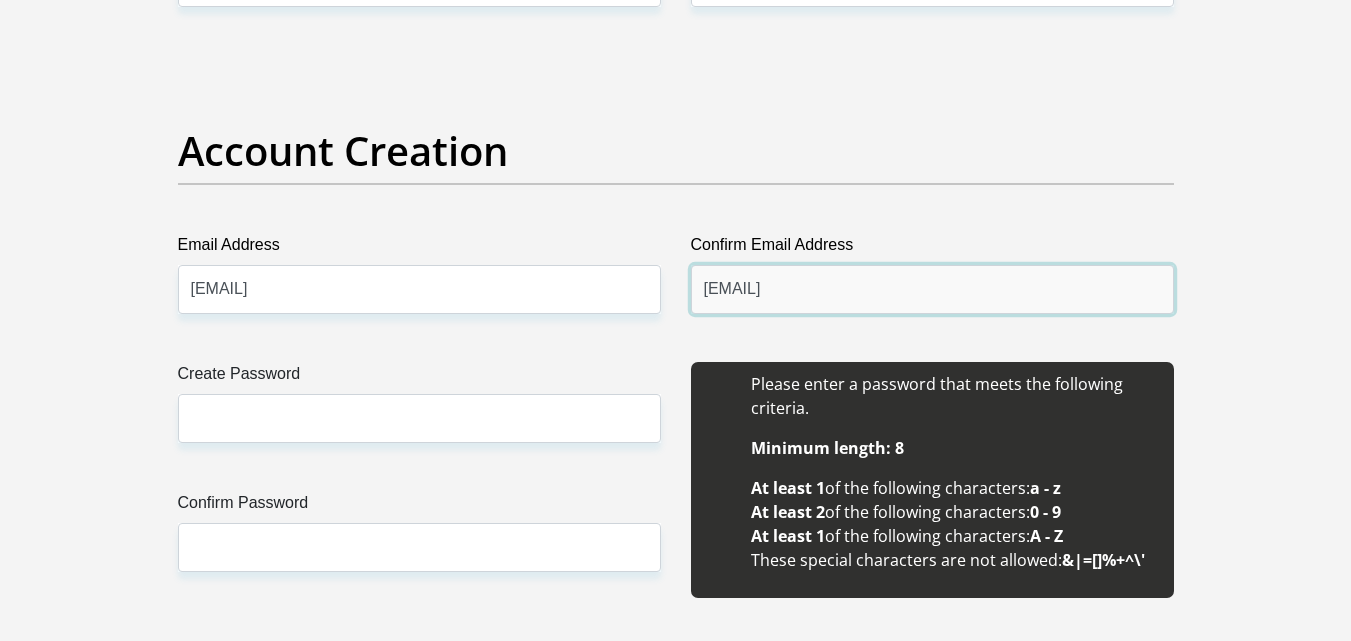 type on "sivegelese@gmail.com" 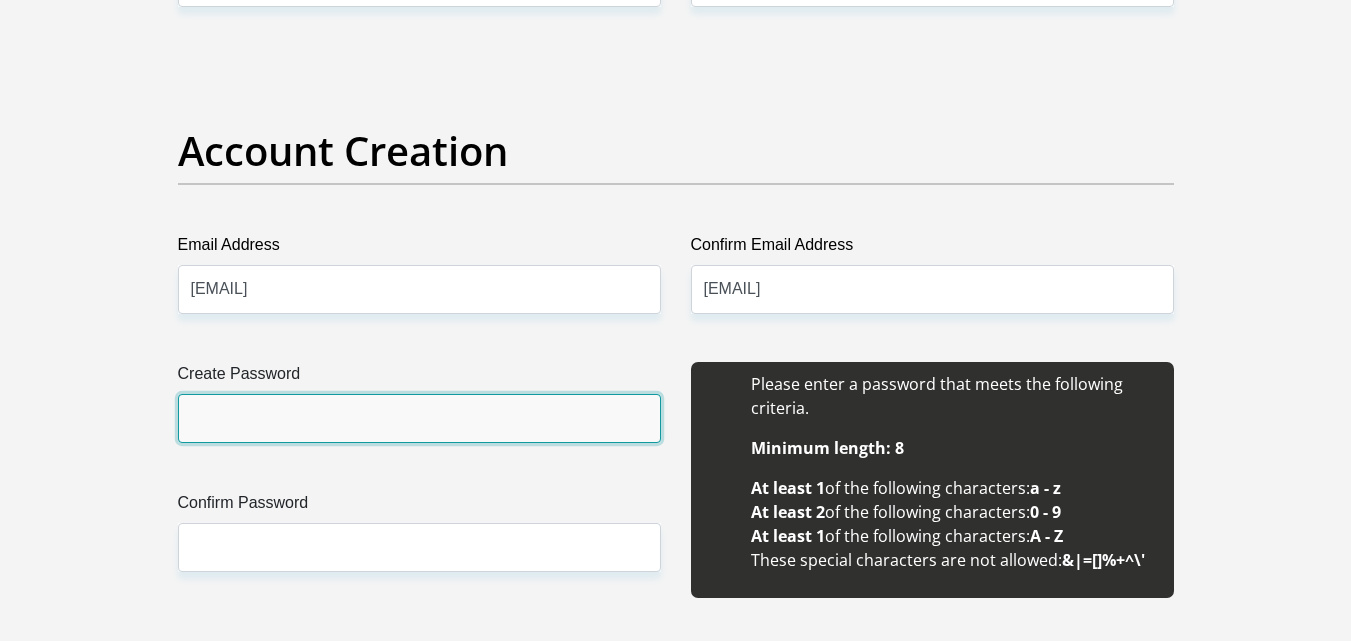 click on "Create Password" at bounding box center [419, 418] 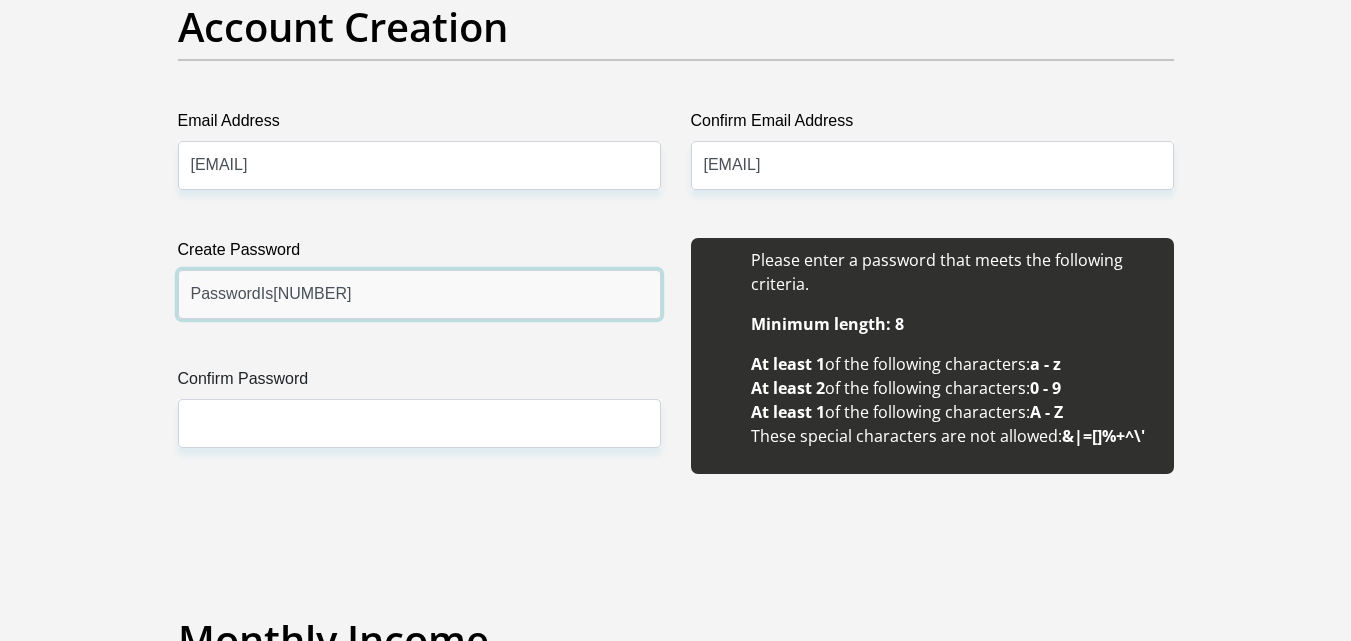 scroll, scrollTop: 1700, scrollLeft: 0, axis: vertical 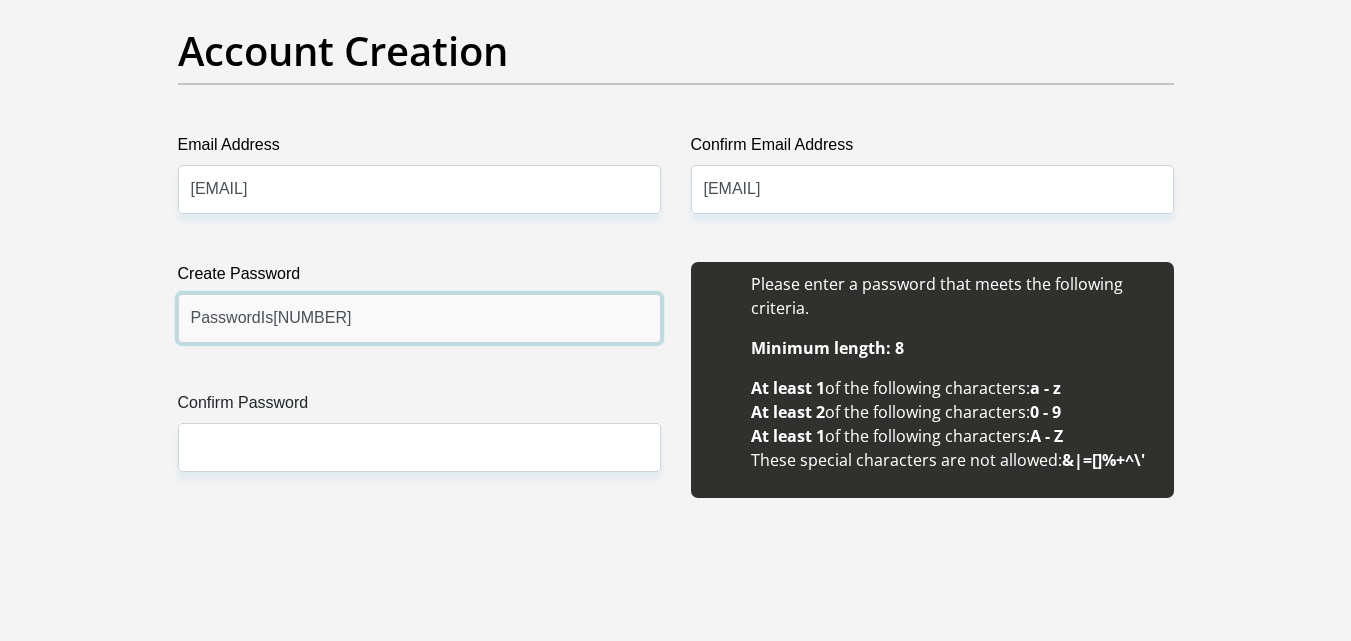 type on "PasswordIs123" 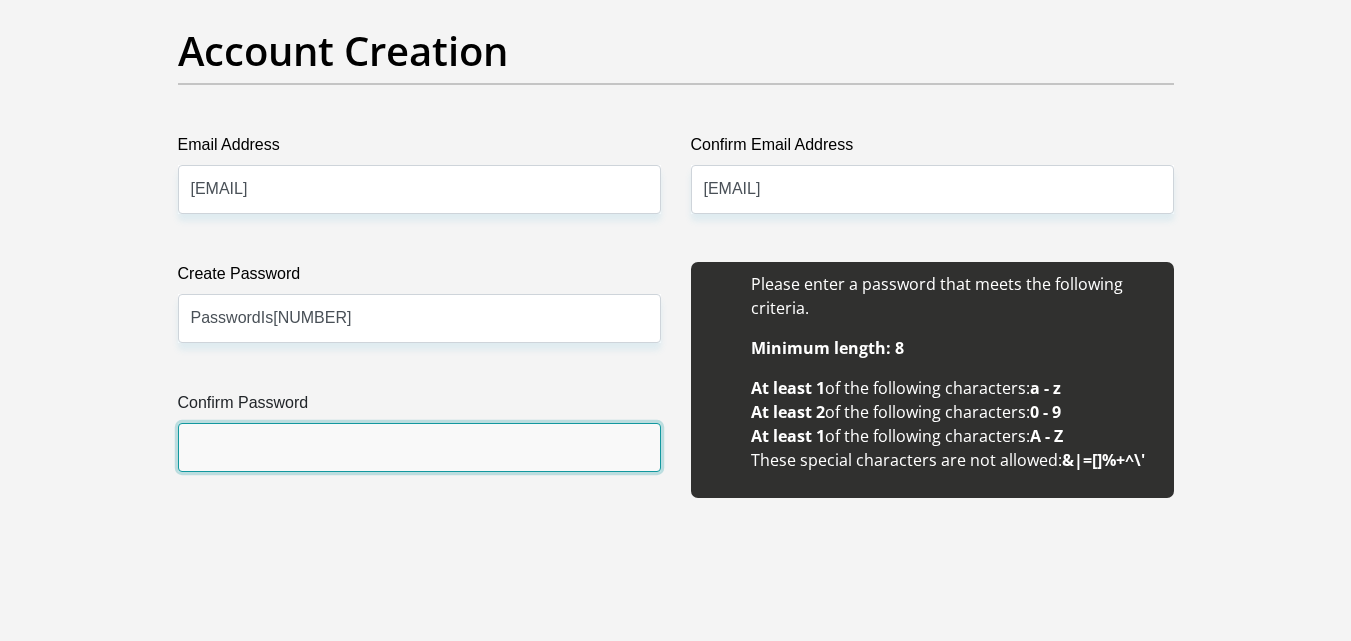click on "Confirm Password" at bounding box center (419, 447) 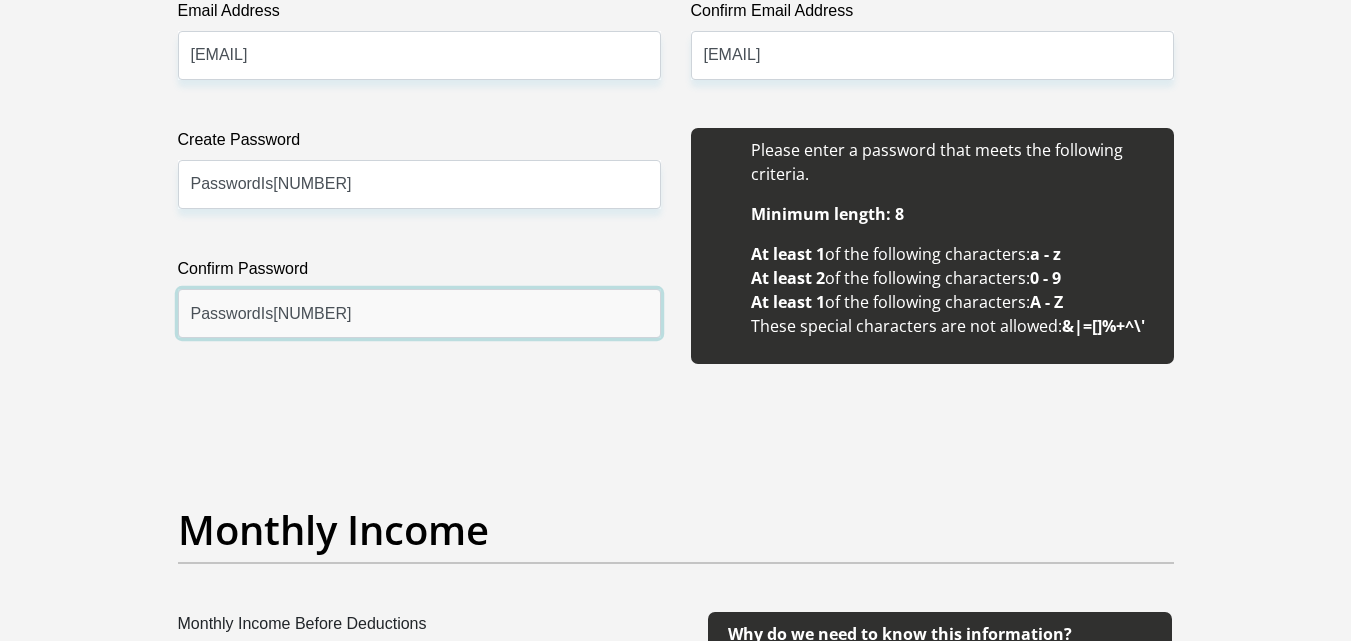 scroll, scrollTop: 1800, scrollLeft: 0, axis: vertical 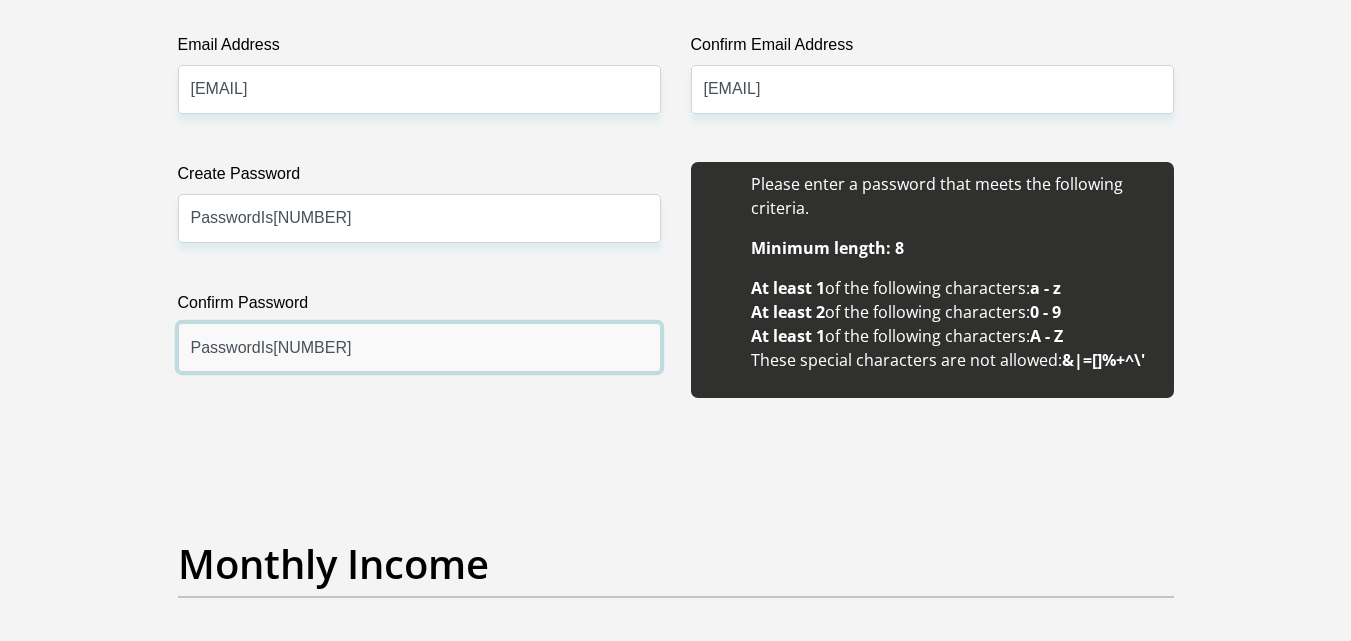 type on "PasswordIs123" 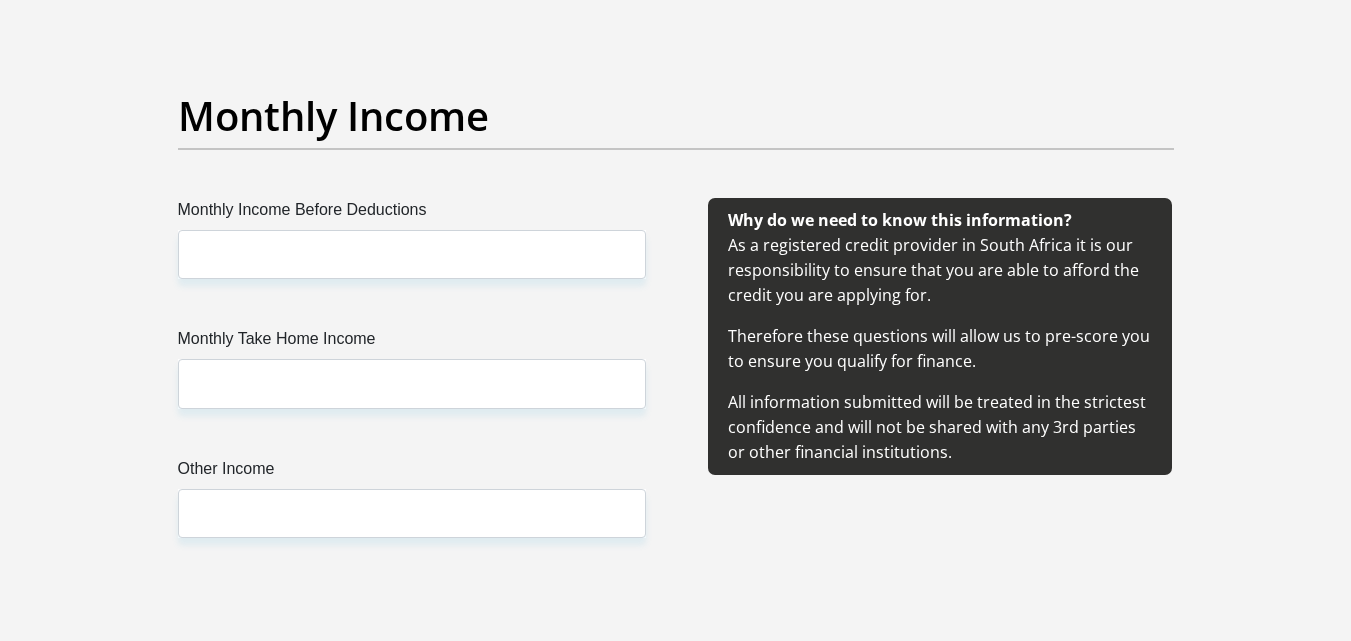 scroll, scrollTop: 2300, scrollLeft: 0, axis: vertical 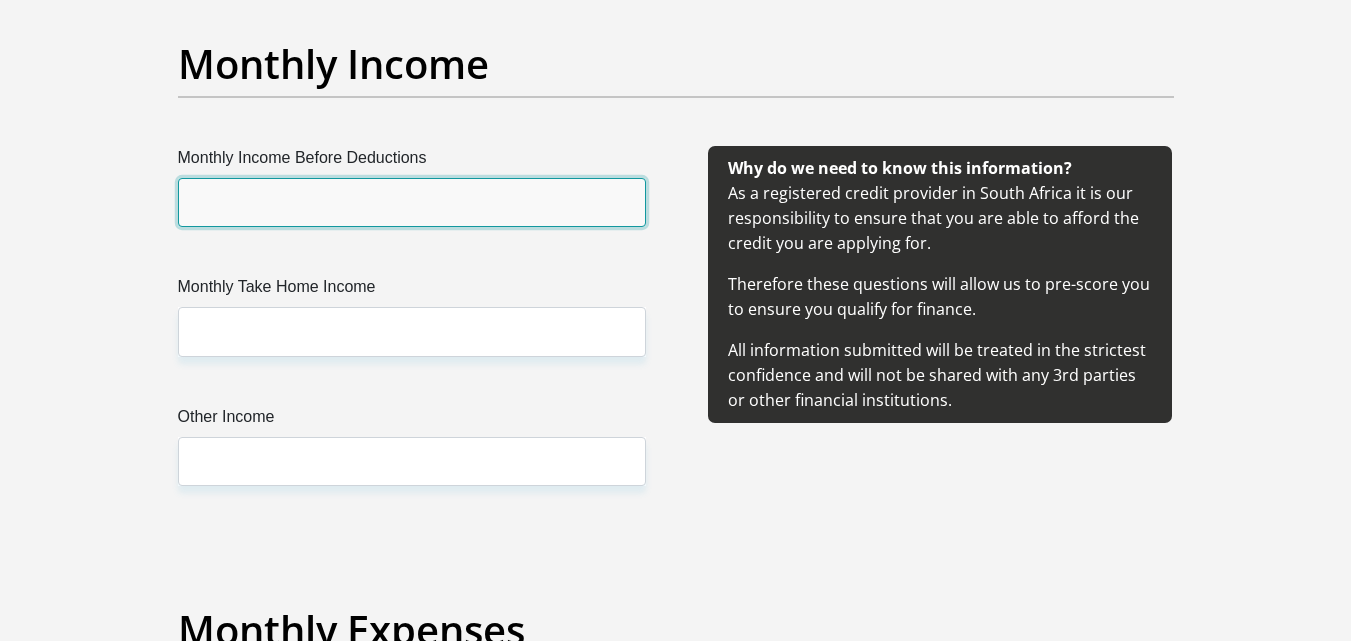 click on "Monthly Income Before Deductions" at bounding box center [412, 202] 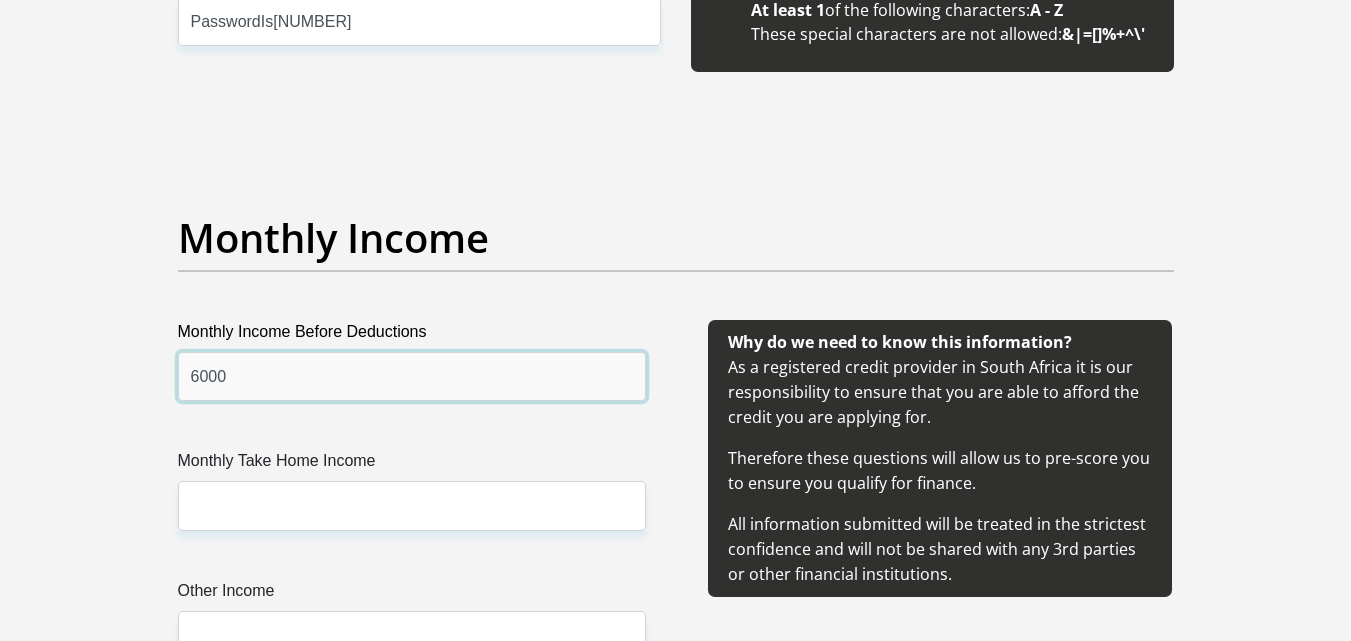 scroll, scrollTop: 2300, scrollLeft: 0, axis: vertical 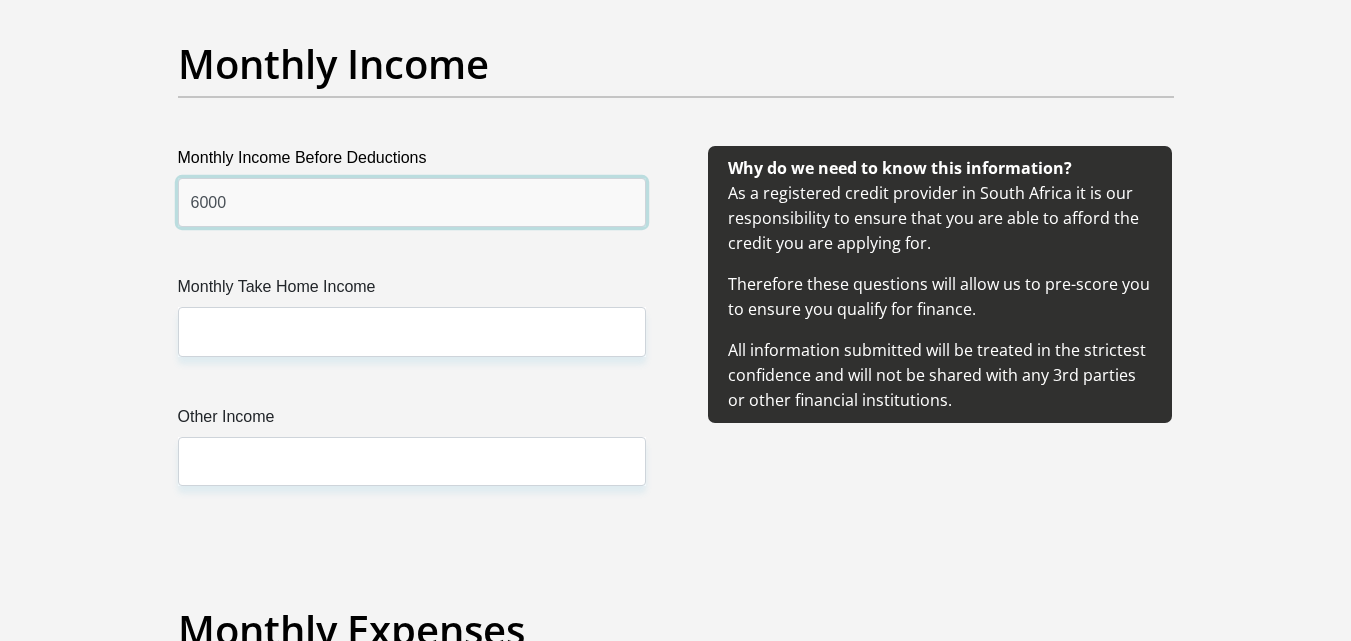 type on "6000" 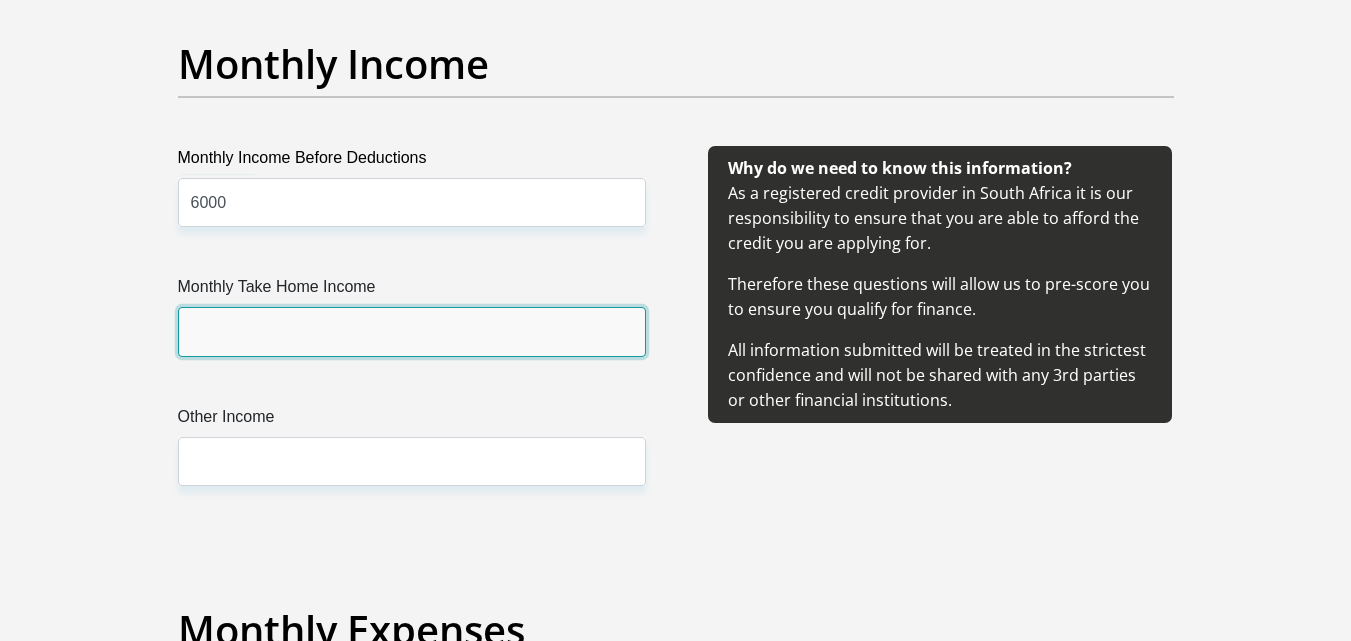 click on "Monthly Take Home Income" at bounding box center [412, 331] 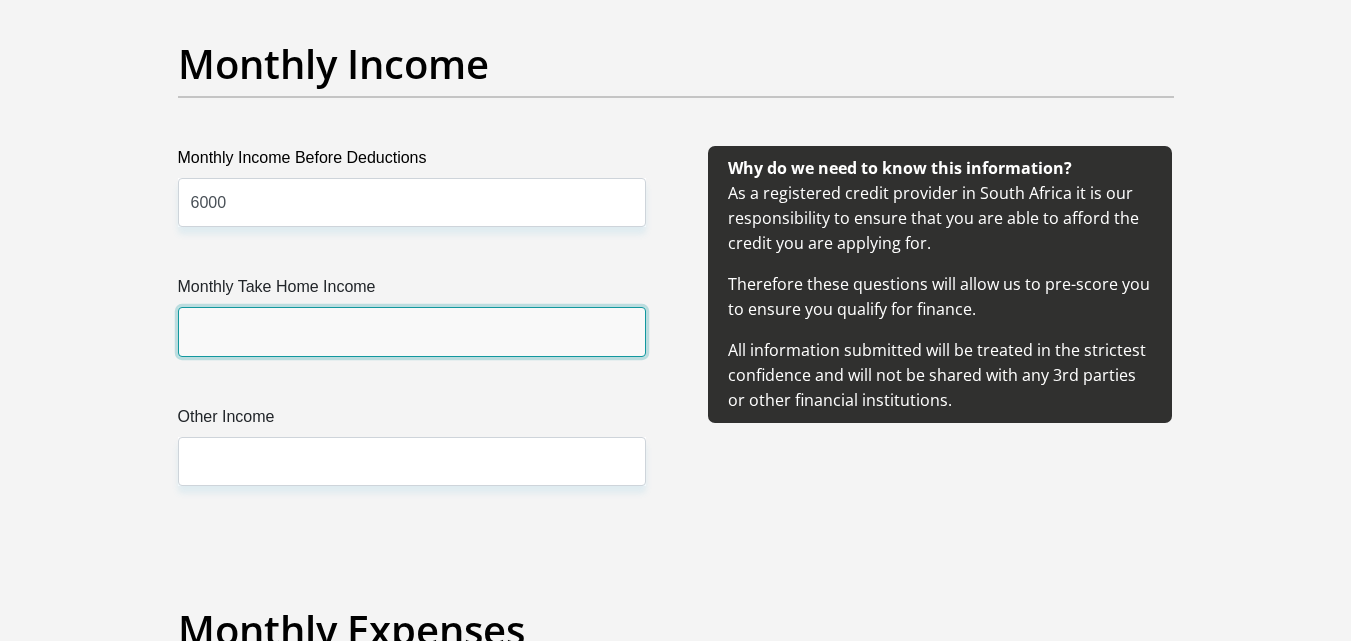 scroll, scrollTop: 2200, scrollLeft: 0, axis: vertical 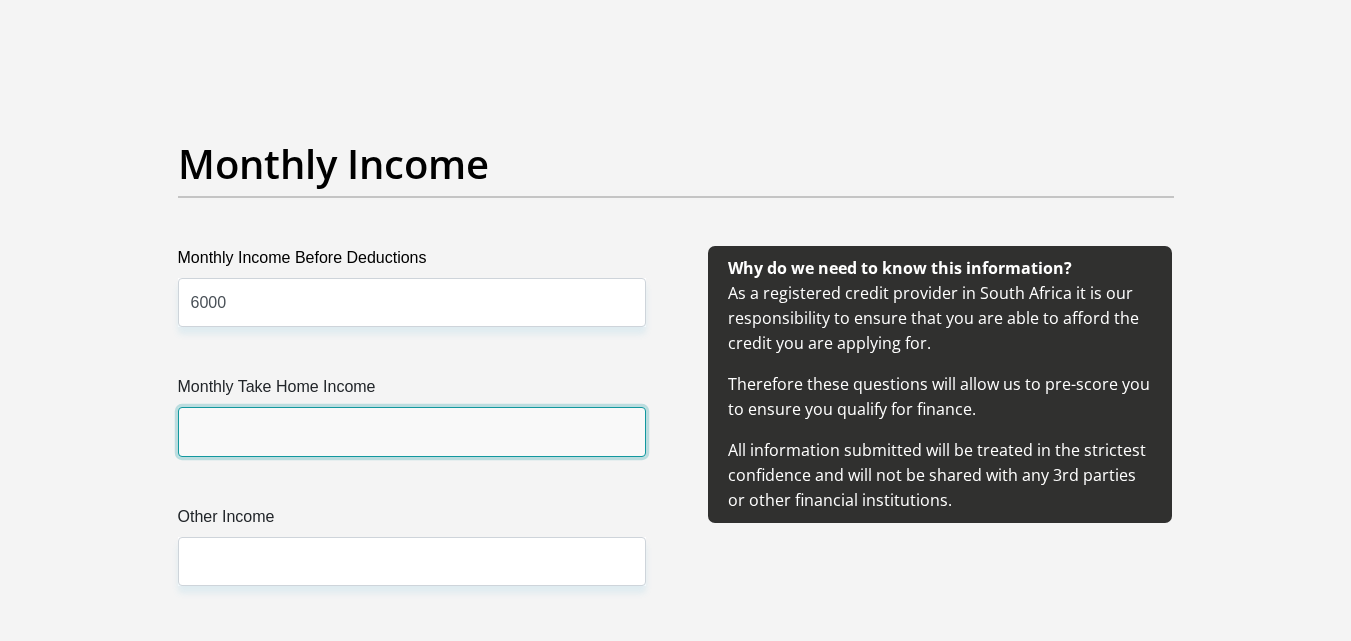 type on "2" 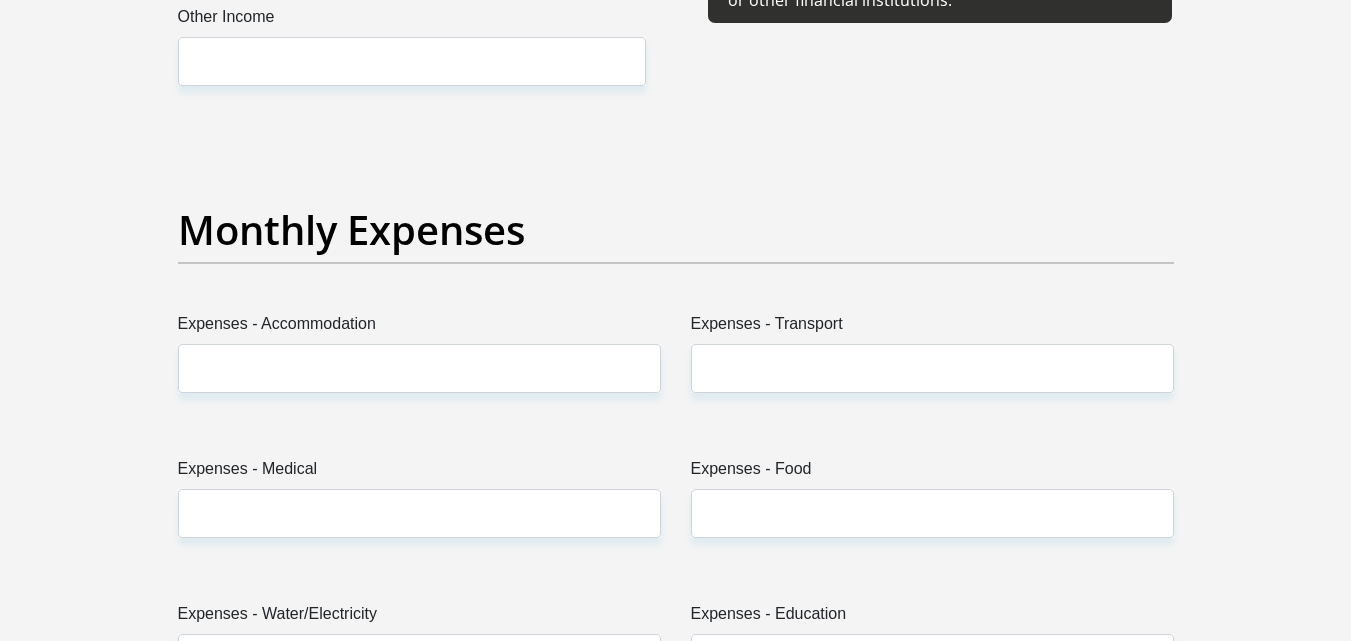 scroll, scrollTop: 2600, scrollLeft: 0, axis: vertical 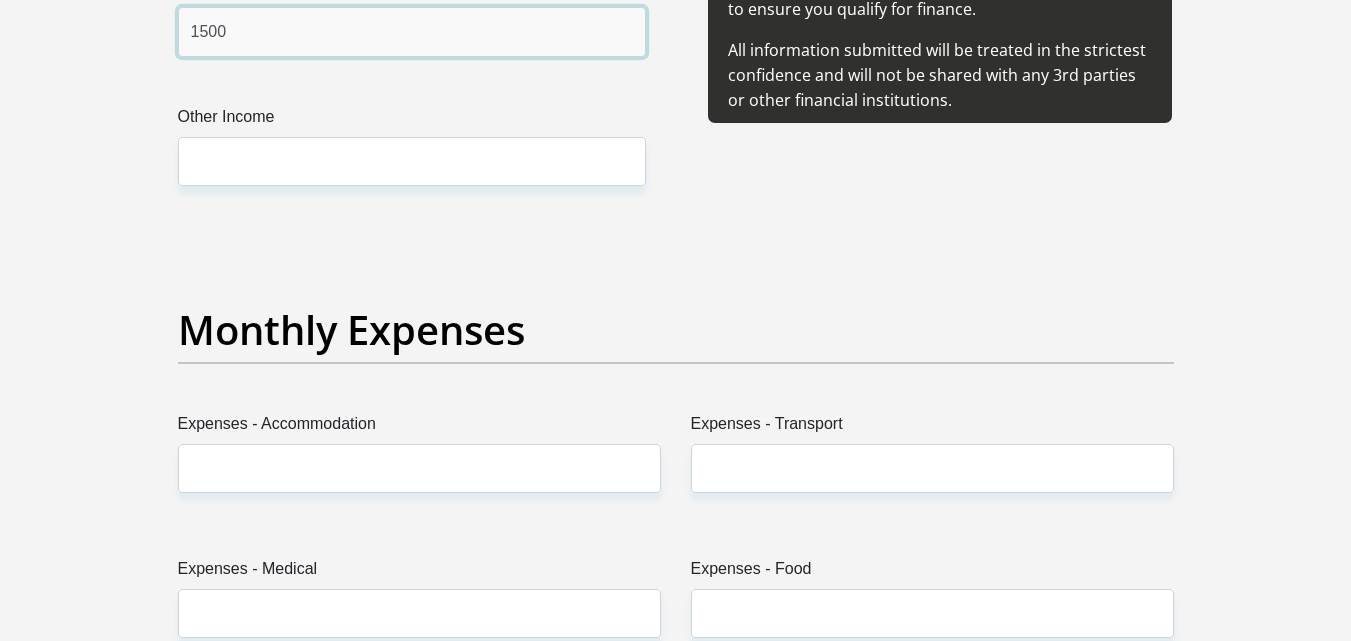 type on "1500" 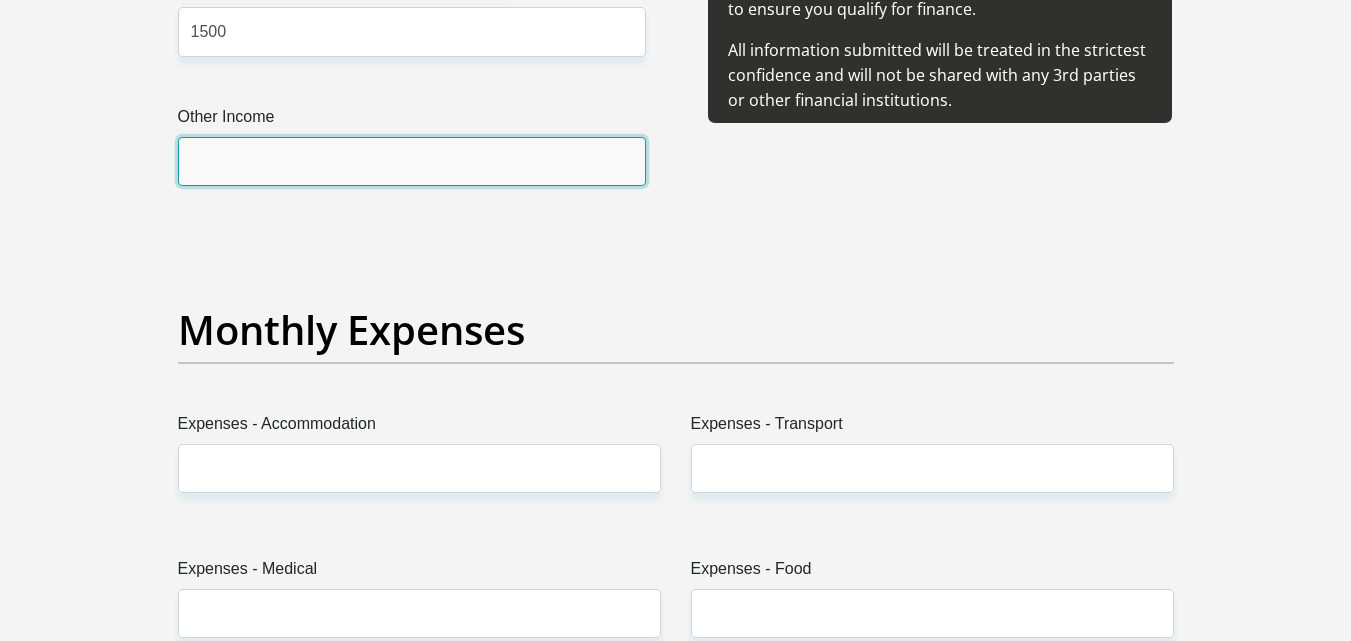 click on "Other Income" at bounding box center (412, 161) 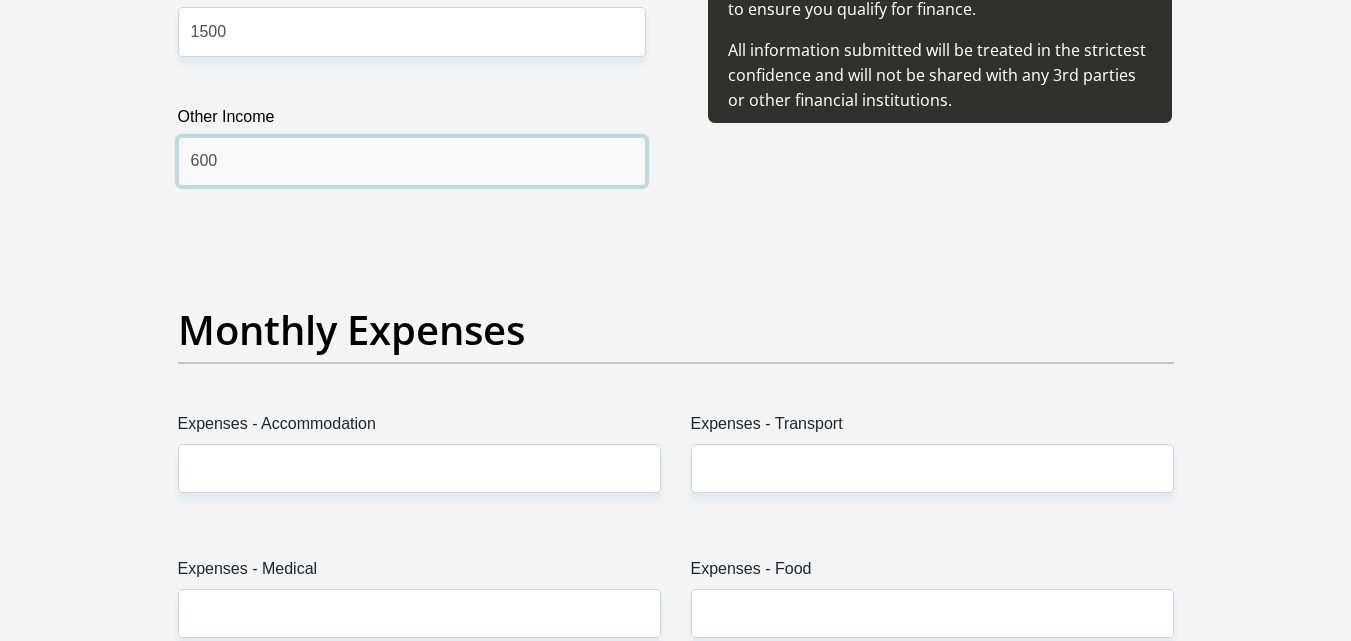 scroll, scrollTop: 2700, scrollLeft: 0, axis: vertical 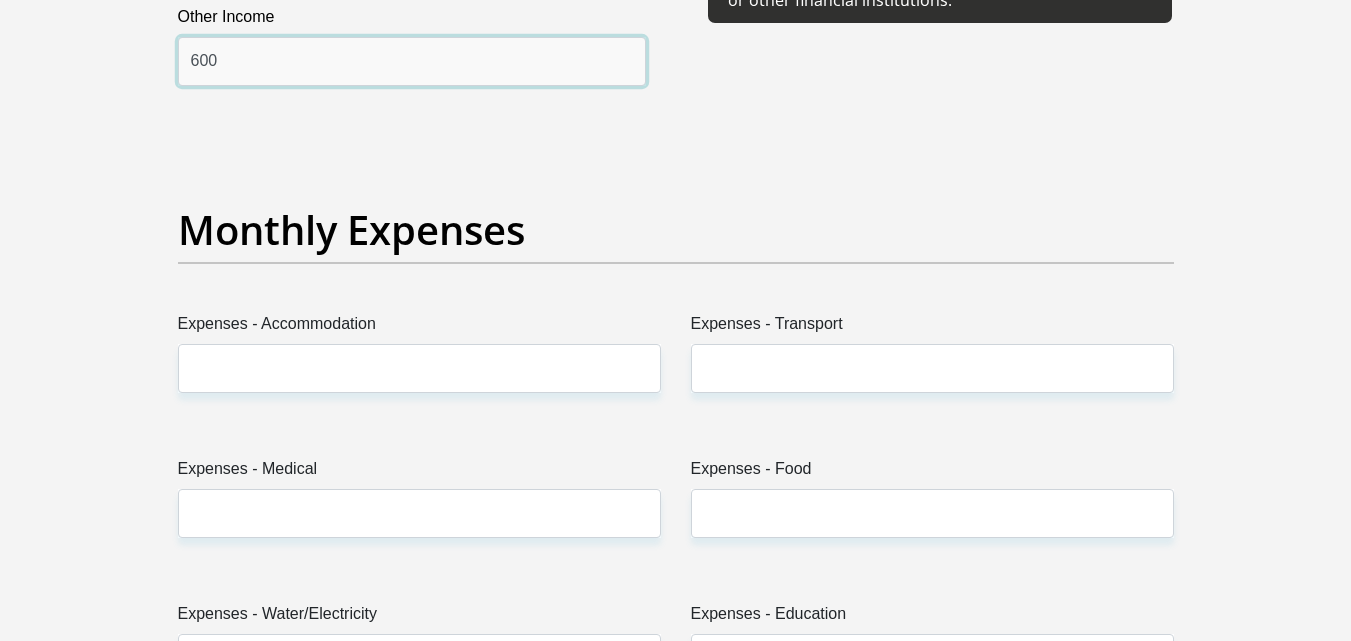 type on "600" 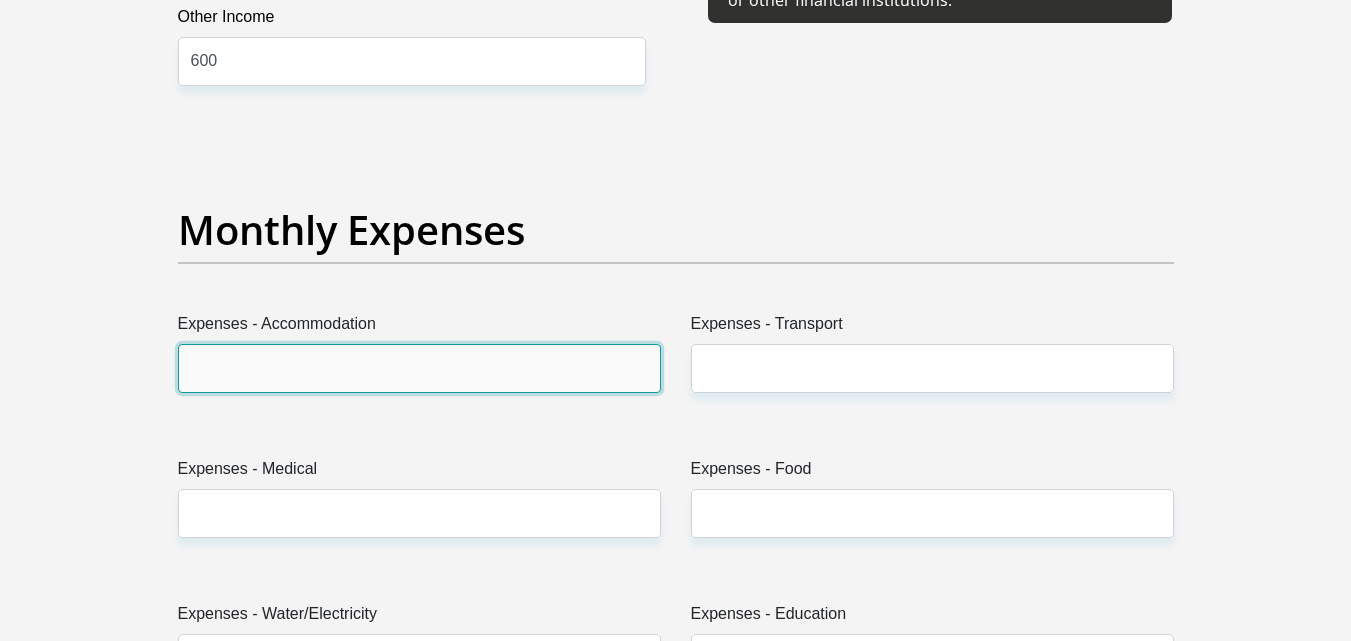 click on "Expenses - Accommodation" at bounding box center [419, 368] 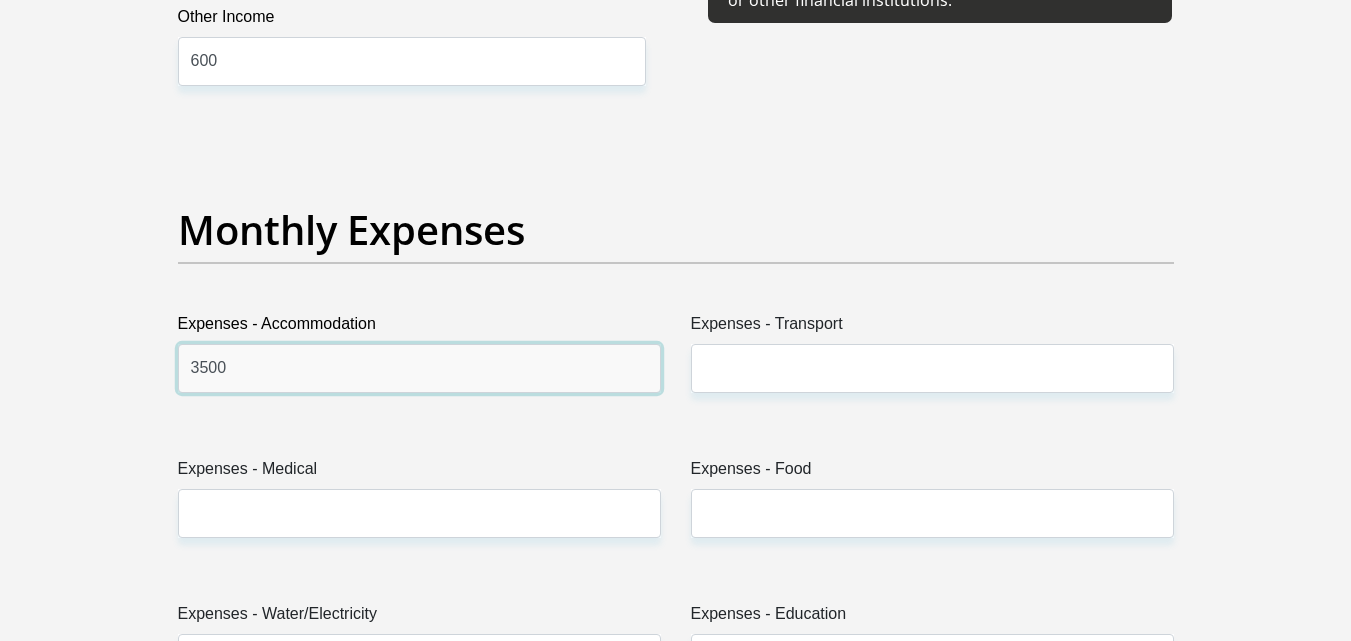 type on "3500" 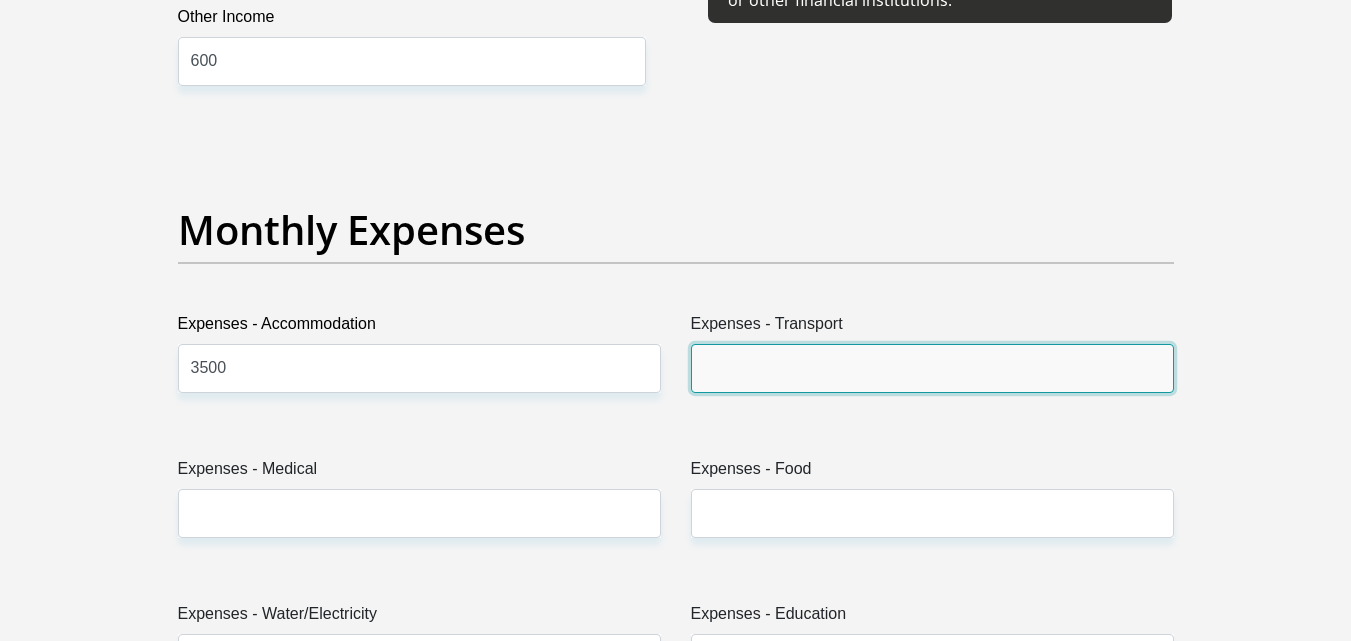 click on "Expenses - Transport" at bounding box center (932, 368) 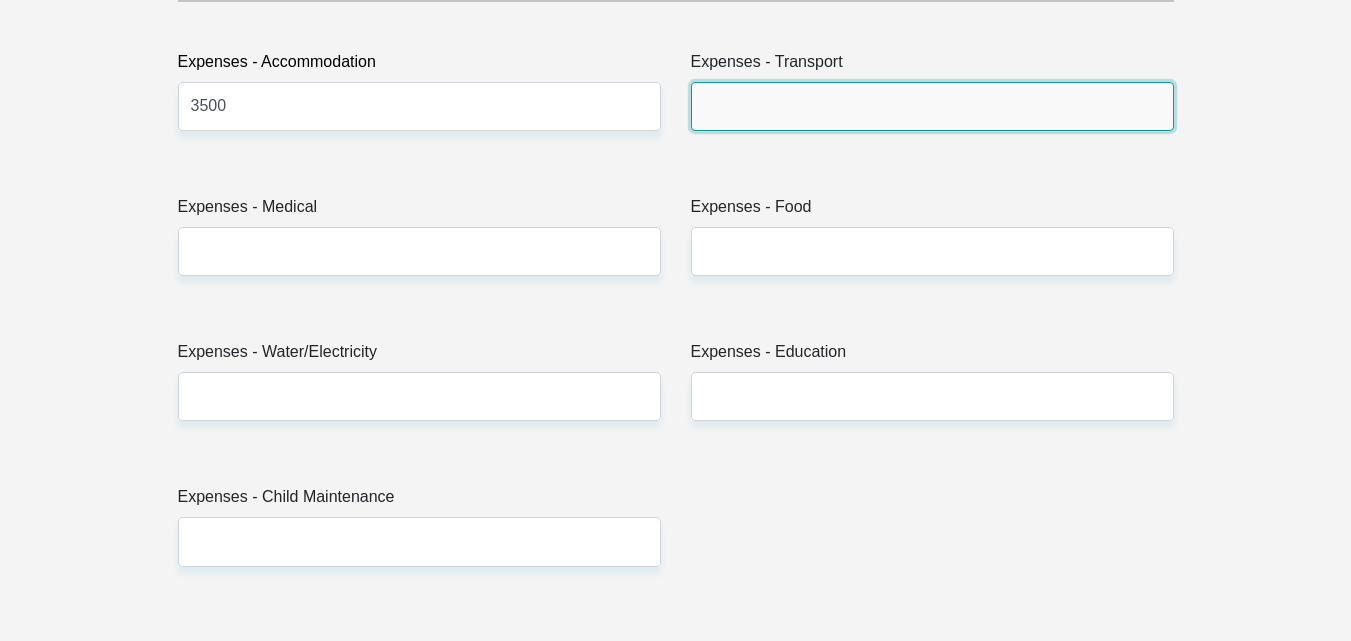 scroll, scrollTop: 3000, scrollLeft: 0, axis: vertical 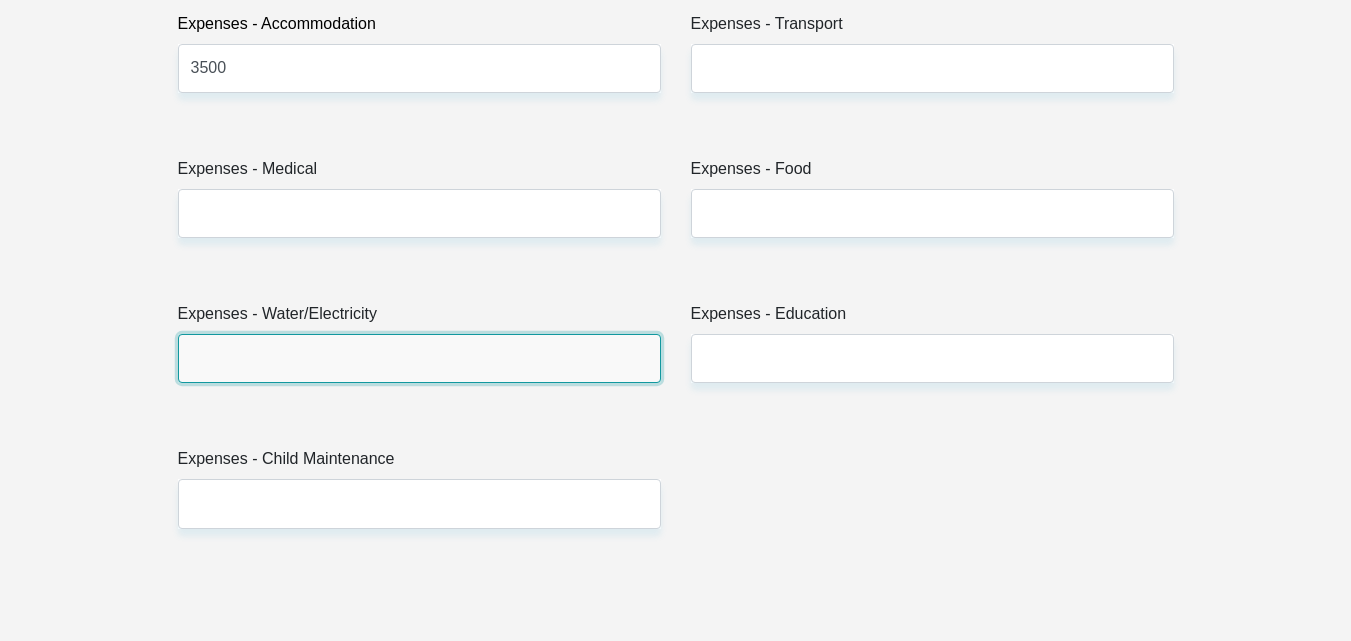 click on "Expenses - Water/Electricity" at bounding box center (419, 358) 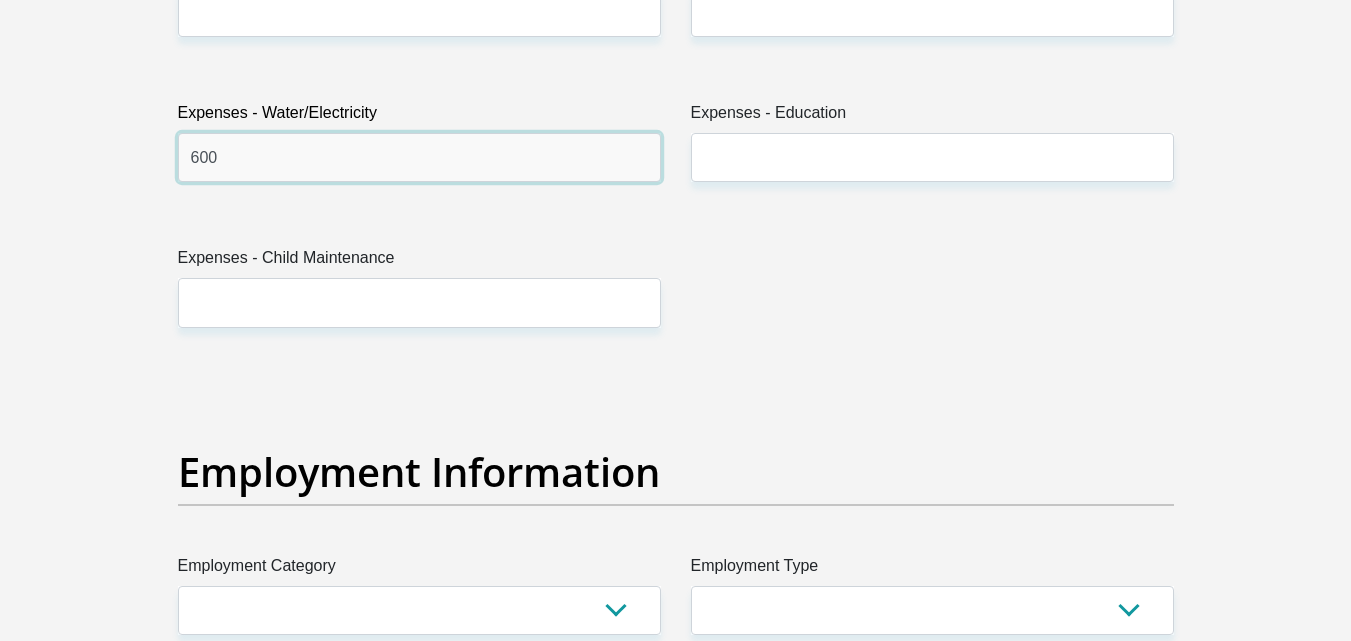scroll, scrollTop: 3000, scrollLeft: 0, axis: vertical 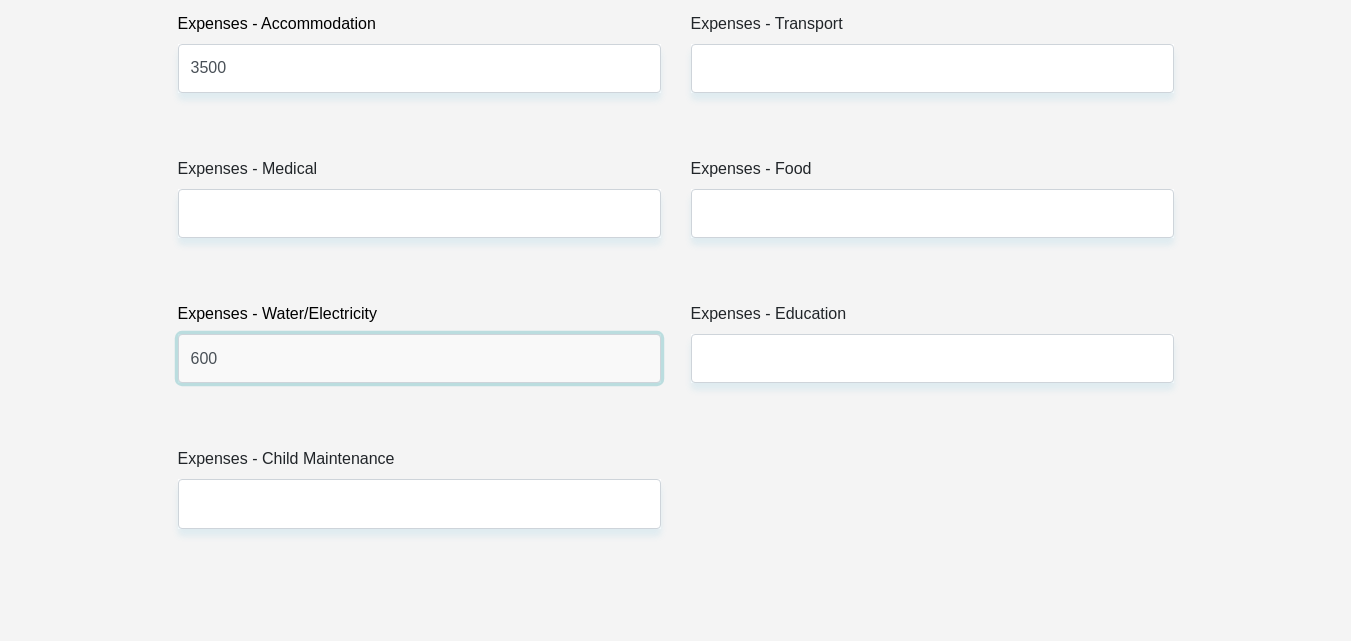 type on "600" 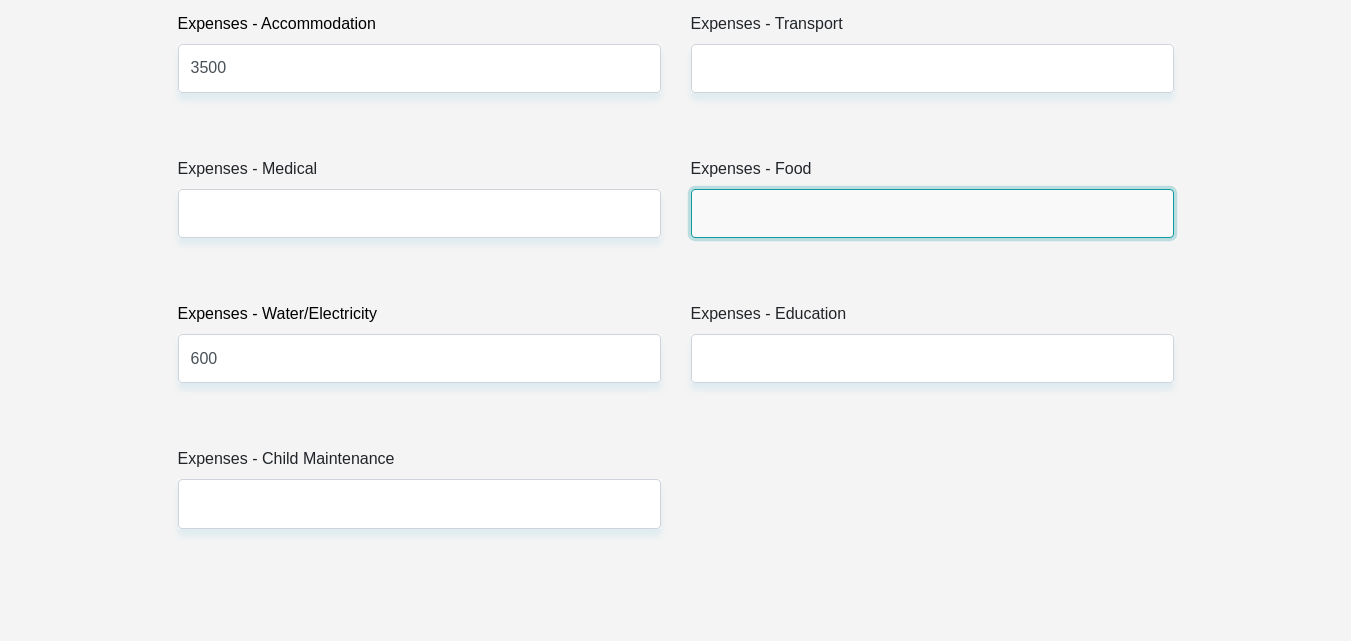 click on "Expenses - Food" at bounding box center (932, 213) 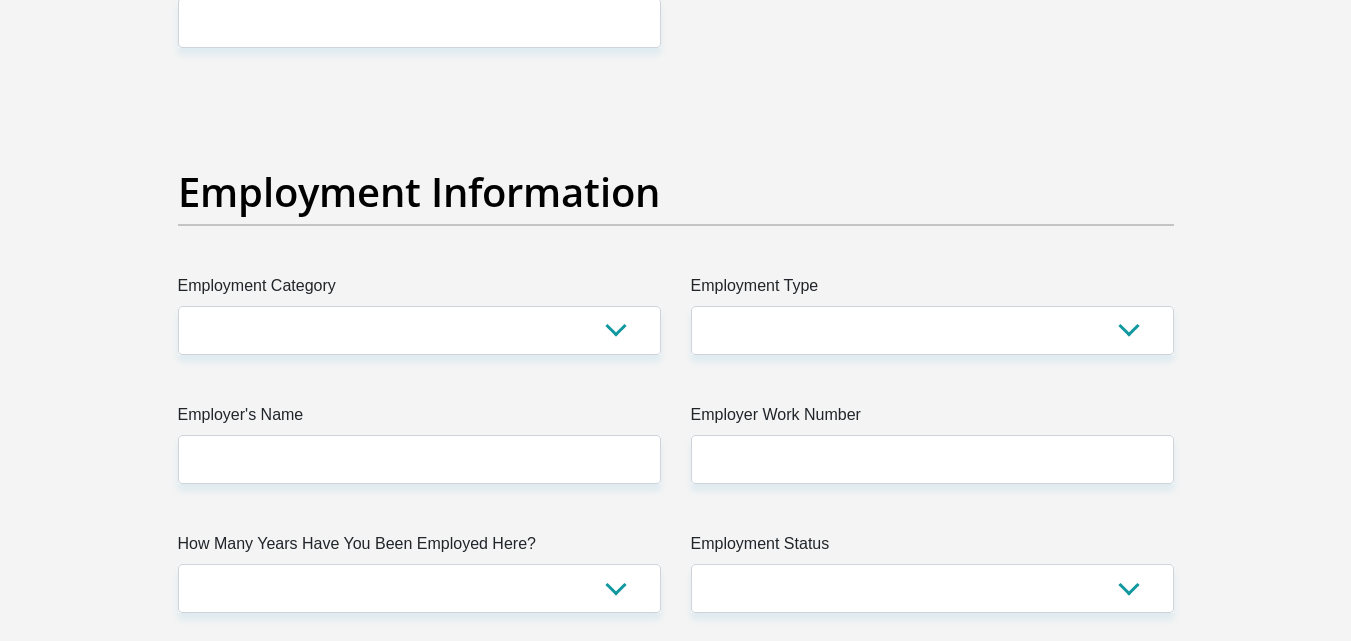 scroll, scrollTop: 3500, scrollLeft: 0, axis: vertical 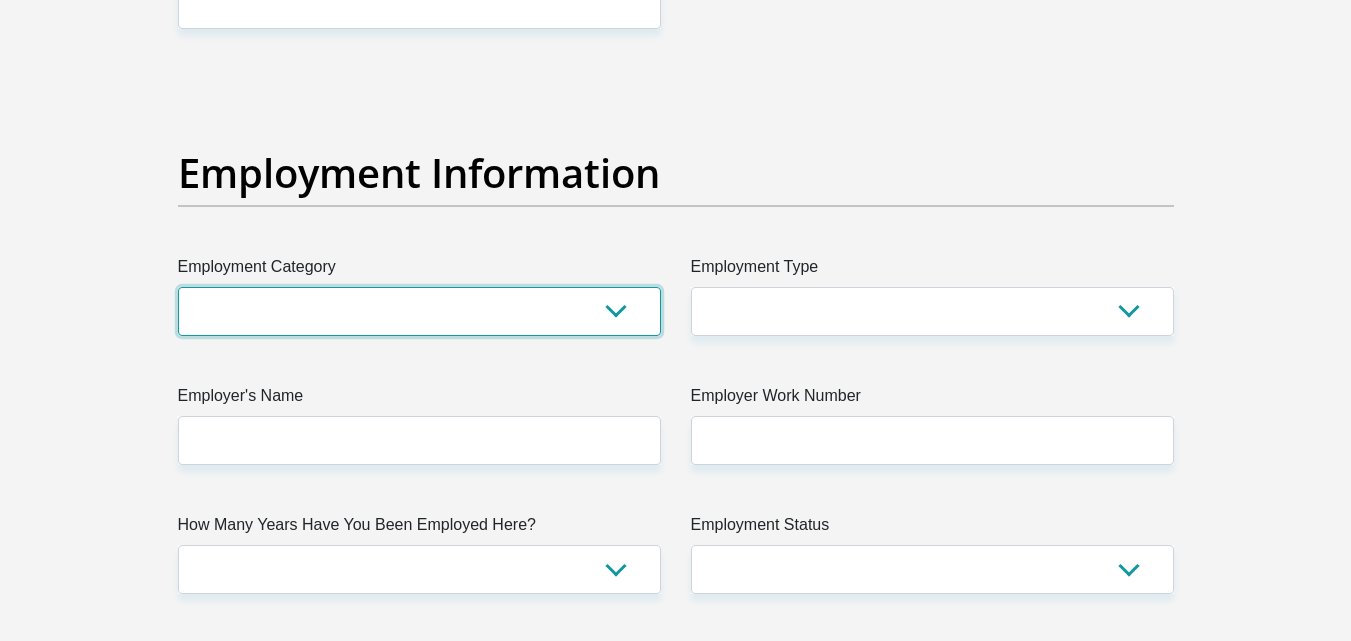 click on "AGRICULTURE
ALCOHOL & TOBACCO
CONSTRUCTION MATERIALS
METALLURGY
EQUIPMENT FOR RENEWABLE ENERGY
SPECIALIZED CONTRACTORS
CAR
GAMING (INCL. INTERNET
OTHER WHOLESALE
UNLICENSED PHARMACEUTICALS
CURRENCY EXCHANGE HOUSES
OTHER FINANCIAL INSTITUTIONS & INSURANCE
REAL ESTATE AGENTS
OIL & GAS
OTHER MATERIALS (E.G. IRON ORE)
PRECIOUS STONES & PRECIOUS METALS
POLITICAL ORGANIZATIONS
RELIGIOUS ORGANIZATIONS(NOT SECTS)
ACTI. HAVING BUSINESS DEAL WITH PUBLIC ADMINISTRATION
LAUNDROMATS" at bounding box center [419, 311] 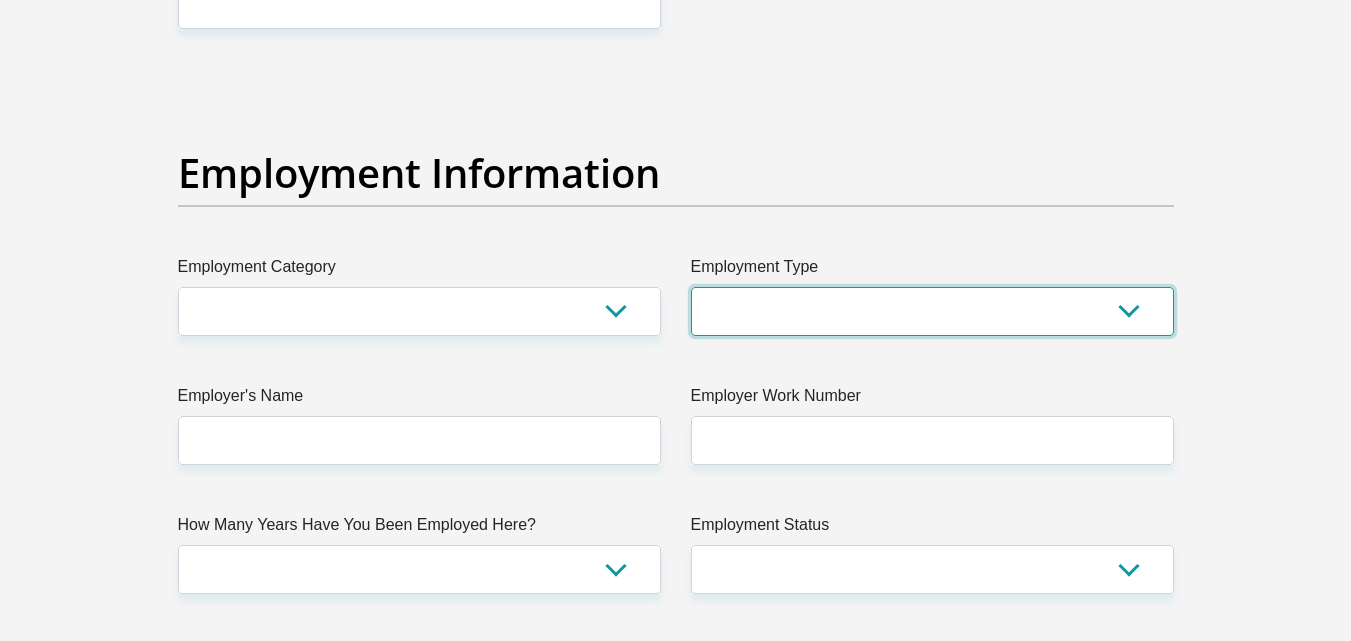 click on "College/Lecturer
Craft Seller
Creative
Driver
Executive
Farmer
Forces - Non Commissioned
Forces - Officer
Hawker
Housewife
Labourer
Licenced Professional
Manager
Miner
Non Licenced Professional
Office Staff/Clerk
Outside Worker
Pensioner
Permanent Teacher
Production/Manufacturing
Sales
Self-Employed
Semi-Professional Worker
Service Industry  Social Worker  Student" at bounding box center [932, 311] 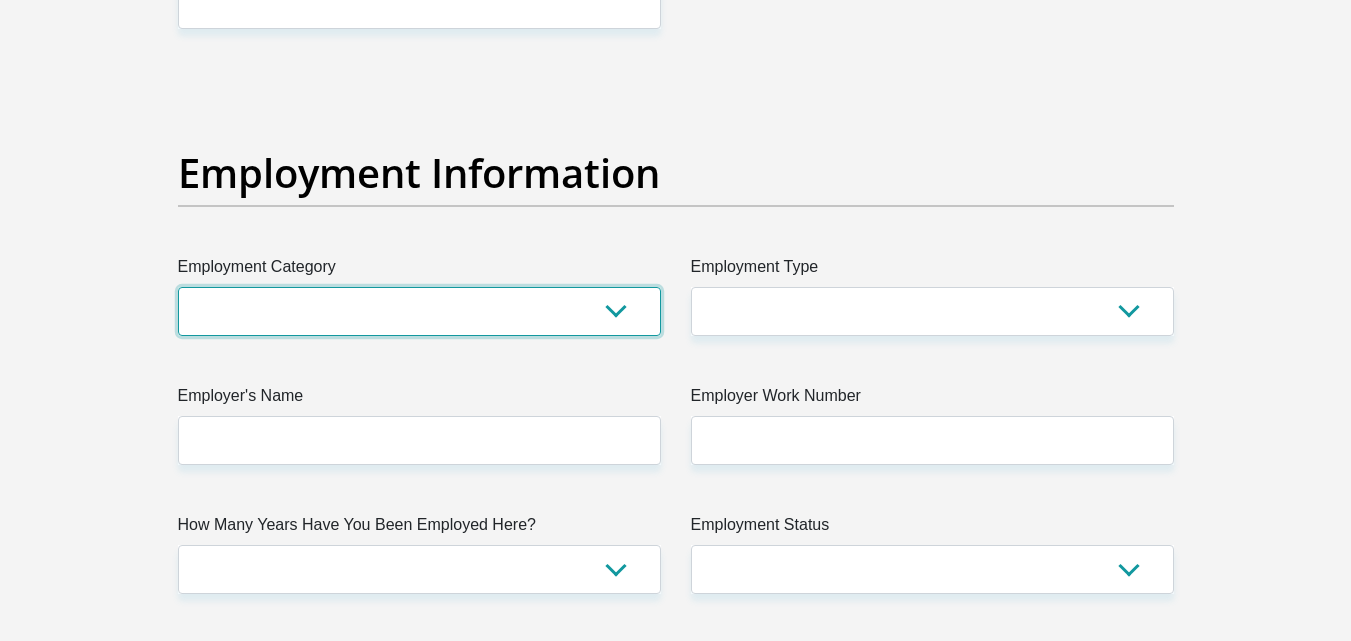 click on "AGRICULTURE
ALCOHOL & TOBACCO
CONSTRUCTION MATERIALS
METALLURGY
EQUIPMENT FOR RENEWABLE ENERGY
SPECIALIZED CONTRACTORS
CAR
GAMING (INCL. INTERNET
OTHER WHOLESALE
UNLICENSED PHARMACEUTICALS
CURRENCY EXCHANGE HOUSES
OTHER FINANCIAL INSTITUTIONS & INSURANCE
REAL ESTATE AGENTS
OIL & GAS
OTHER MATERIALS (E.G. IRON ORE)
PRECIOUS STONES & PRECIOUS METALS
POLITICAL ORGANIZATIONS
RELIGIOUS ORGANIZATIONS(NOT SECTS)
ACTI. HAVING BUSINESS DEAL WITH PUBLIC ADMINISTRATION
LAUNDROMATS" at bounding box center (419, 311) 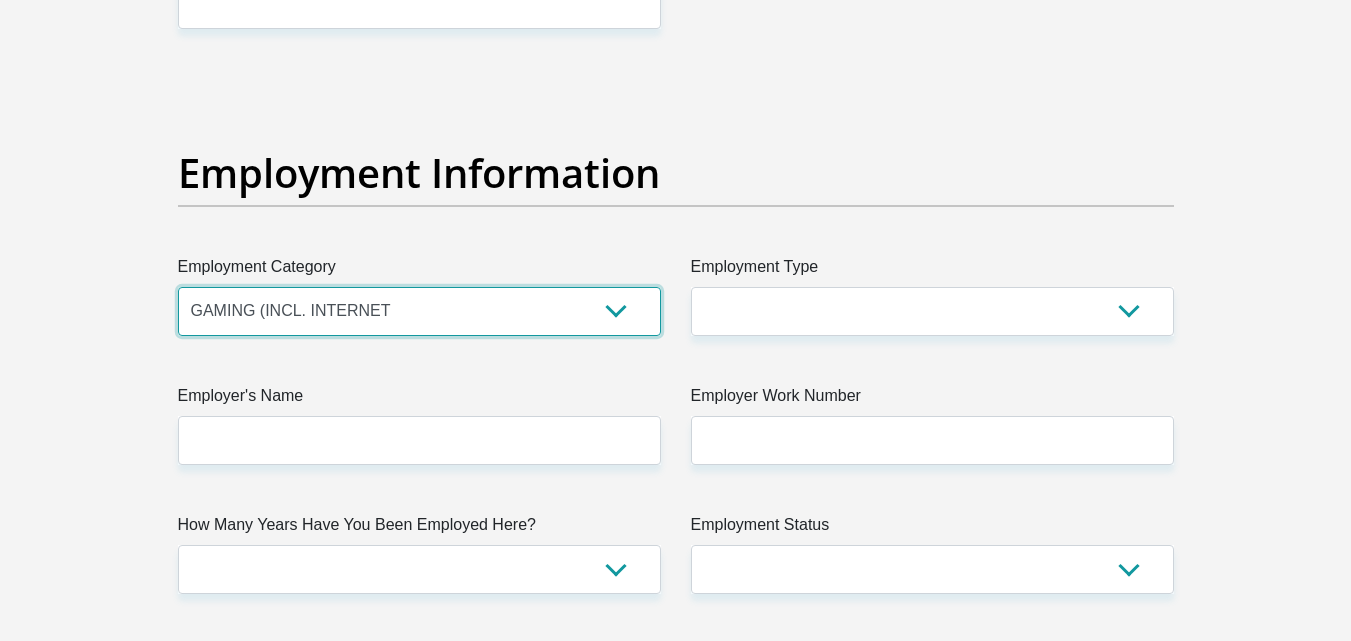 click on "AGRICULTURE
ALCOHOL & TOBACCO
CONSTRUCTION MATERIALS
METALLURGY
EQUIPMENT FOR RENEWABLE ENERGY
SPECIALIZED CONTRACTORS
CAR
GAMING (INCL. INTERNET
OTHER WHOLESALE
UNLICENSED PHARMACEUTICALS
CURRENCY EXCHANGE HOUSES
OTHER FINANCIAL INSTITUTIONS & INSURANCE
REAL ESTATE AGENTS
OIL & GAS
OTHER MATERIALS (E.G. IRON ORE)
PRECIOUS STONES & PRECIOUS METALS
POLITICAL ORGANIZATIONS
RELIGIOUS ORGANIZATIONS(NOT SECTS)
ACTI. HAVING BUSINESS DEAL WITH PUBLIC ADMINISTRATION
LAUNDROMATS" at bounding box center [419, 311] 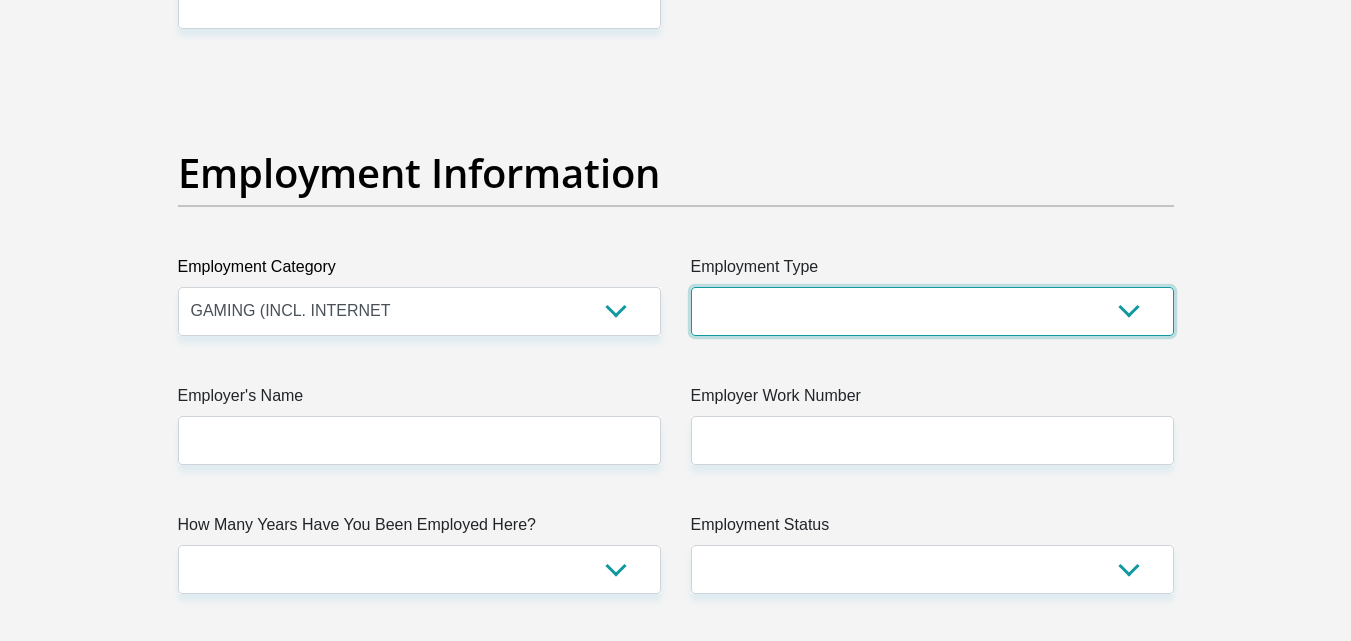 click on "College/Lecturer
Craft Seller
Creative
Driver
Executive
Farmer
Forces - Non Commissioned
Forces - Officer
Hawker
Housewife
Labourer
Licenced Professional
Manager
Miner
Non Licenced Professional
Office Staff/Clerk
Outside Worker
Pensioner
Permanent Teacher
Production/Manufacturing
Sales
Self-Employed
Semi-Professional Worker
Service Industry  Social Worker  Student" at bounding box center (932, 311) 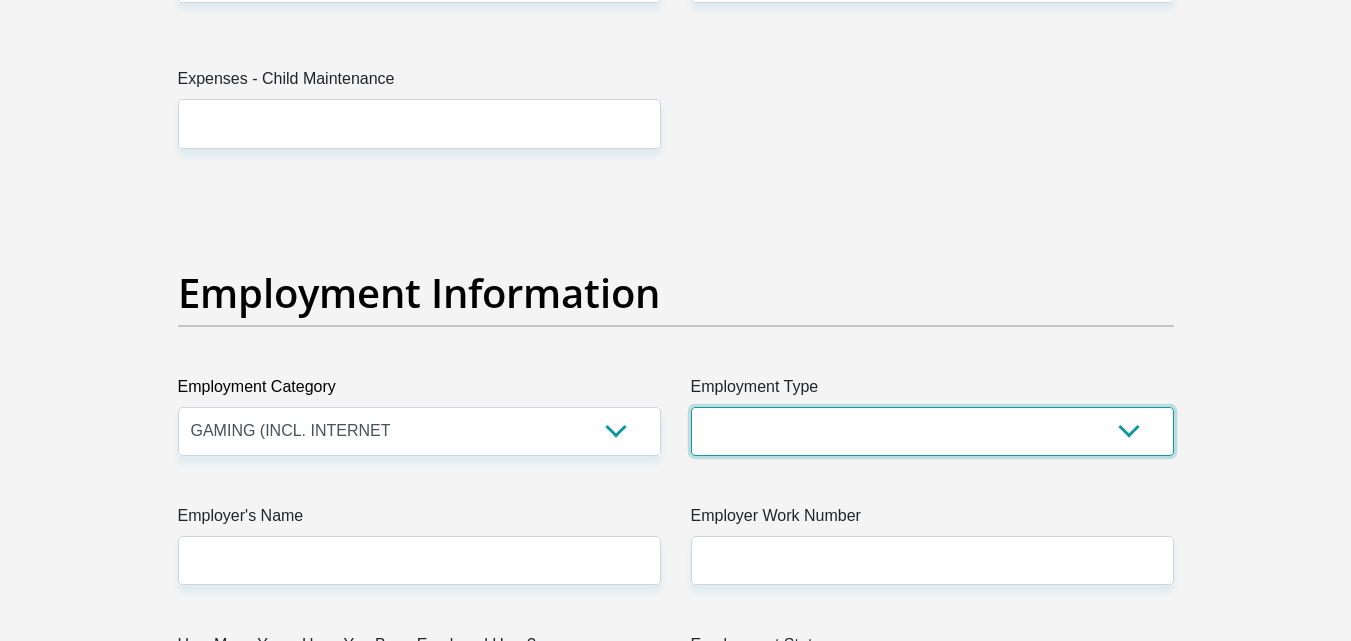 scroll, scrollTop: 3500, scrollLeft: 0, axis: vertical 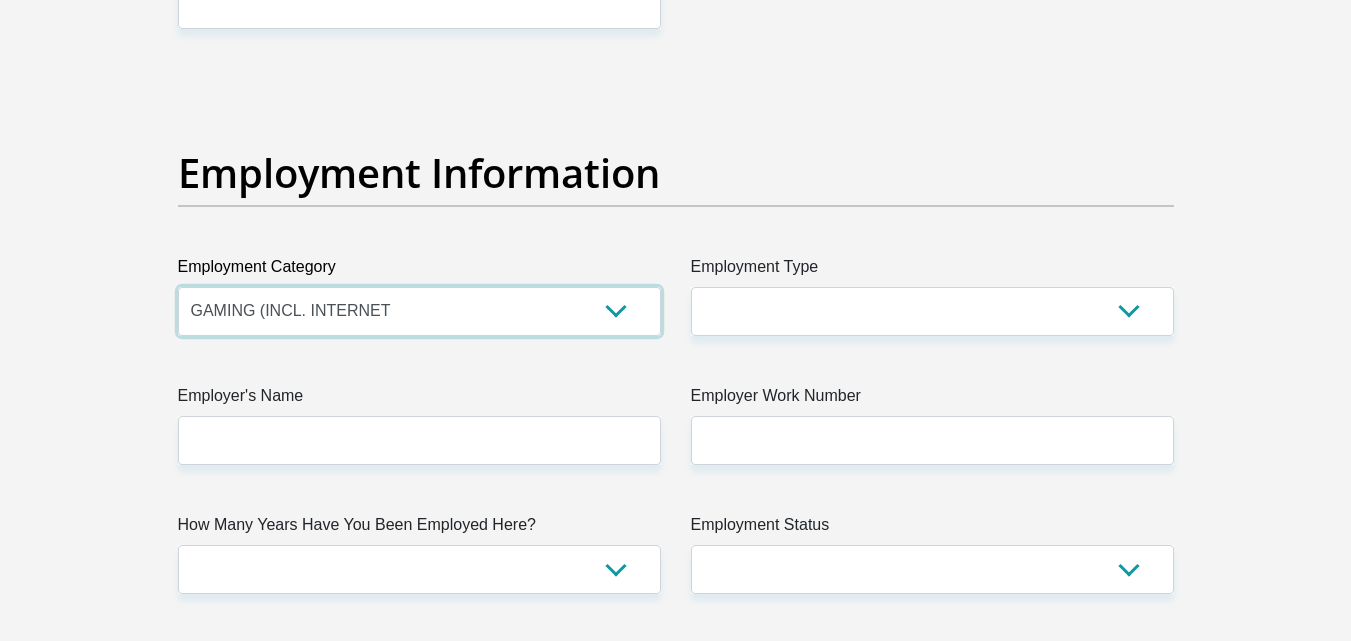 click on "AGRICULTURE
ALCOHOL & TOBACCO
CONSTRUCTION MATERIALS
METALLURGY
EQUIPMENT FOR RENEWABLE ENERGY
SPECIALIZED CONTRACTORS
CAR
GAMING (INCL. INTERNET
OTHER WHOLESALE
UNLICENSED PHARMACEUTICALS
CURRENCY EXCHANGE HOUSES
OTHER FINANCIAL INSTITUTIONS & INSURANCE
REAL ESTATE AGENTS
OIL & GAS
OTHER MATERIALS (E.G. IRON ORE)
PRECIOUS STONES & PRECIOUS METALS
POLITICAL ORGANIZATIONS
RELIGIOUS ORGANIZATIONS(NOT SECTS)
ACTI. HAVING BUSINESS DEAL WITH PUBLIC ADMINISTRATION
LAUNDROMATS" at bounding box center [419, 311] 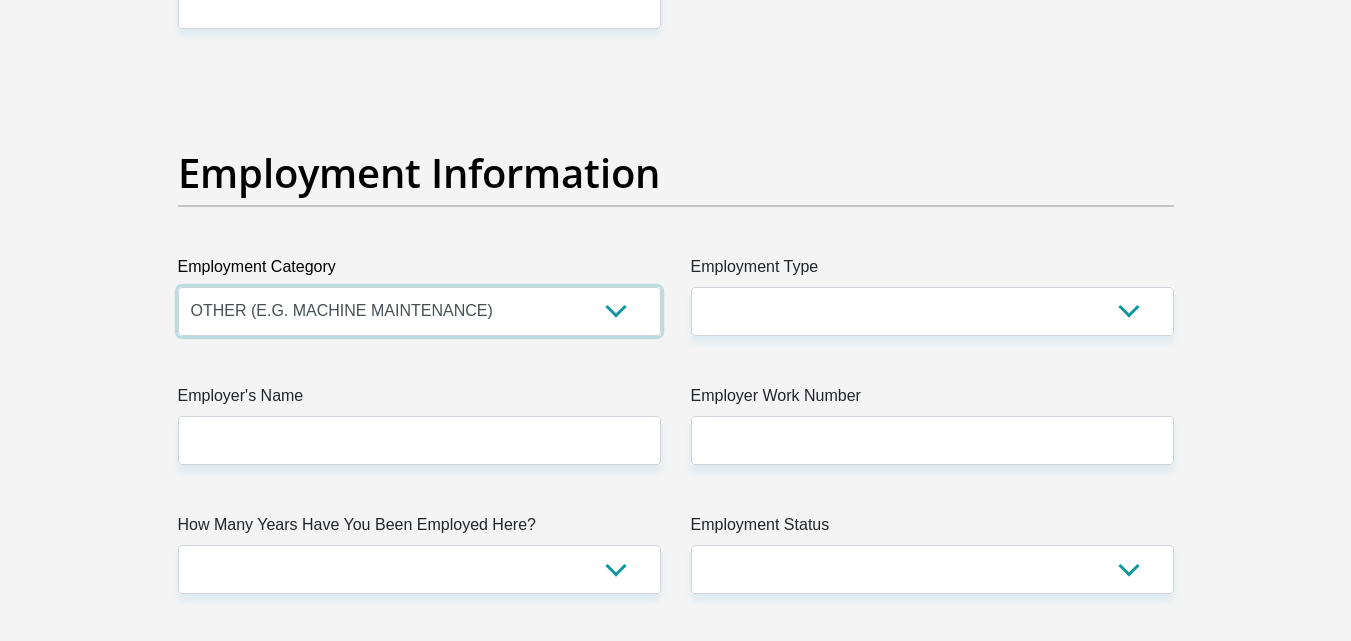 click on "AGRICULTURE
ALCOHOL & TOBACCO
CONSTRUCTION MATERIALS
METALLURGY
EQUIPMENT FOR RENEWABLE ENERGY
SPECIALIZED CONTRACTORS
CAR
GAMING (INCL. INTERNET
OTHER WHOLESALE
UNLICENSED PHARMACEUTICALS
CURRENCY EXCHANGE HOUSES
OTHER FINANCIAL INSTITUTIONS & INSURANCE
REAL ESTATE AGENTS
OIL & GAS
OTHER MATERIALS (E.G. IRON ORE)
PRECIOUS STONES & PRECIOUS METALS
POLITICAL ORGANIZATIONS
RELIGIOUS ORGANIZATIONS(NOT SECTS)
ACTI. HAVING BUSINESS DEAL WITH PUBLIC ADMINISTRATION
LAUNDROMATS" at bounding box center (419, 311) 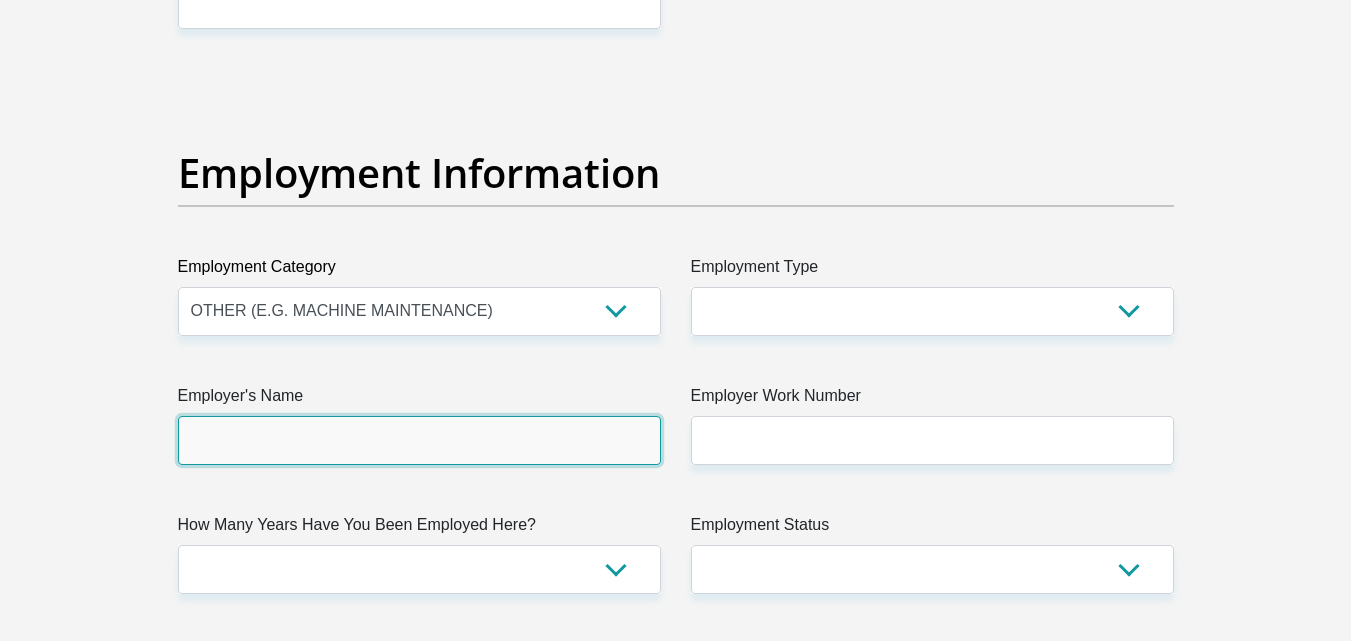 click on "Employer's Name" at bounding box center [419, 440] 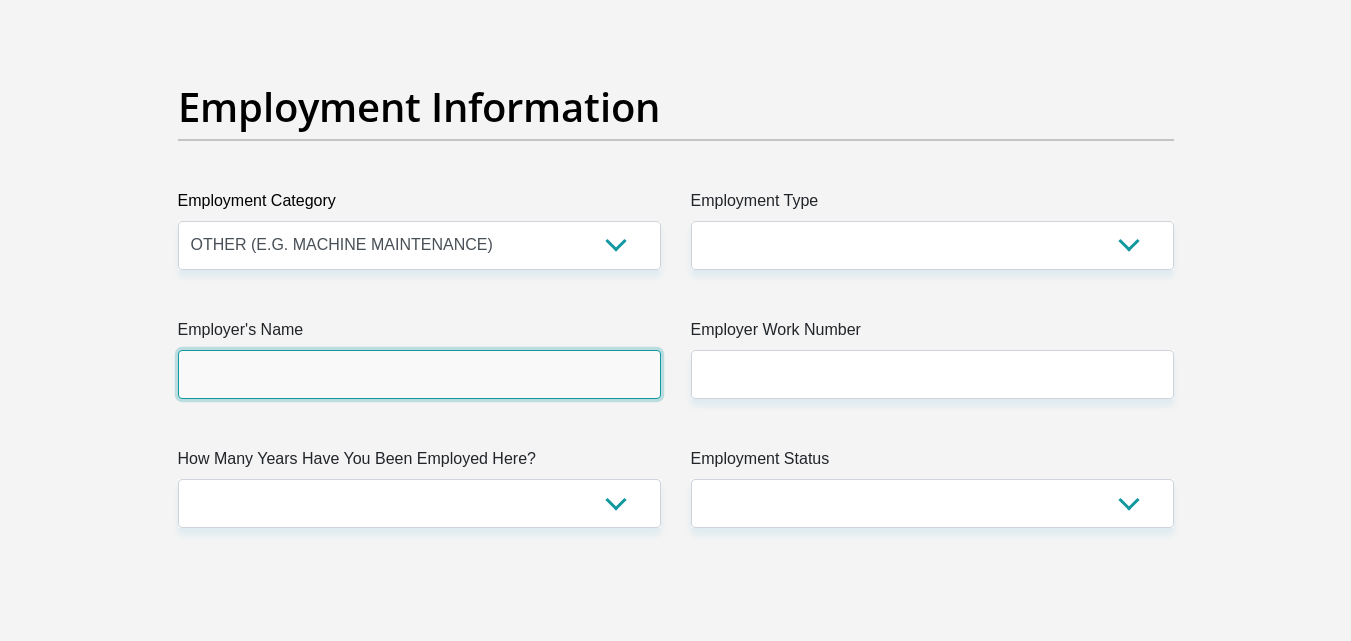 scroll, scrollTop: 3700, scrollLeft: 0, axis: vertical 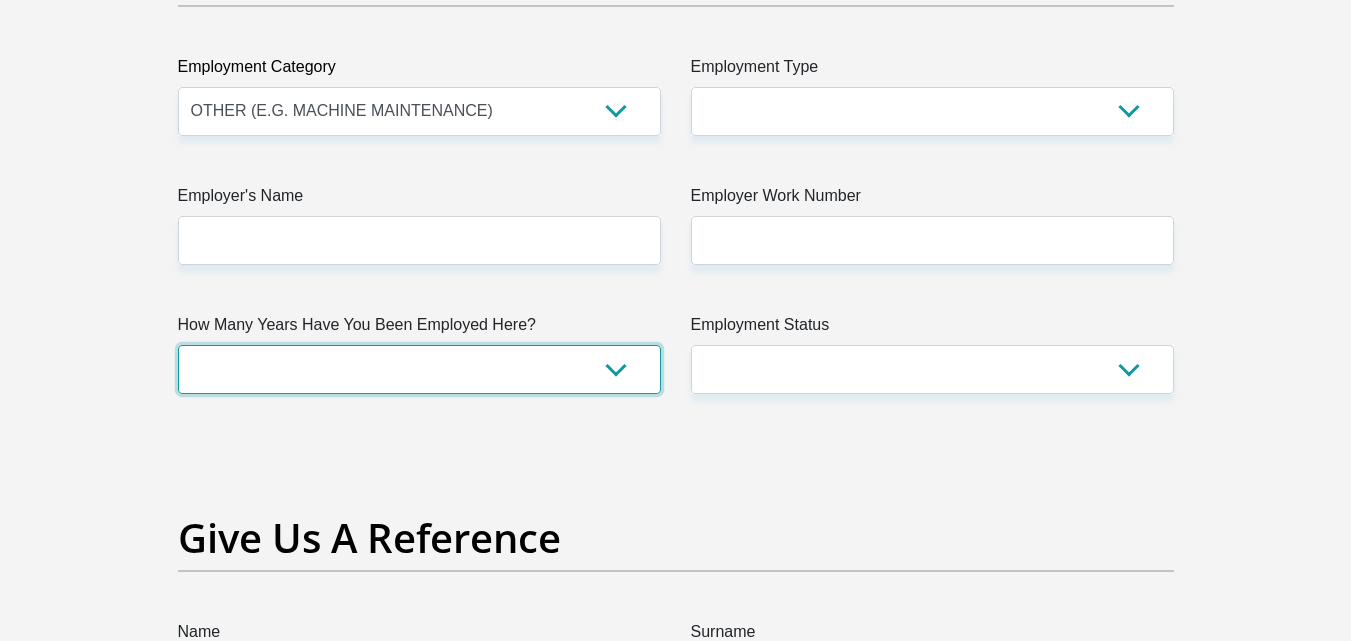 click on "less than 1 year
1-3 years
3-5 years
5+ years" at bounding box center (419, 369) 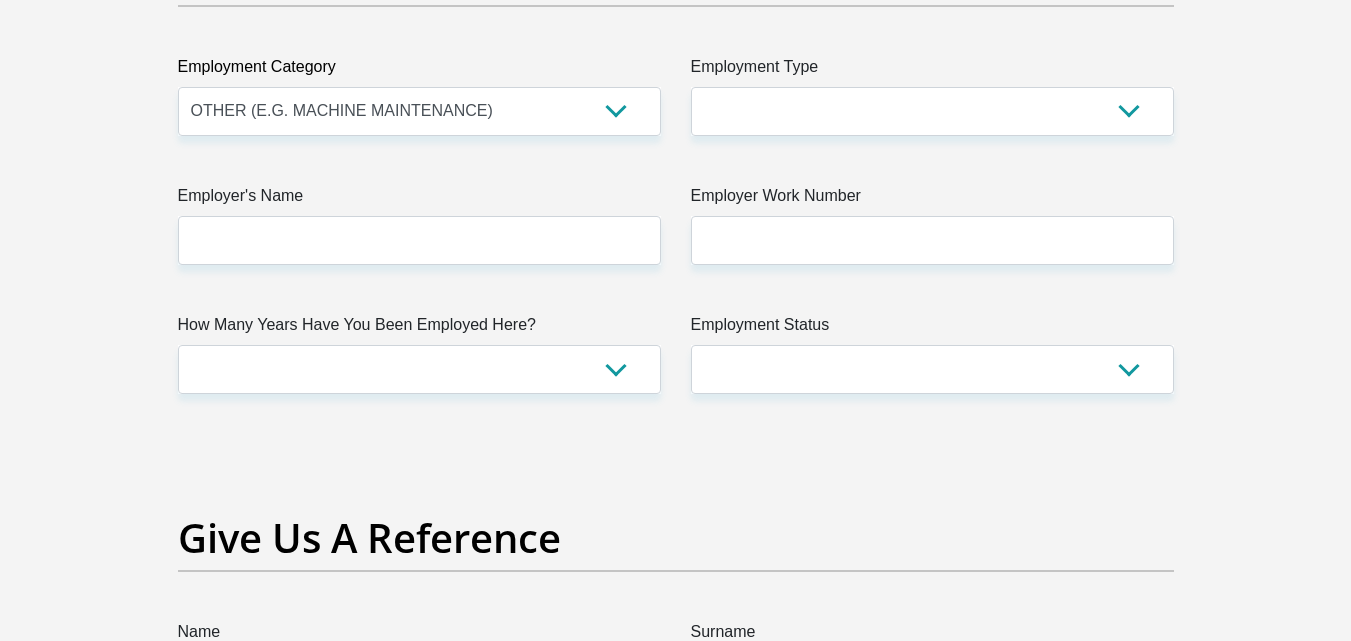 click on "Title
Mr
Ms
Mrs
Dr
Other
First Name
Msingathi
Surname
Gelese
ID Number
9604166248088
Please input valid ID number
Race
Black
Coloured
Indian
White
Other
Contact Number
0697190605
Please input valid contact number
Nationality
South Africa
Afghanistan
Aland Islands  Albania  Algeria" at bounding box center (676, -133) 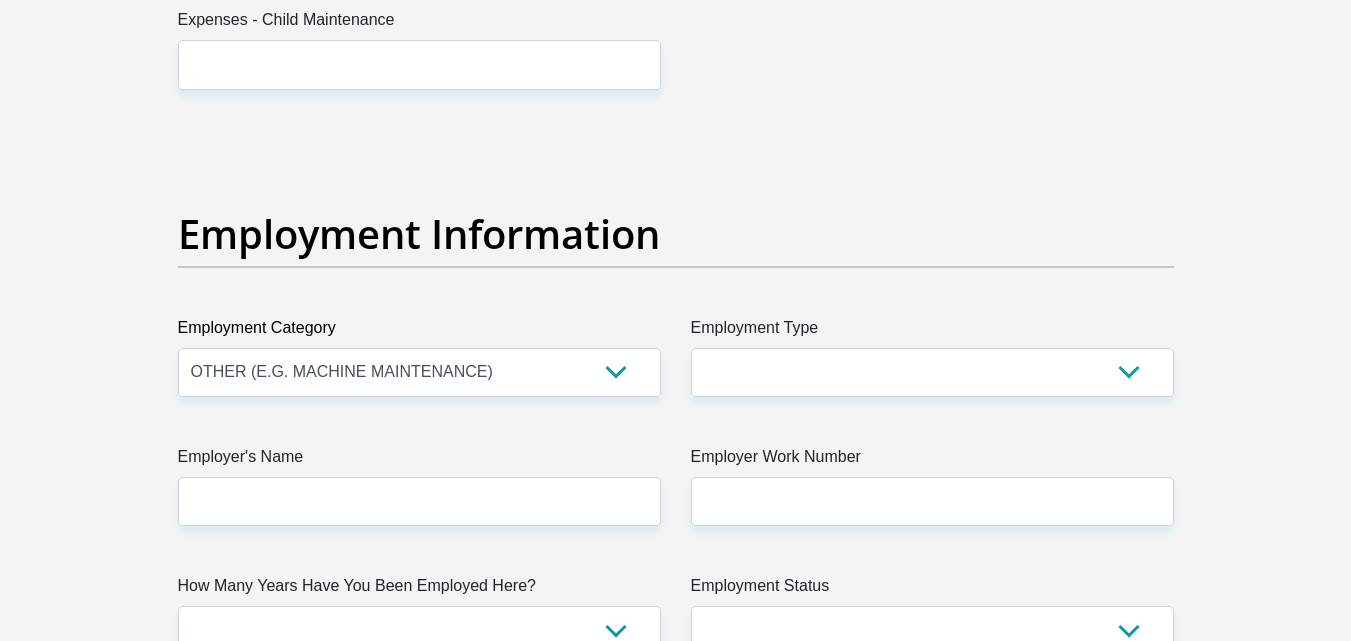scroll, scrollTop: 3500, scrollLeft: 0, axis: vertical 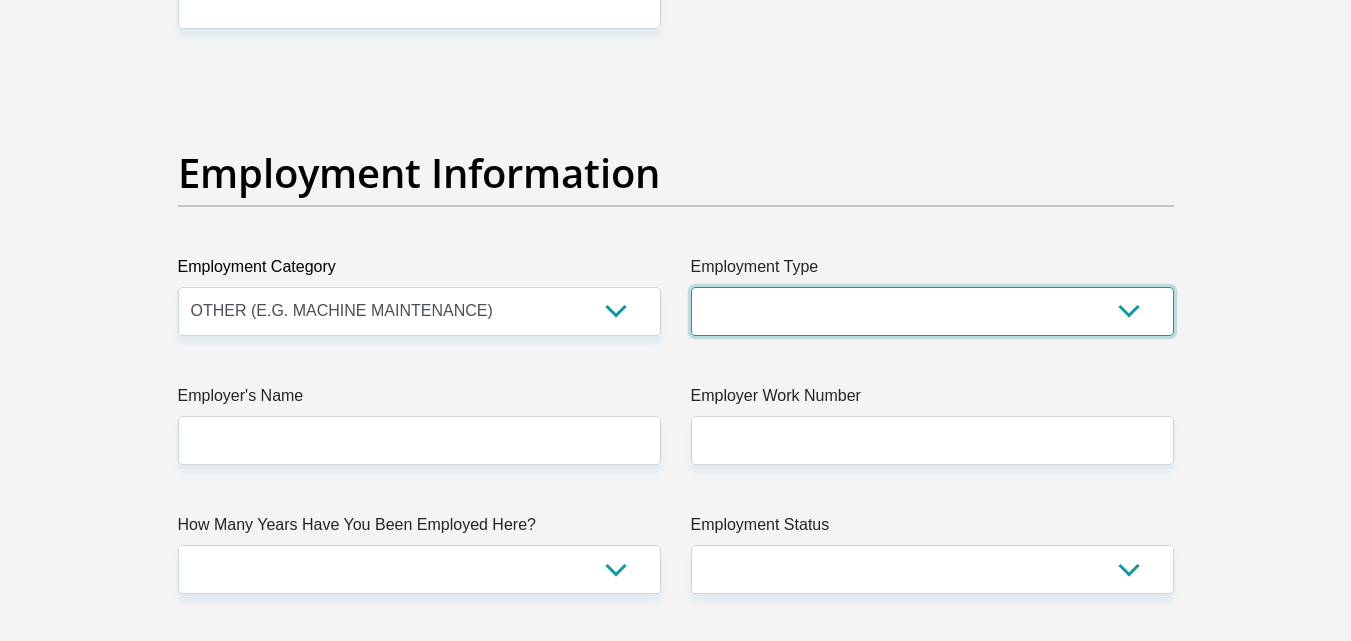 click on "College/Lecturer
Craft Seller
Creative
Driver
Executive
Farmer
Forces - Non Commissioned
Forces - Officer
Hawker
Housewife
Labourer
Licenced Professional
Manager
Miner
Non Licenced Professional
Office Staff/Clerk
Outside Worker
Pensioner
Permanent Teacher
Production/Manufacturing
Sales
Self-Employed
Semi-Professional Worker
Service Industry  Social Worker  Student" at bounding box center [932, 311] 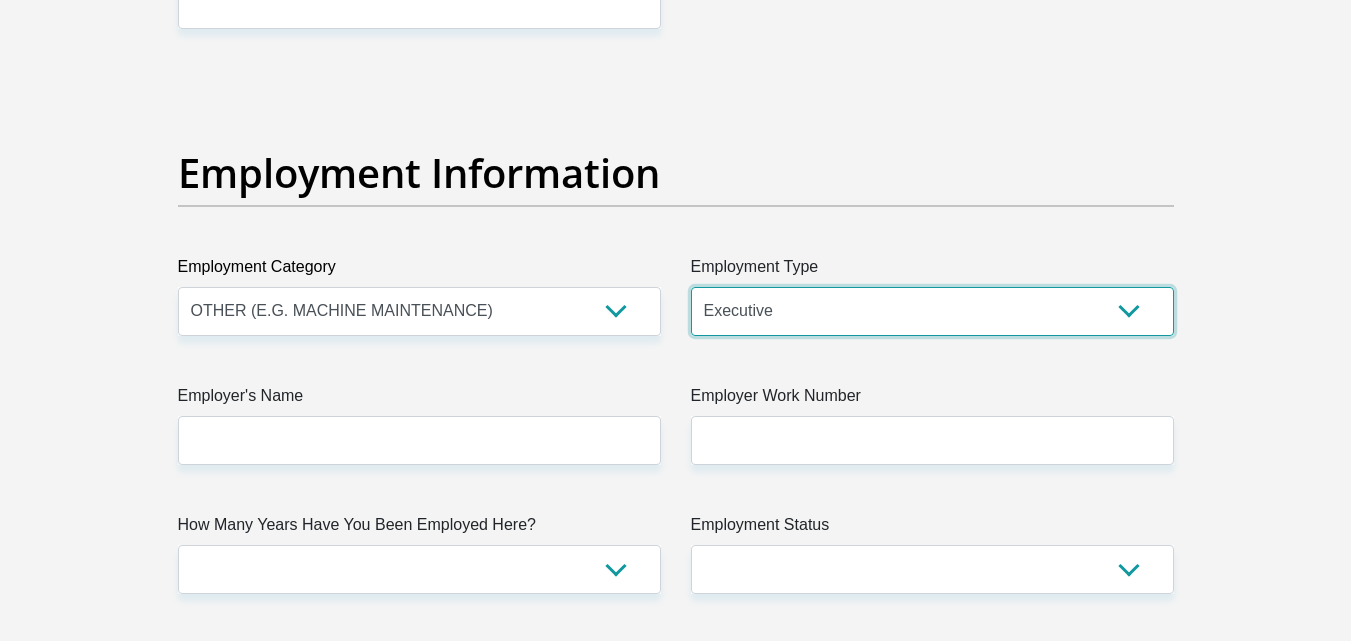 click on "College/Lecturer
Craft Seller
Creative
Driver
Executive
Farmer
Forces - Non Commissioned
Forces - Officer
Hawker
Housewife
Labourer
Licenced Professional
Manager
Miner
Non Licenced Professional
Office Staff/Clerk
Outside Worker
Pensioner
Permanent Teacher
Production/Manufacturing
Sales
Self-Employed
Semi-Professional Worker
Service Industry  Social Worker  Student" at bounding box center (932, 311) 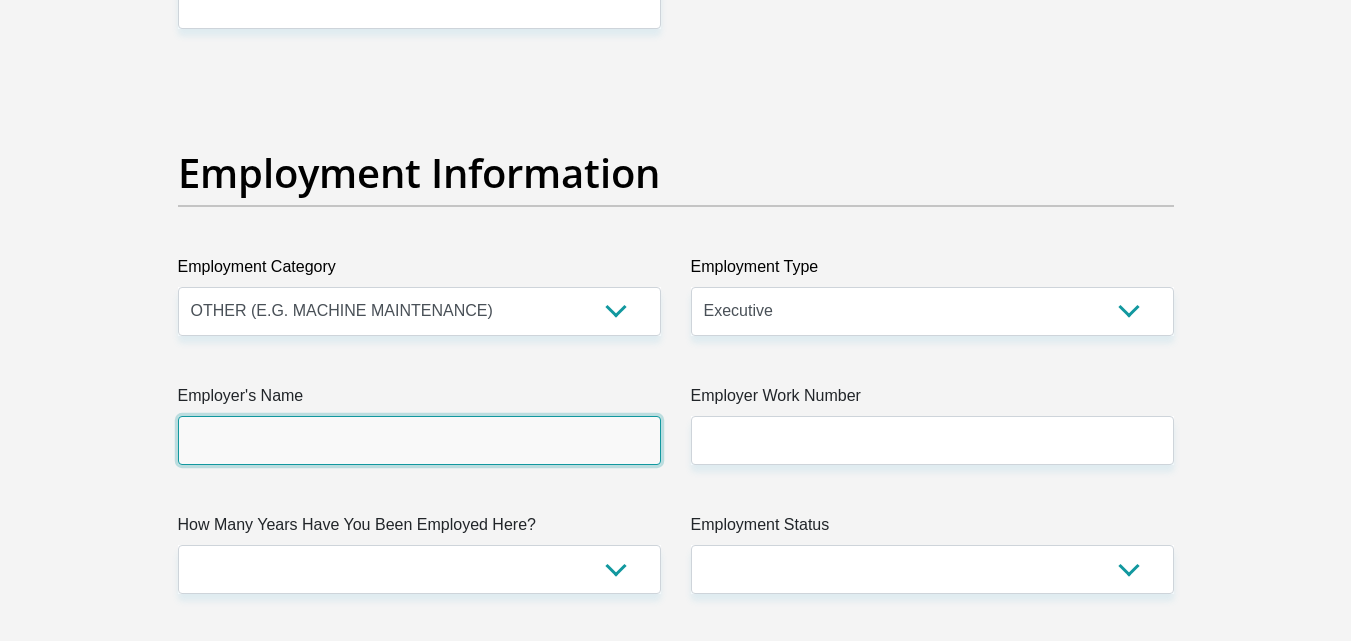 click on "Employer's Name" at bounding box center [419, 440] 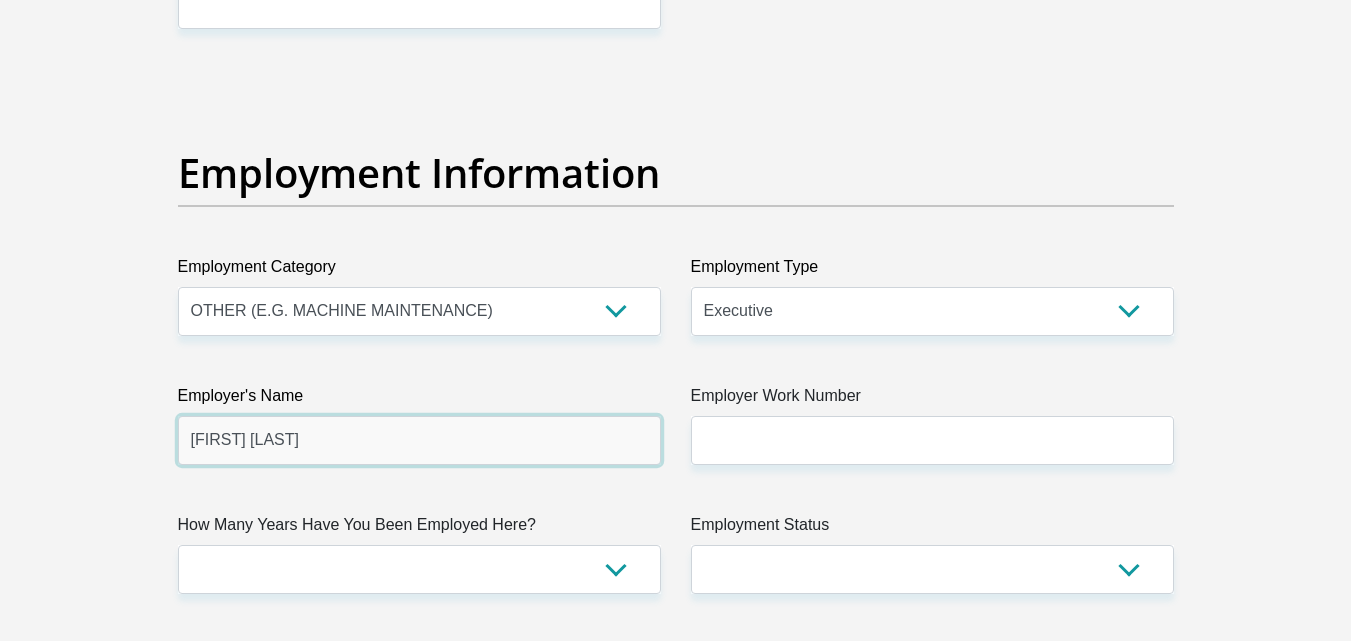 click on "MsingathiGelese" at bounding box center [419, 440] 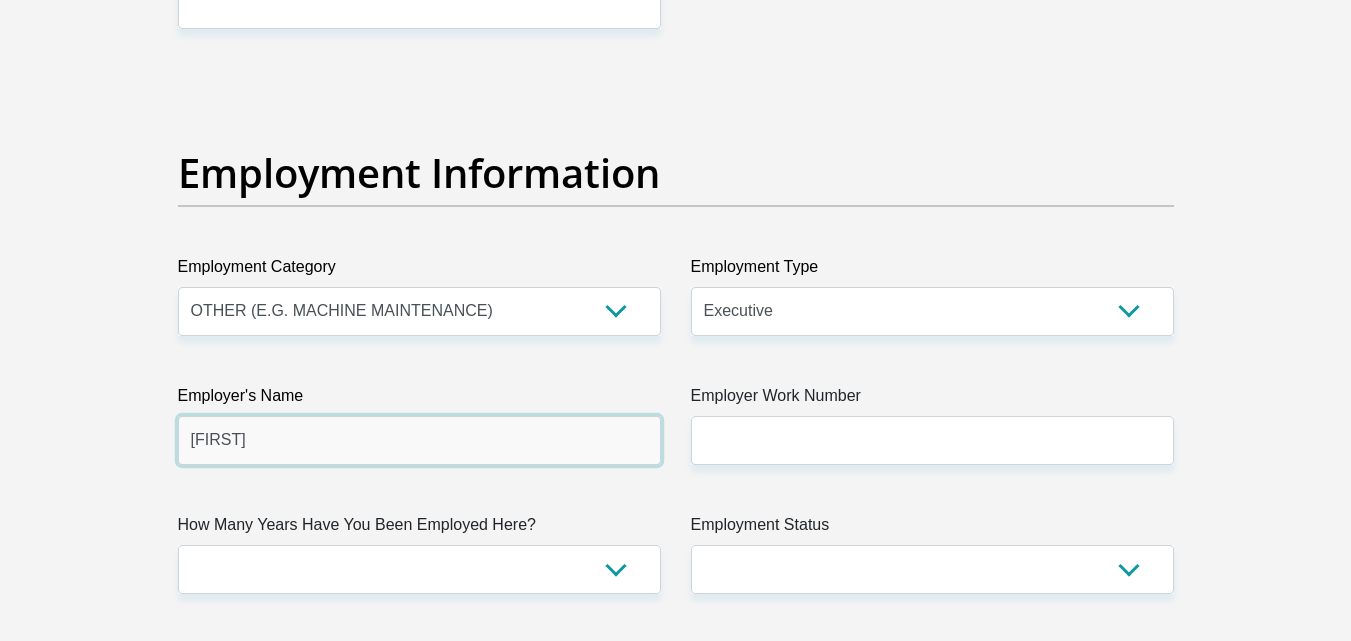 type on "Msingathi" 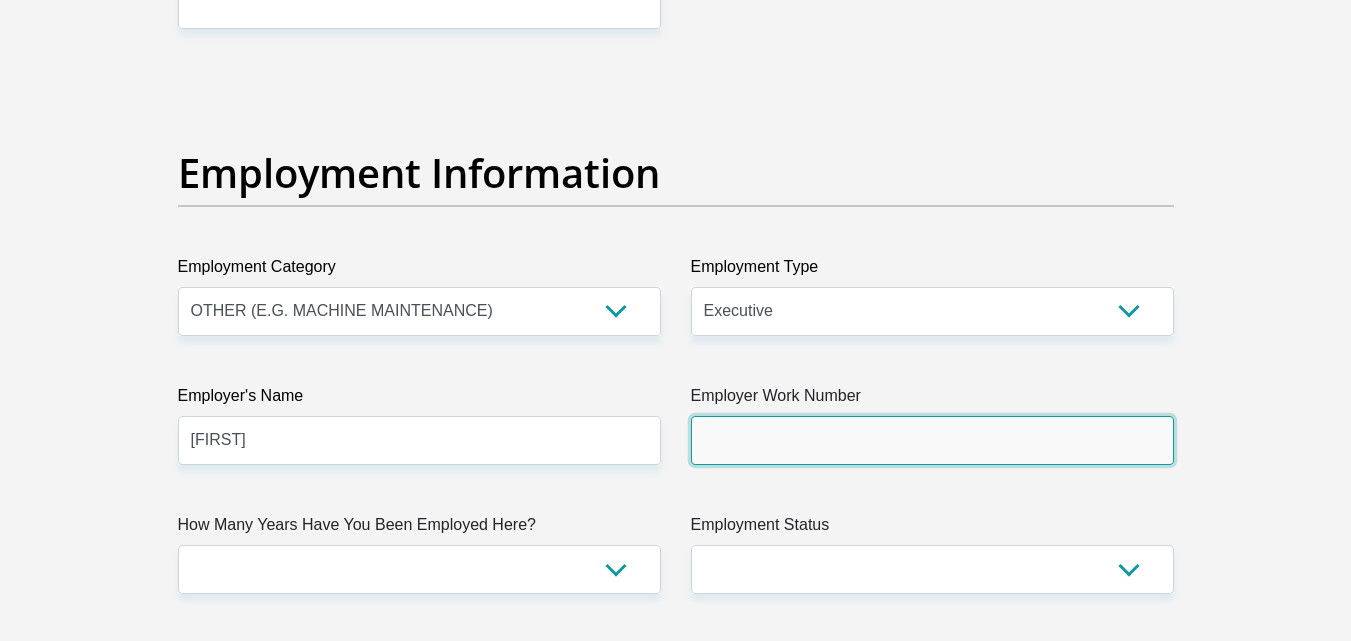 click on "Employer Work Number" at bounding box center [932, 440] 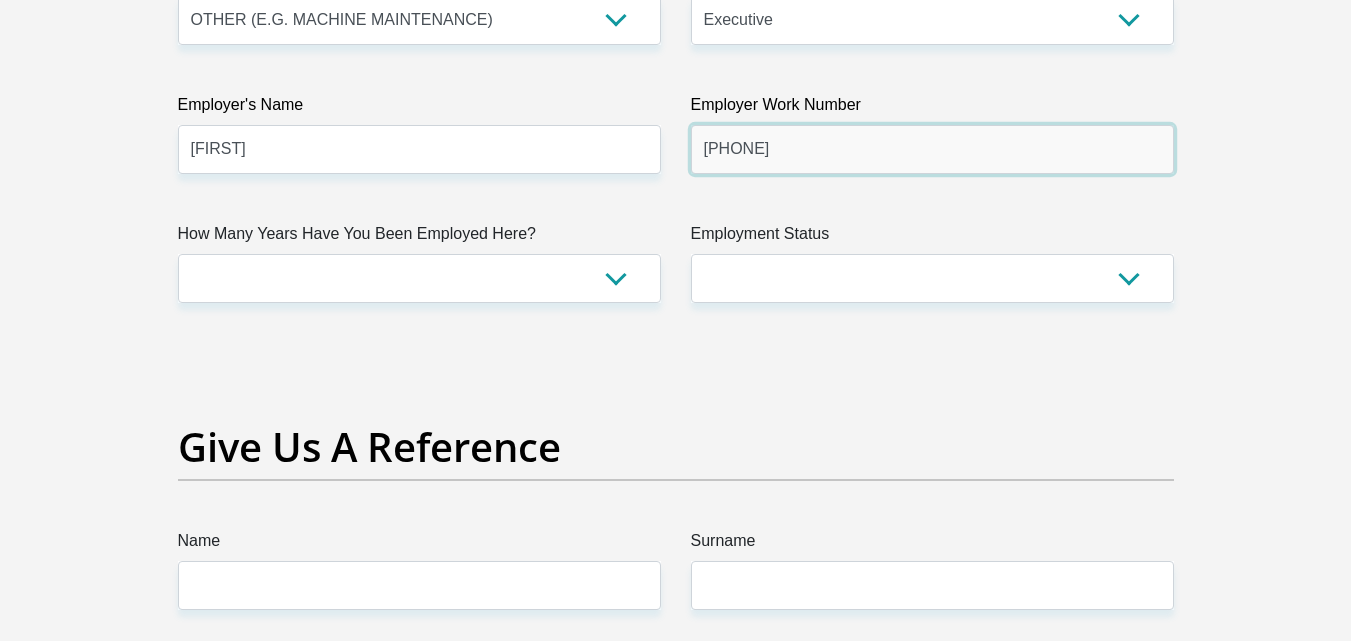 scroll, scrollTop: 3800, scrollLeft: 0, axis: vertical 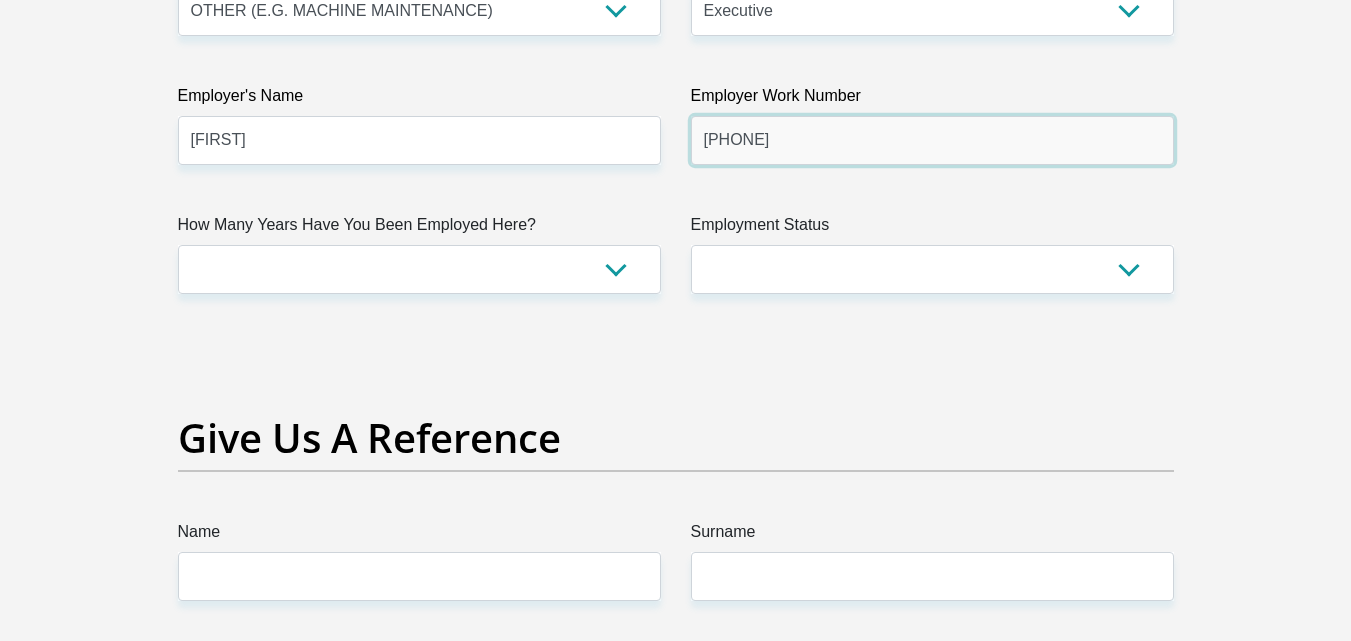 type on "0697190605" 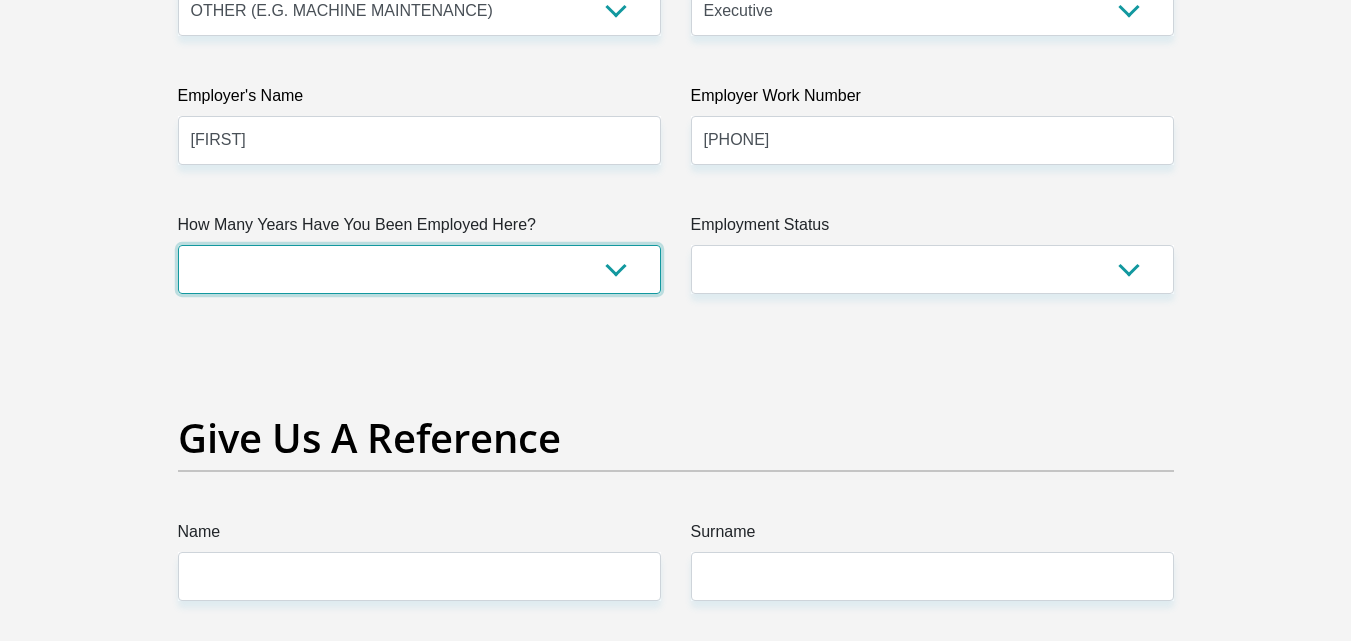 click on "less than 1 year
1-3 years
3-5 years
5+ years" at bounding box center [419, 269] 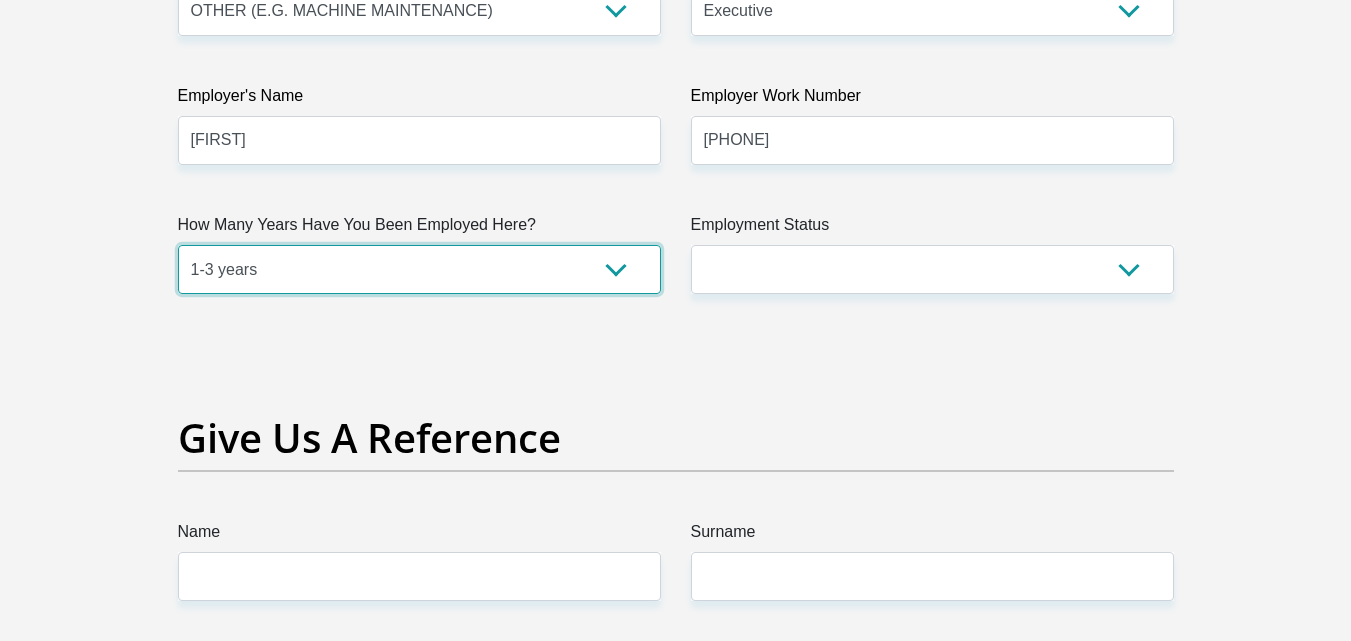 click on "less than 1 year
1-3 years
3-5 years
5+ years" at bounding box center (419, 269) 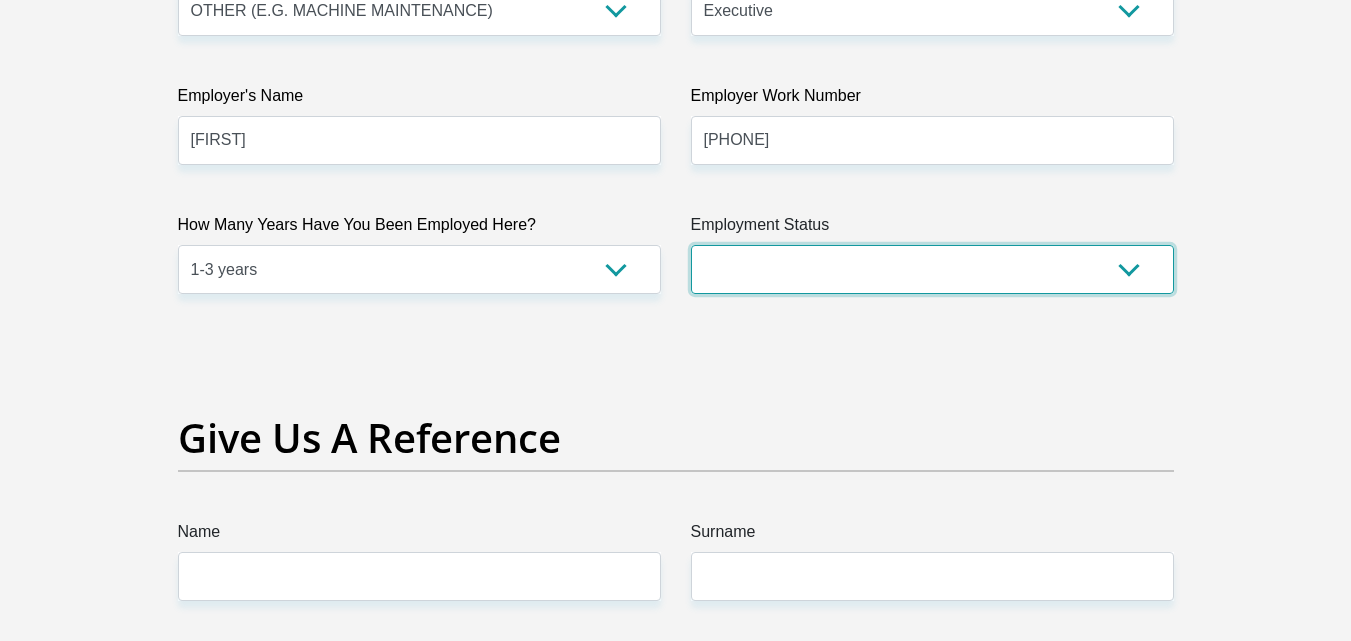 click on "Permanent/Full-time
Part-time/Casual
Contract Worker
Self-Employed
Housewife
Retired
Student
Medically Boarded
Disability
Unemployed" at bounding box center [932, 269] 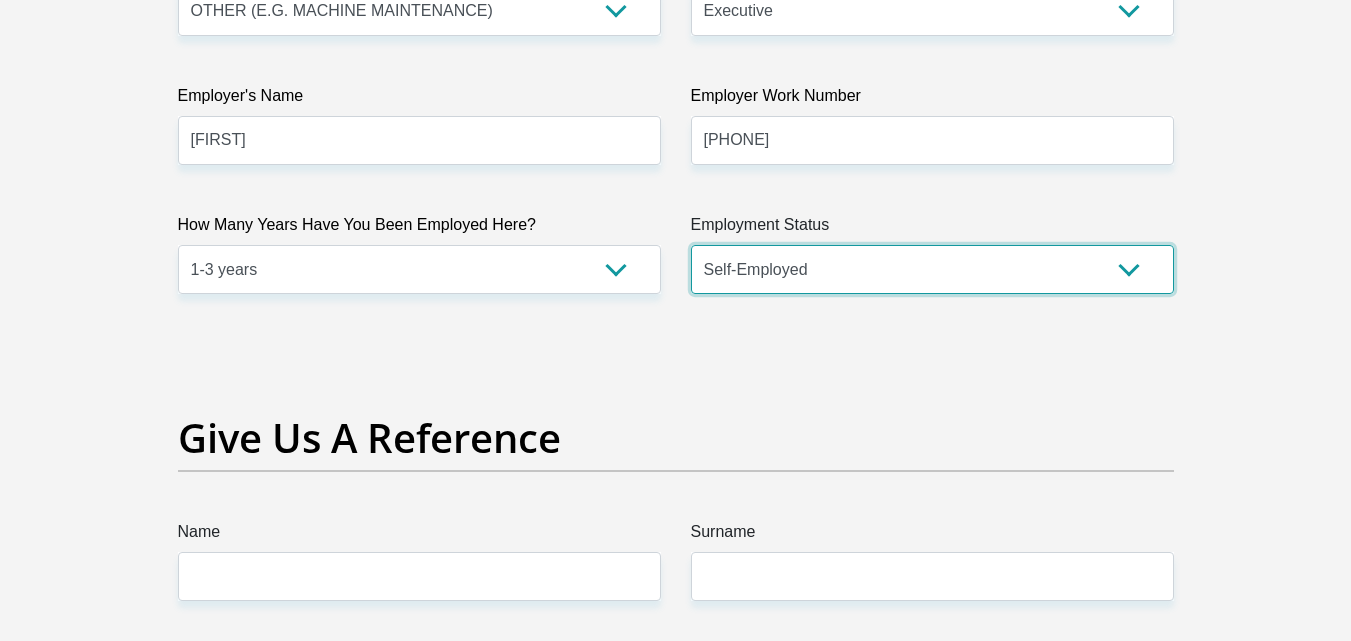 click on "Permanent/Full-time
Part-time/Casual
Contract Worker
Self-Employed
Housewife
Retired
Student
Medically Boarded
Disability
Unemployed" at bounding box center [932, 269] 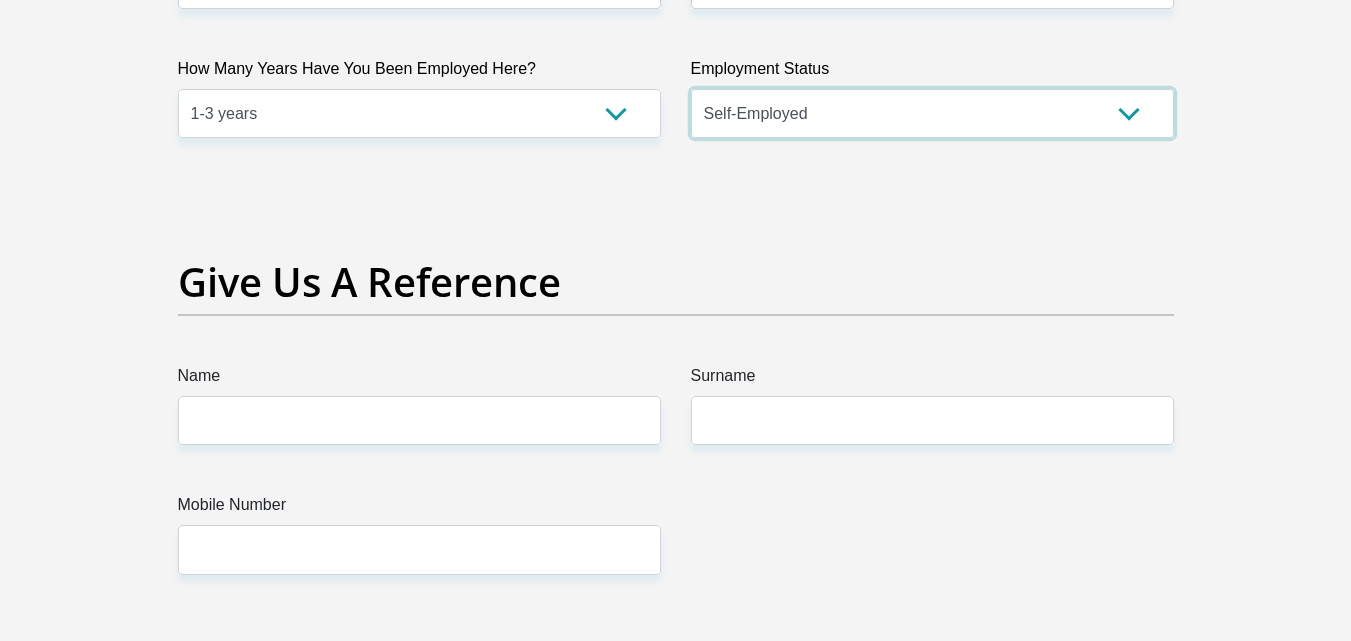 scroll, scrollTop: 4000, scrollLeft: 0, axis: vertical 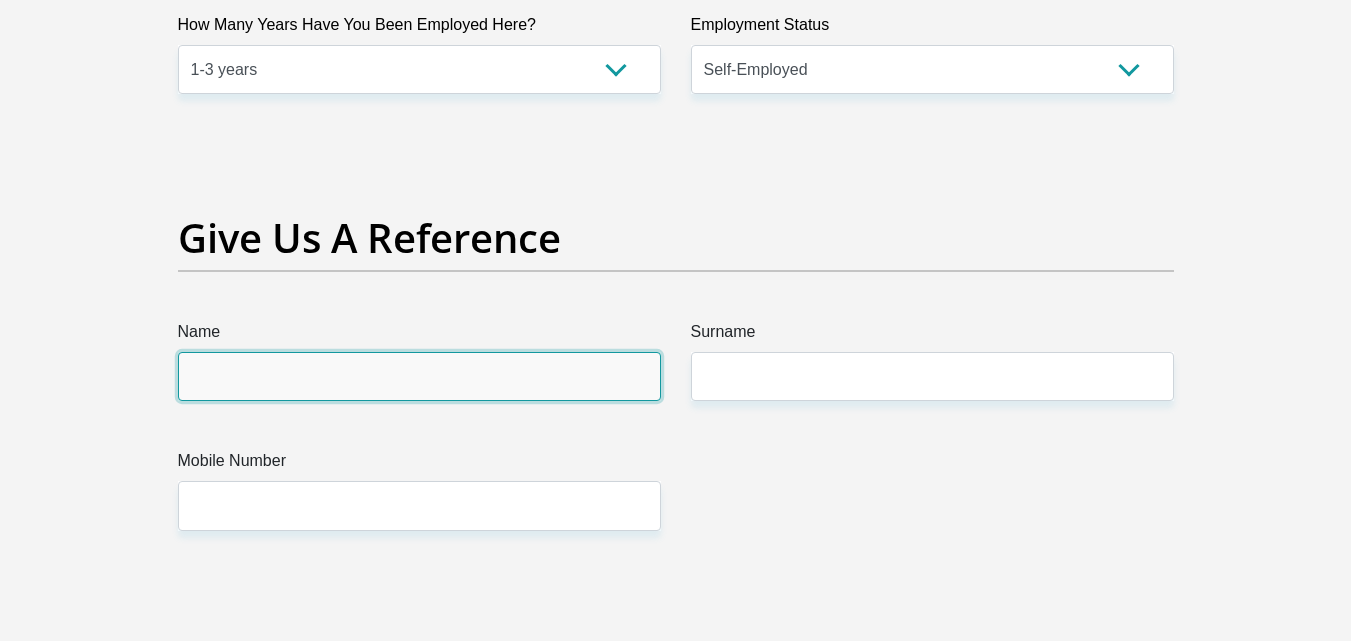 click on "Name" at bounding box center [419, 376] 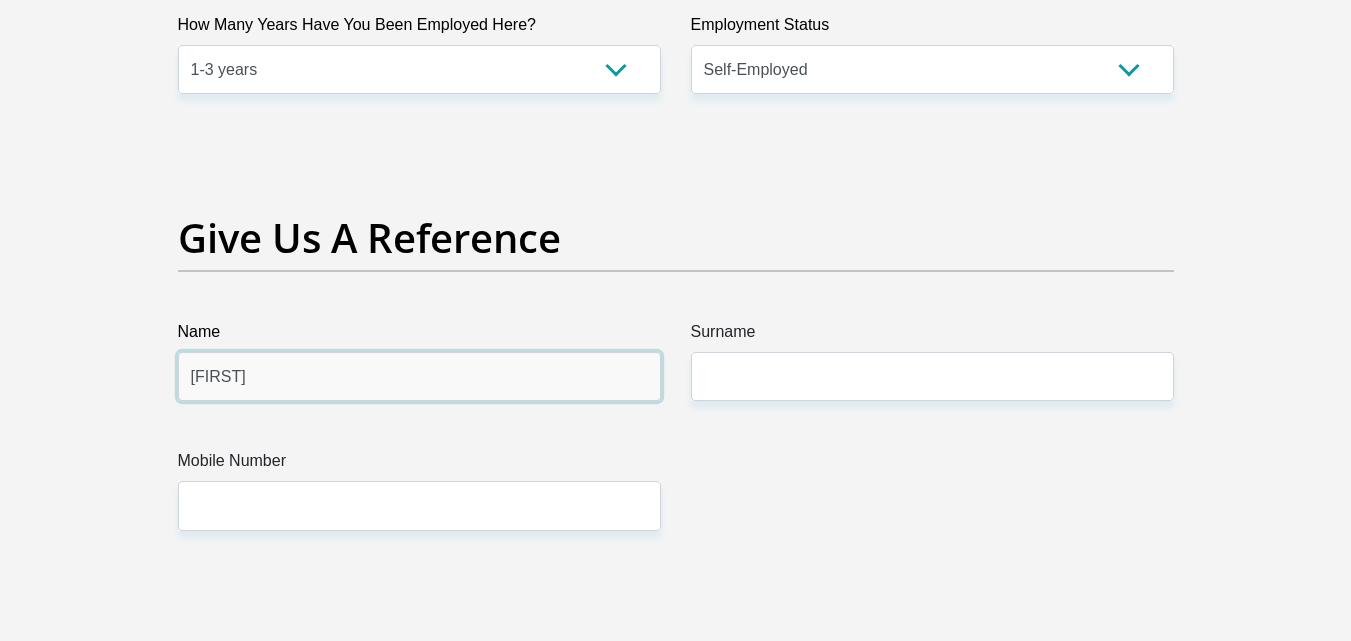 type on "Mawonga" 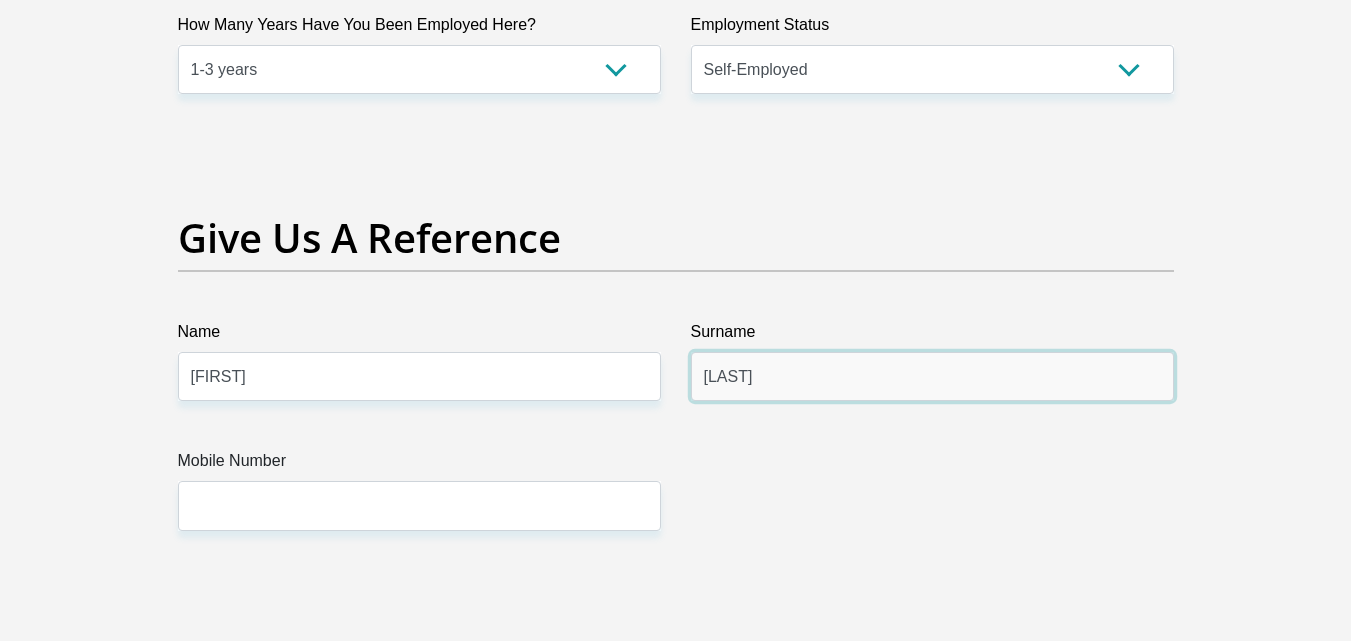 type on "Gelese" 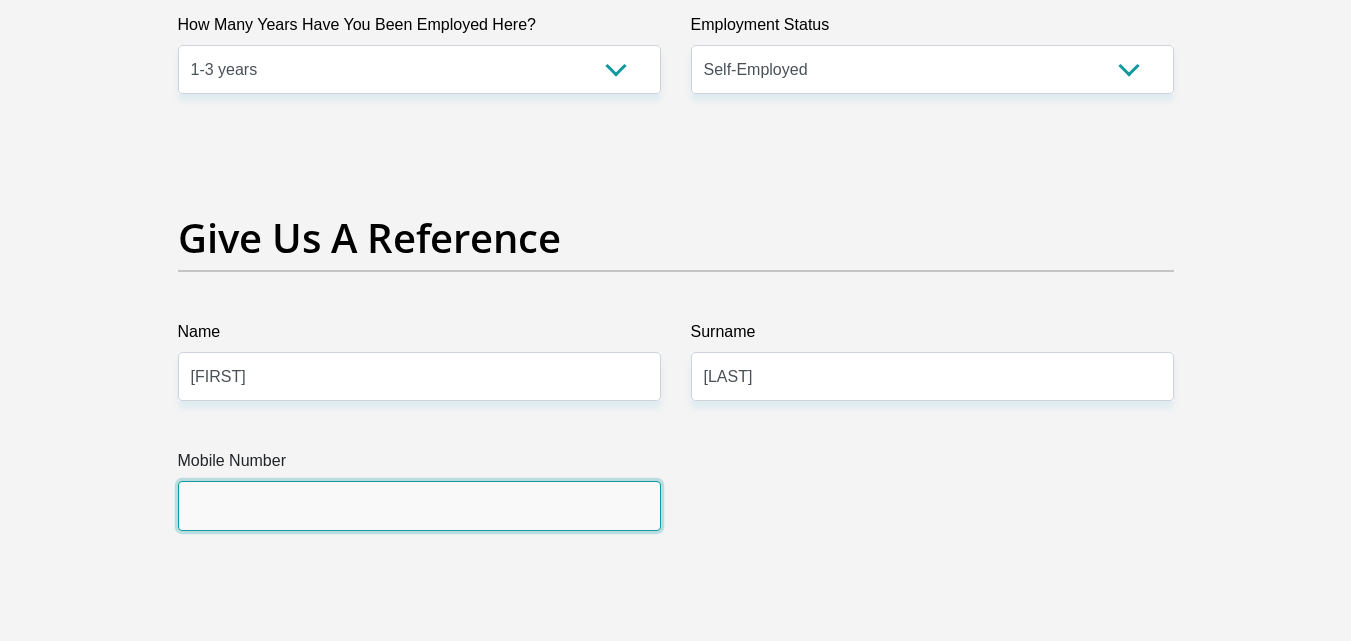 click on "Mobile Number" at bounding box center (419, 505) 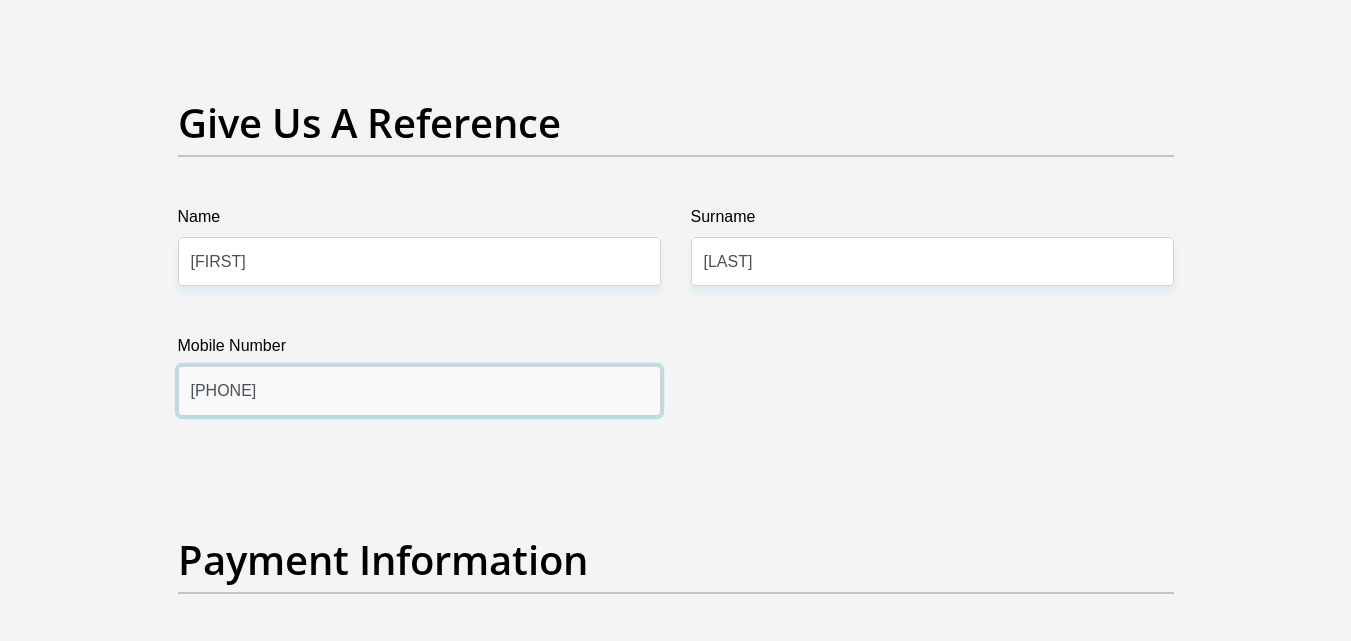 scroll, scrollTop: 4500, scrollLeft: 0, axis: vertical 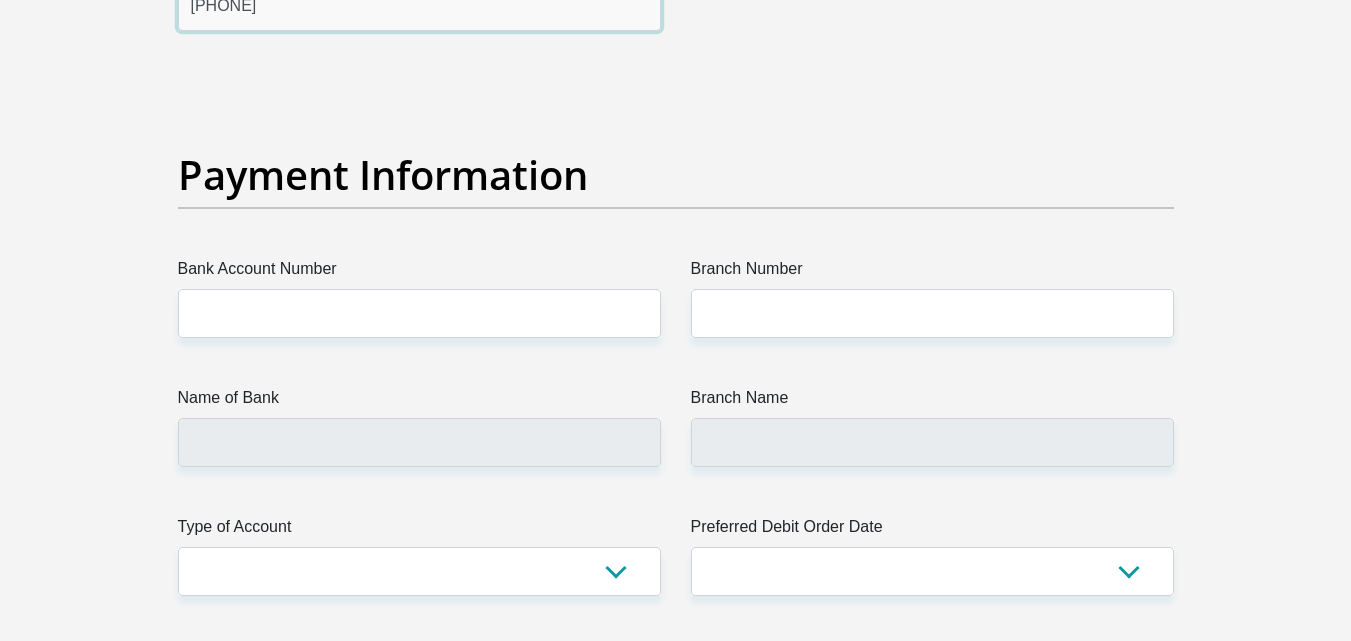 type on "0635921299" 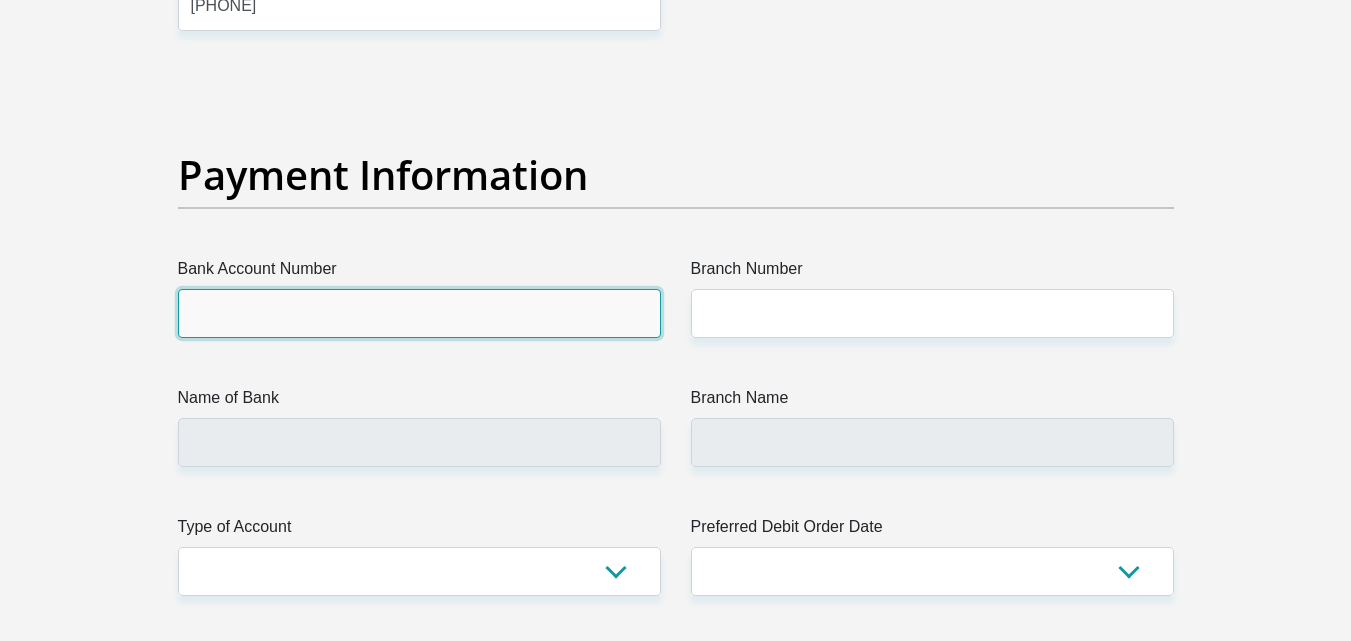 click on "Bank Account Number" at bounding box center [419, 313] 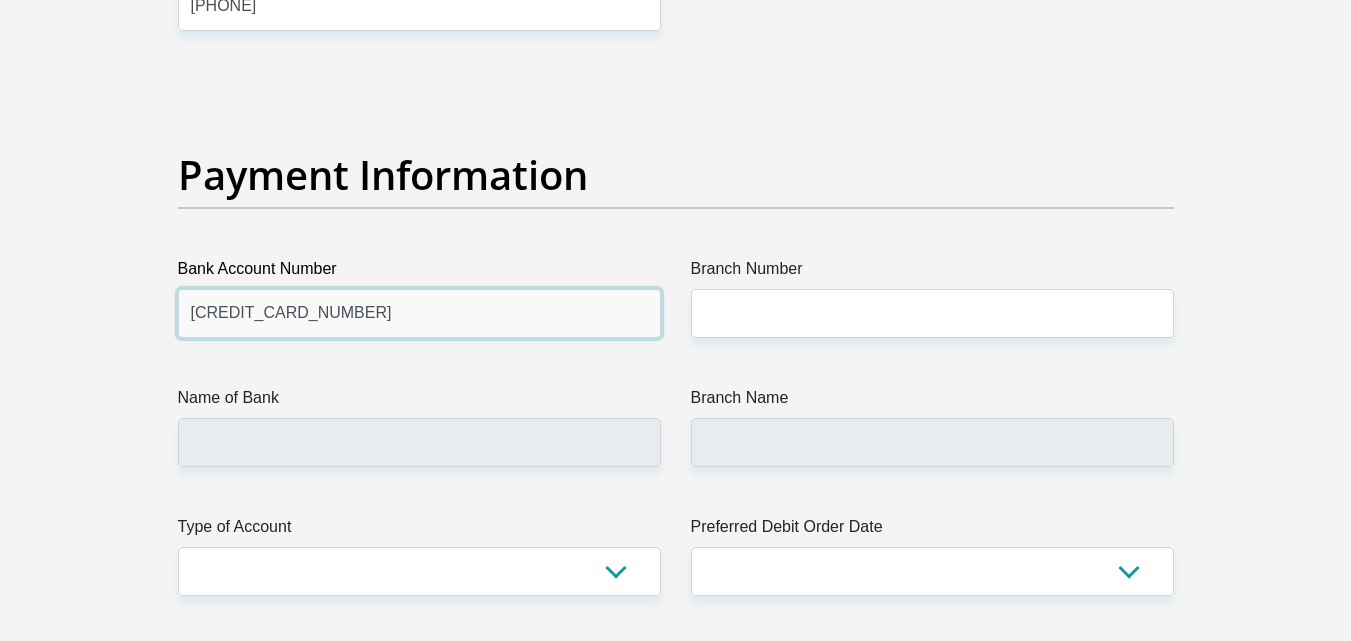 type on "2351416607" 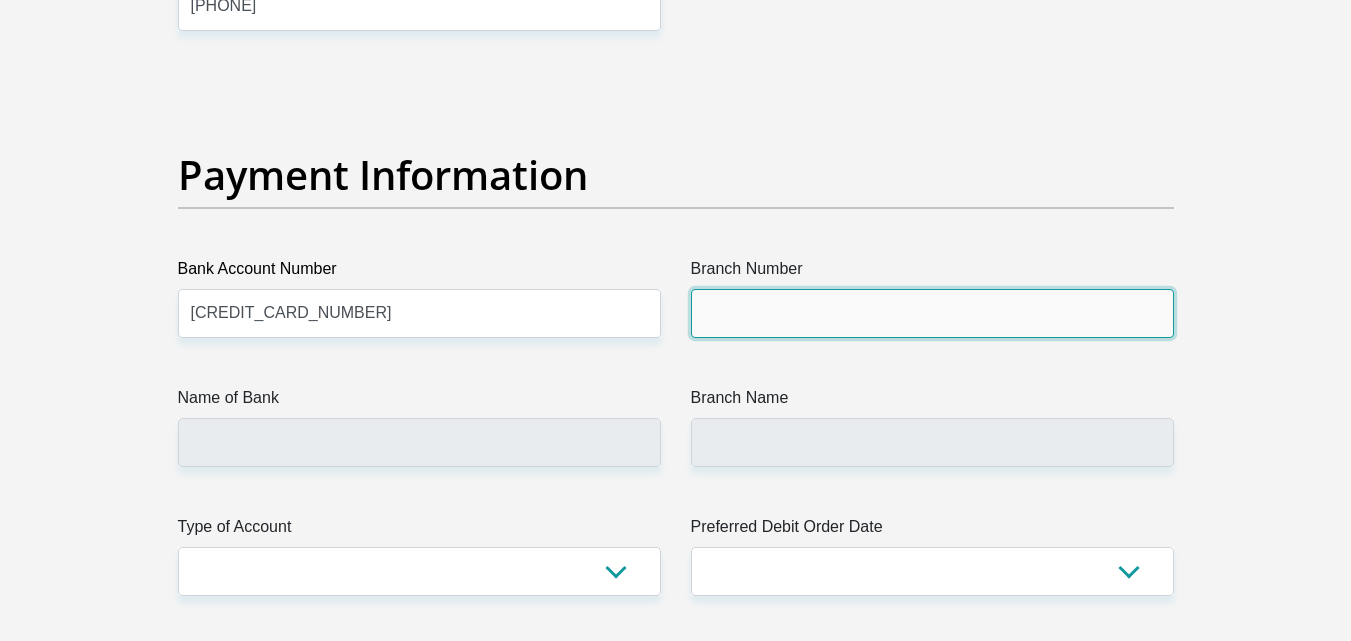 click on "Branch Number" at bounding box center [932, 313] 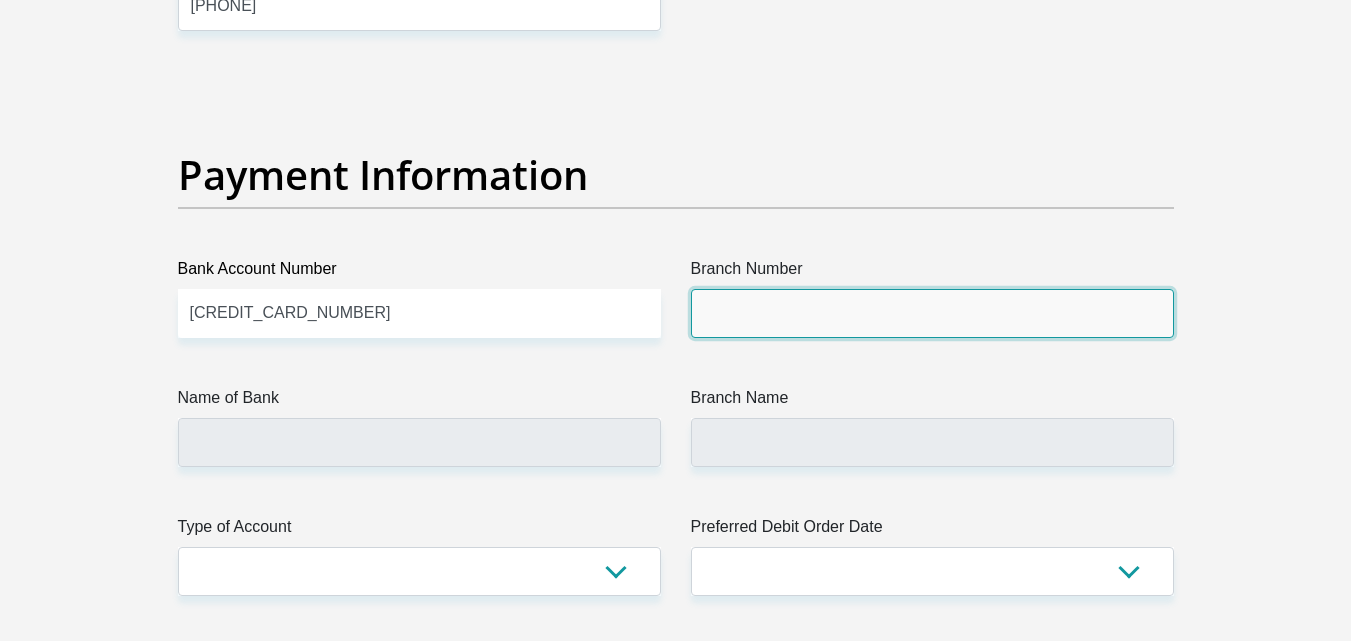 type on "7" 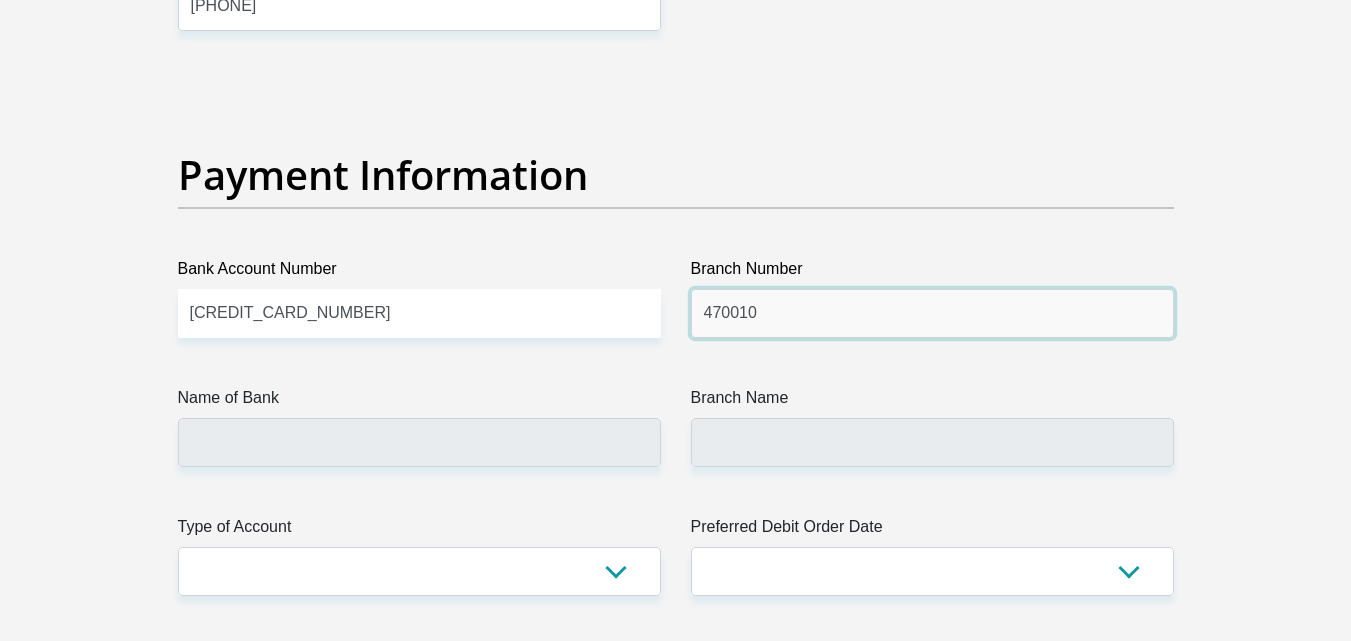 type on "470010" 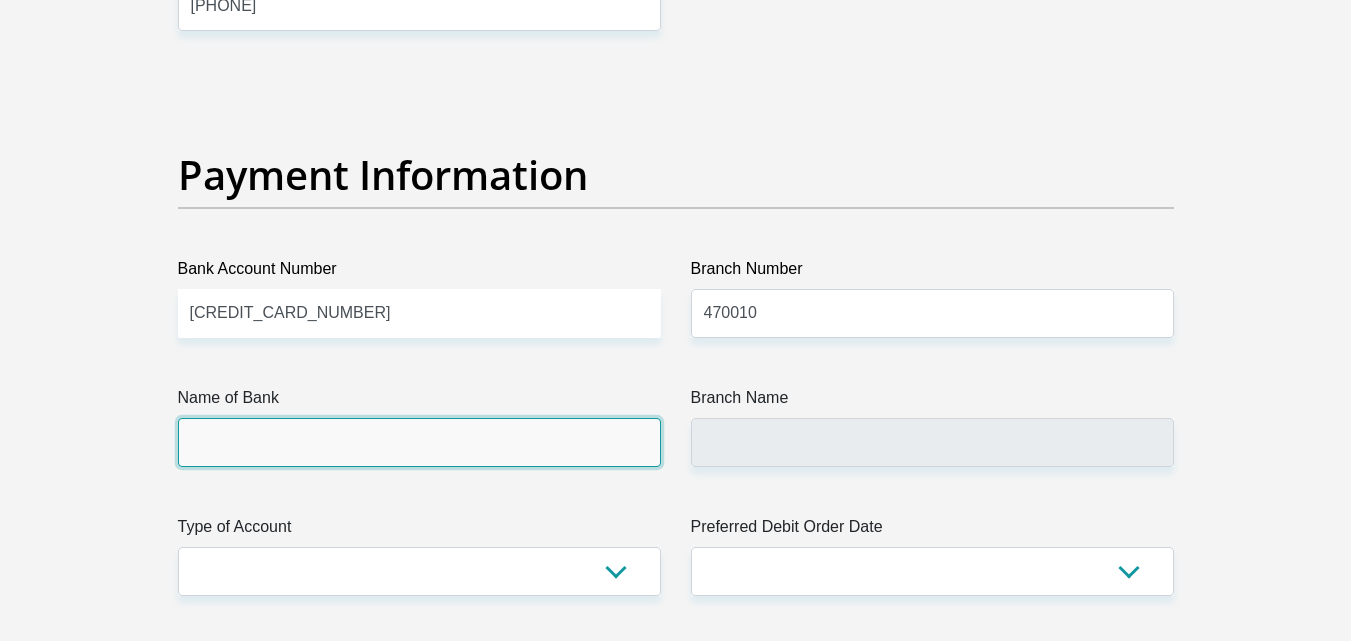 click on "Name of Bank" at bounding box center (419, 442) 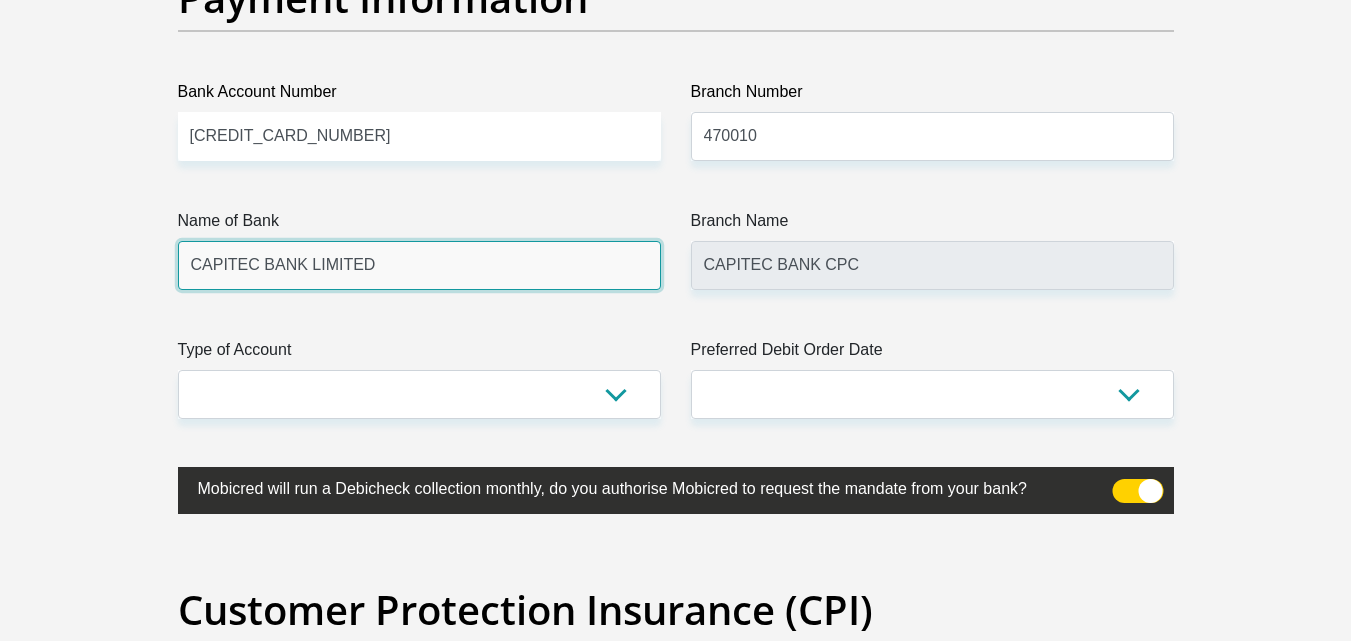 scroll, scrollTop: 4700, scrollLeft: 0, axis: vertical 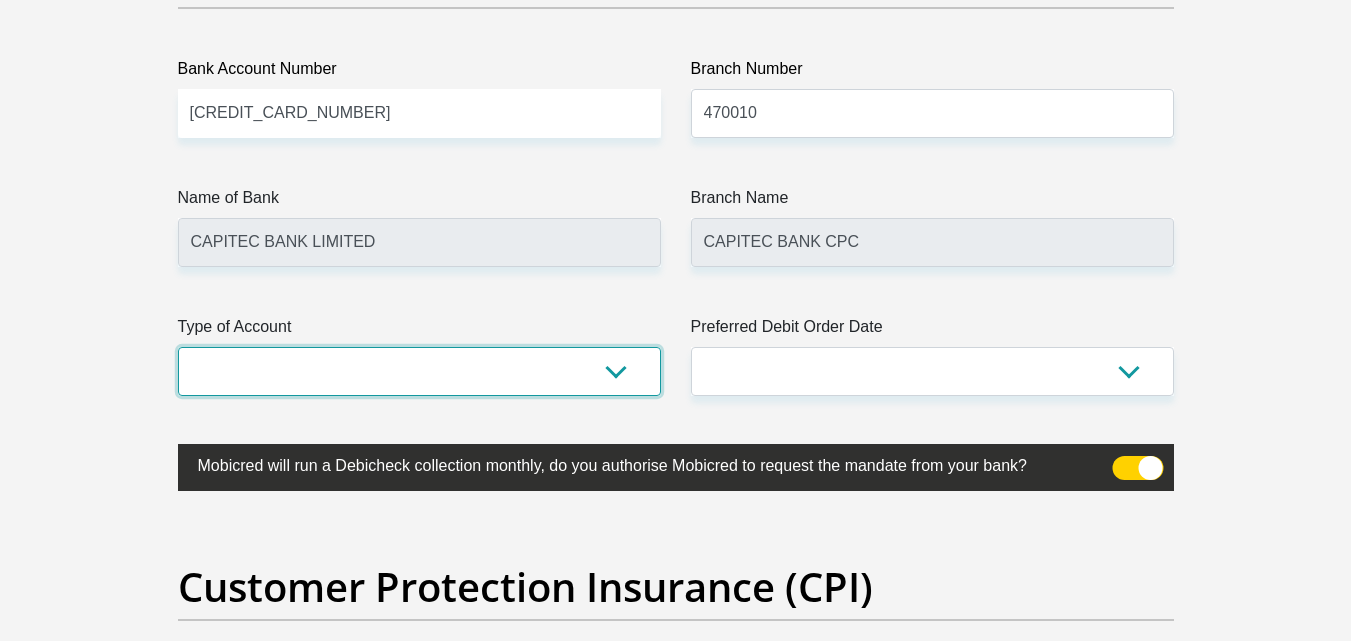 click on "Cheque
Savings" at bounding box center (419, 371) 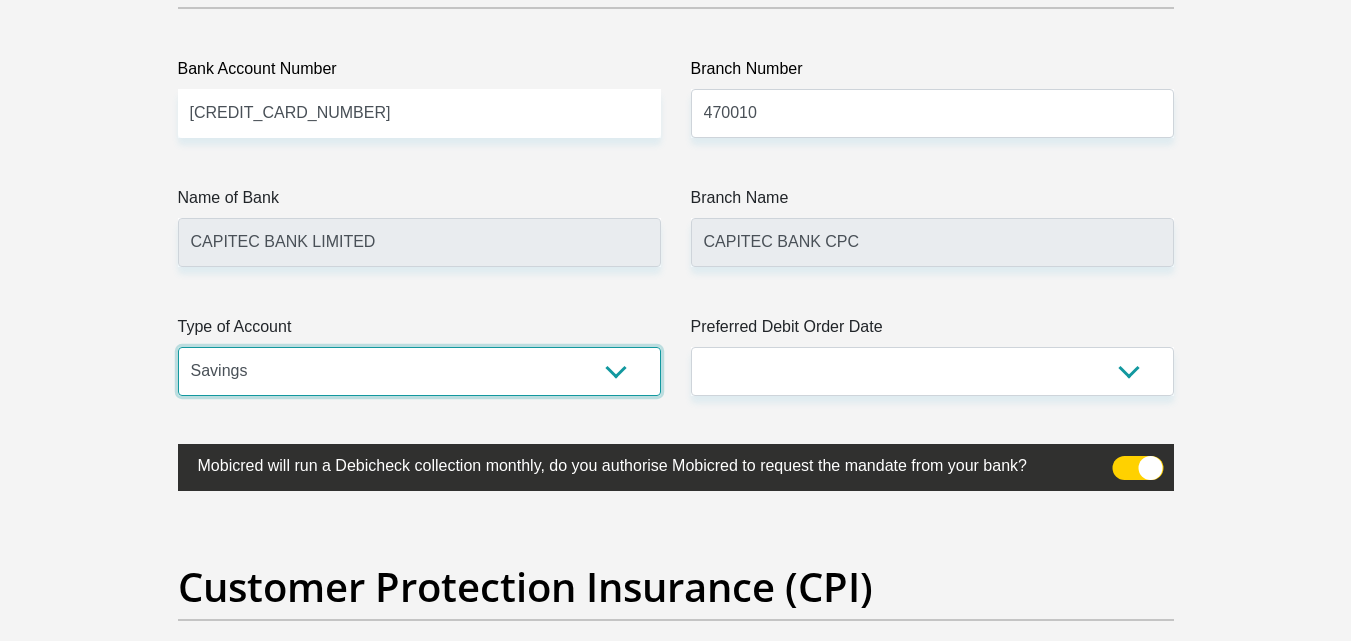 click on "Cheque
Savings" at bounding box center (419, 371) 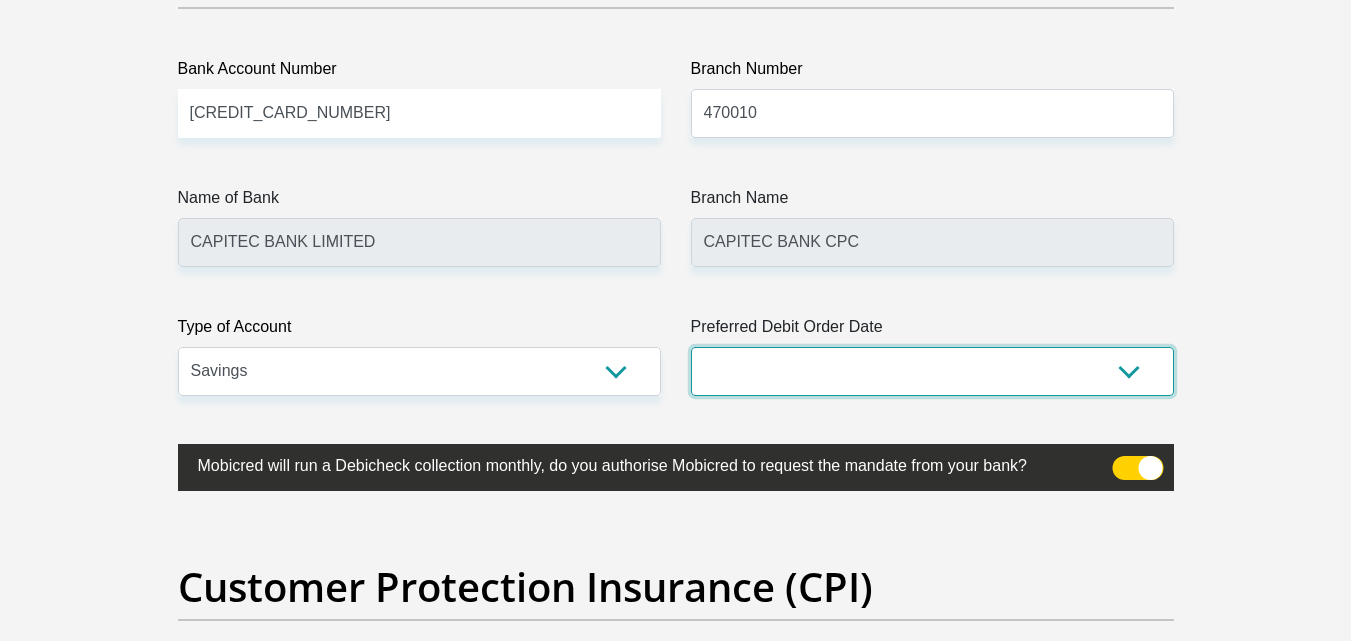 click on "1st
2nd
3rd
4th
5th
7th
18th
19th
20th
21st
22nd
23rd
24th
25th
26th
27th
28th
29th
30th" at bounding box center [932, 371] 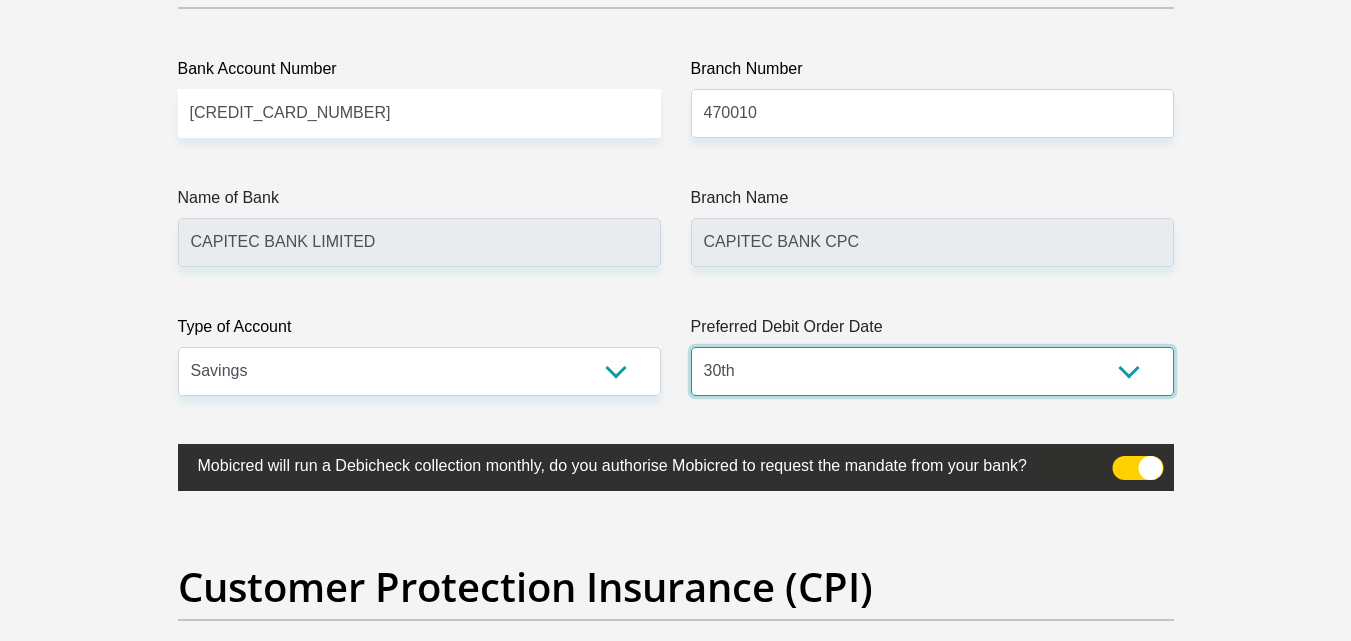 click on "1st
2nd
3rd
4th
5th
7th
18th
19th
20th
21st
22nd
23rd
24th
25th
26th
27th
28th
29th
30th" at bounding box center (932, 371) 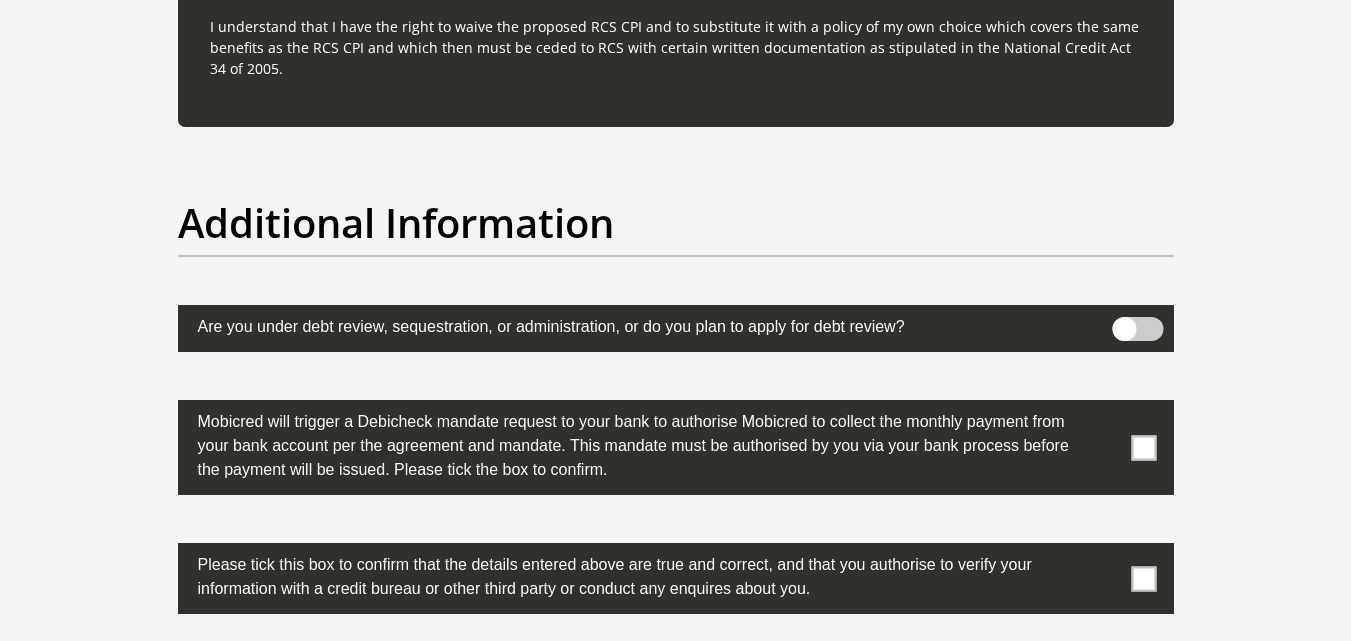scroll, scrollTop: 6200, scrollLeft: 0, axis: vertical 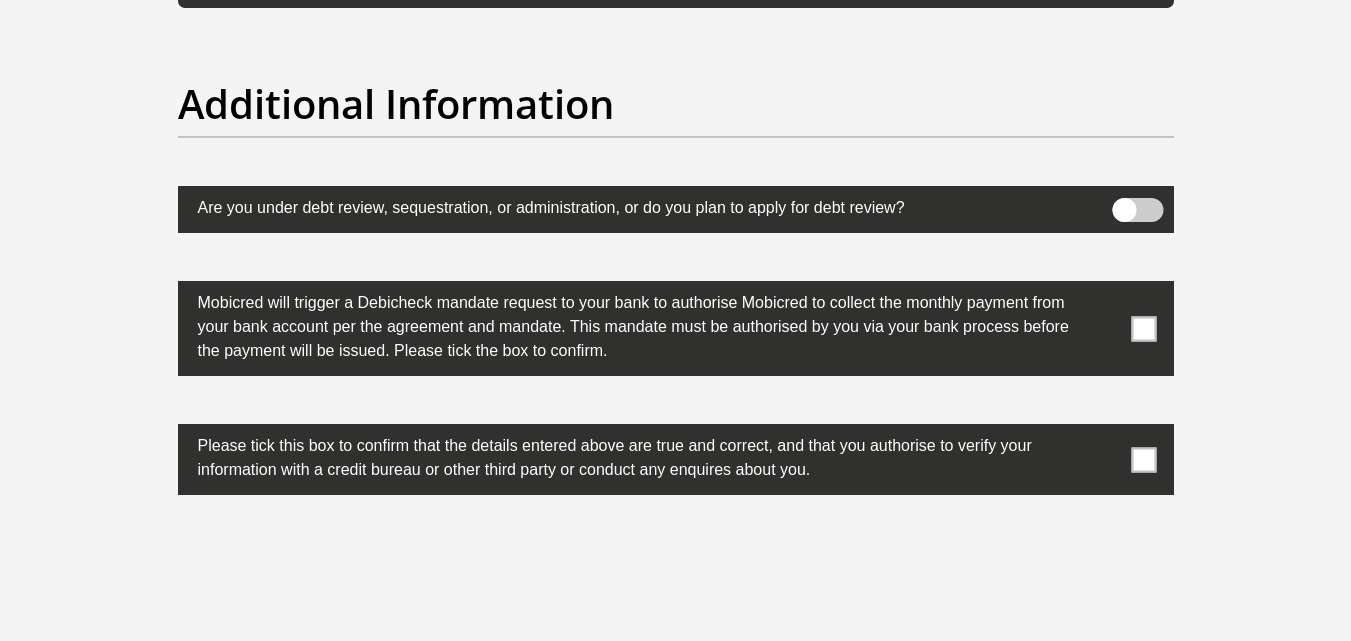 click at bounding box center [1143, 328] 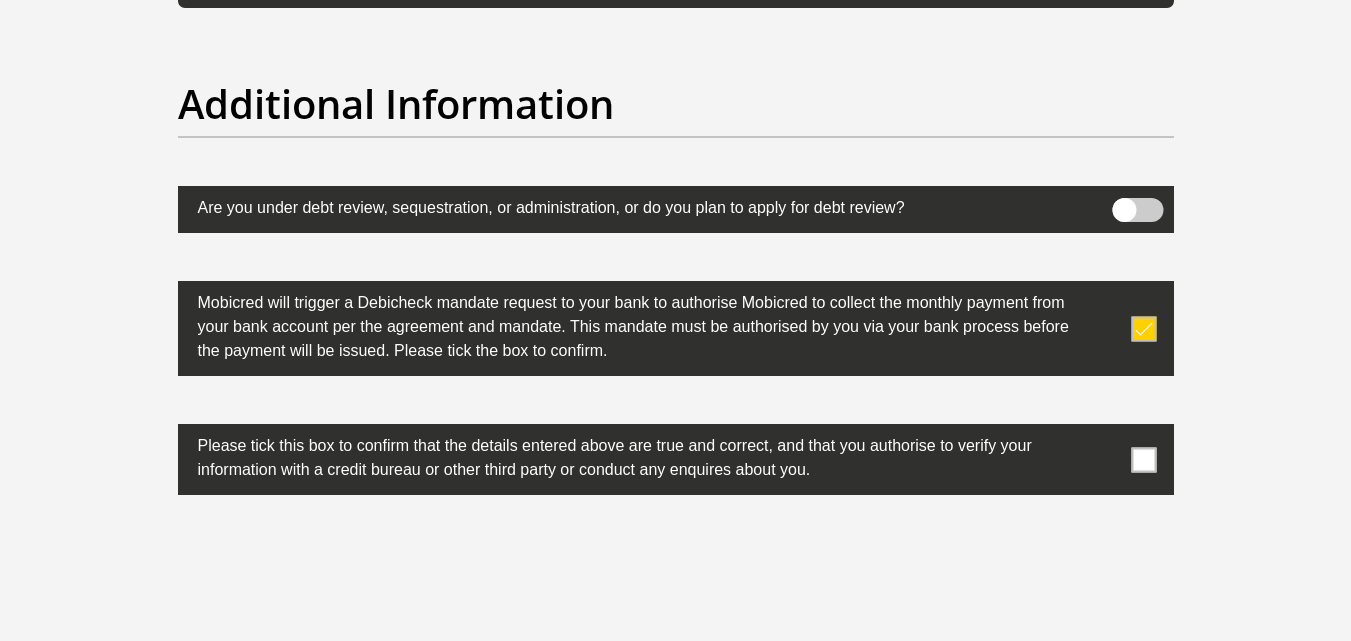 drag, startPoint x: 1147, startPoint y: 463, endPoint x: 1119, endPoint y: 464, distance: 28.01785 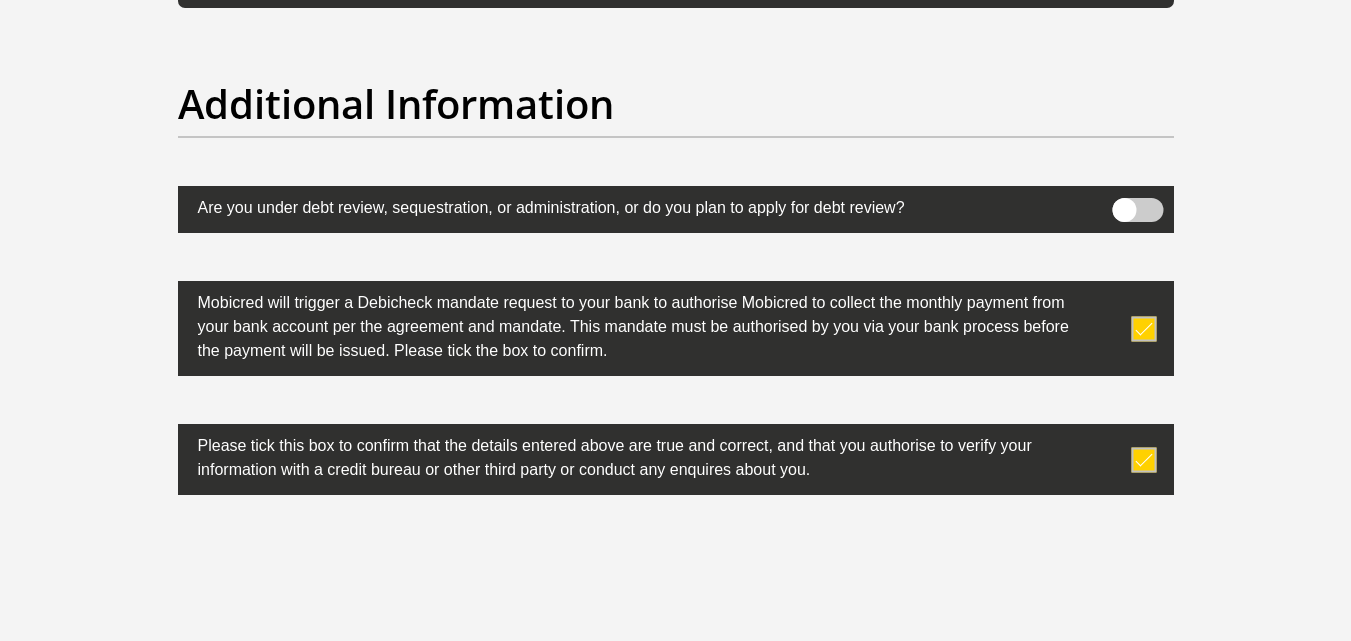 click at bounding box center [1137, 210] 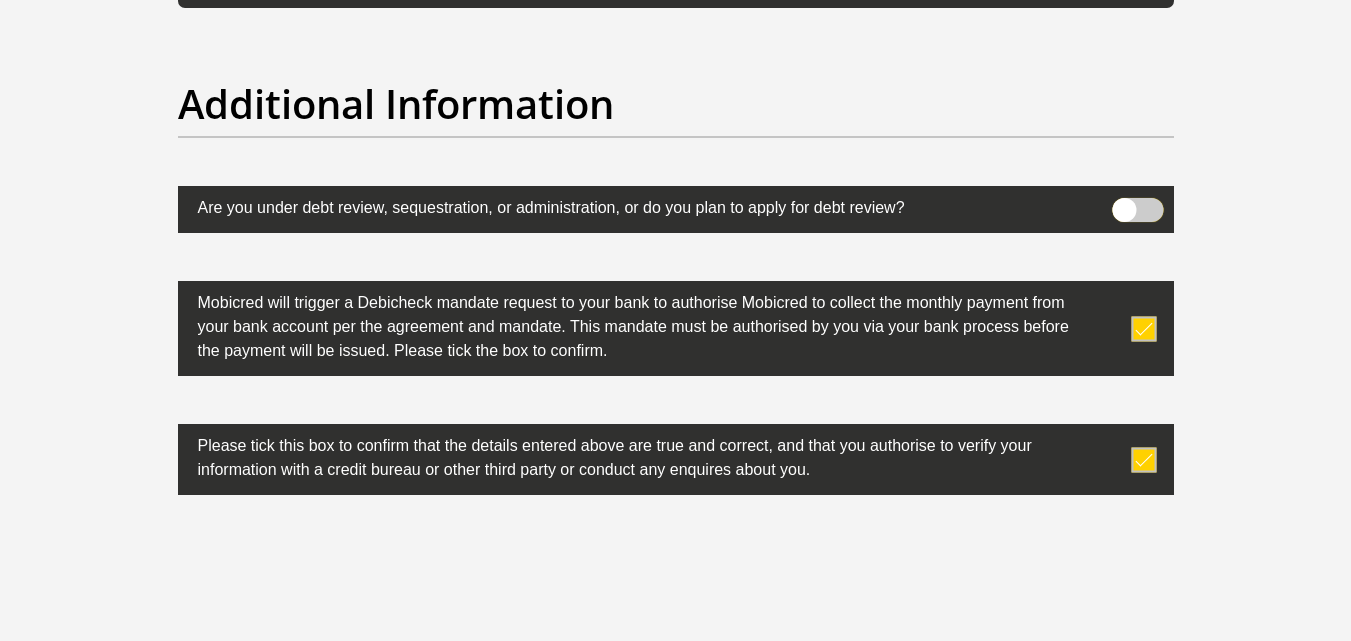 click at bounding box center (1124, 203) 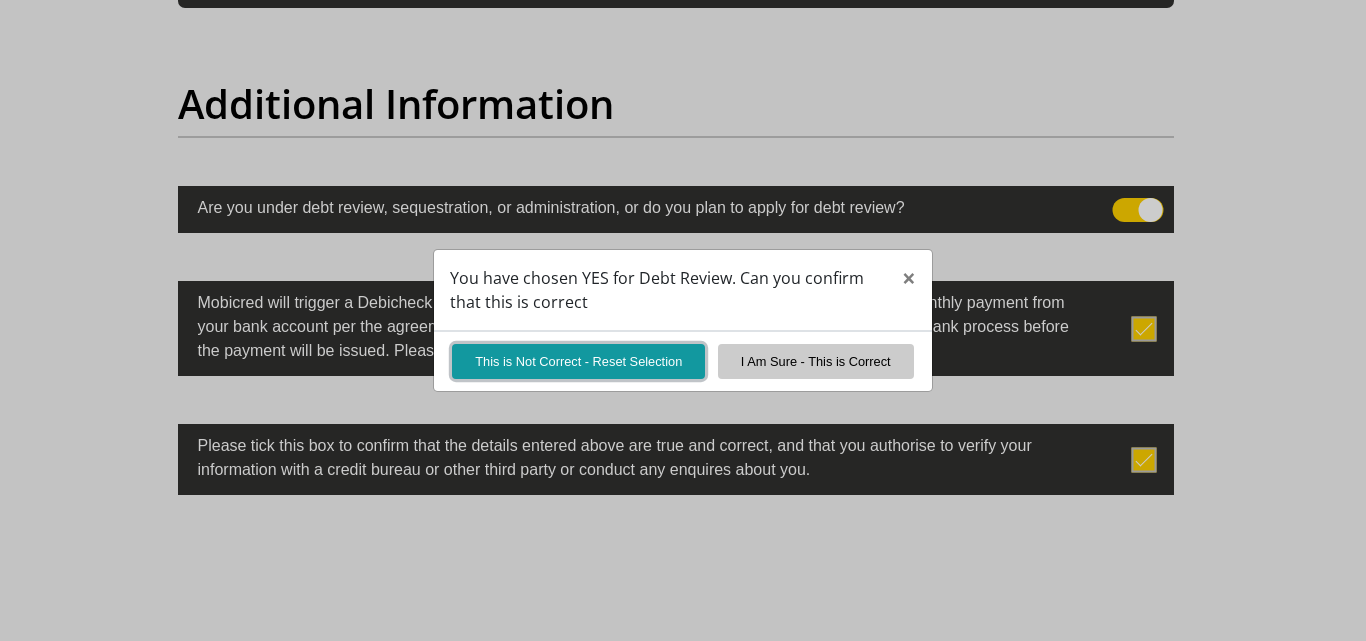 click on "This is Not Correct - Reset Selection" at bounding box center [578, 361] 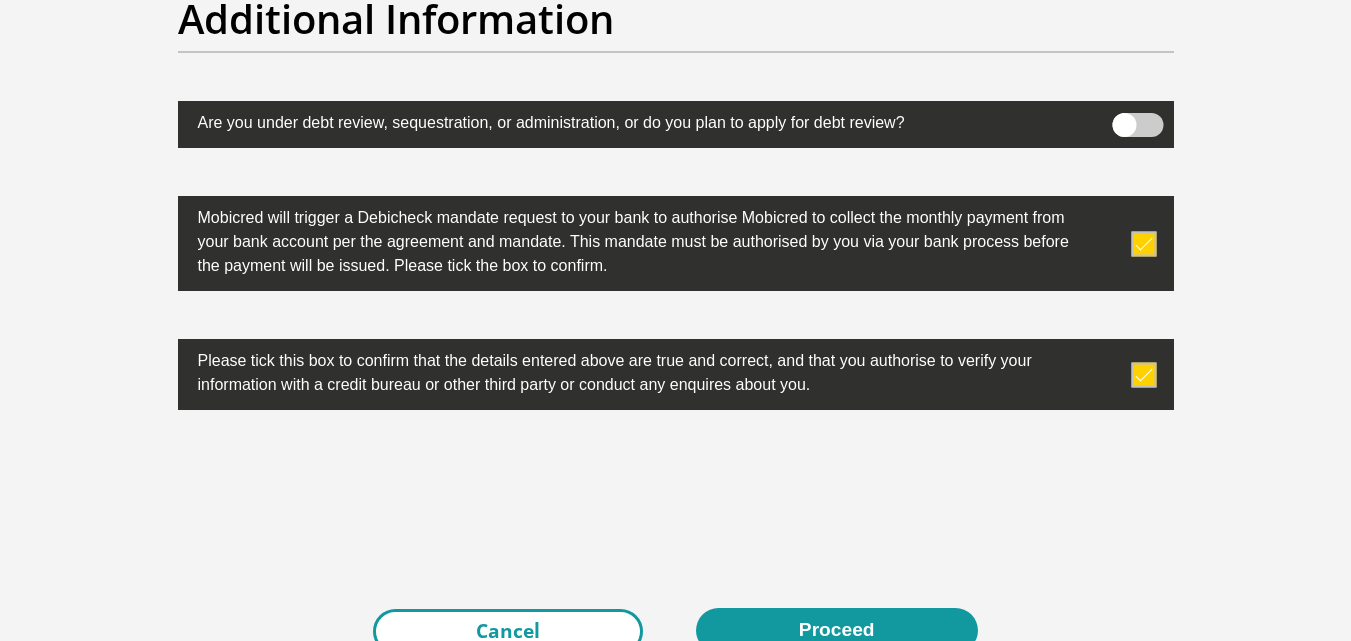 scroll, scrollTop: 6400, scrollLeft: 0, axis: vertical 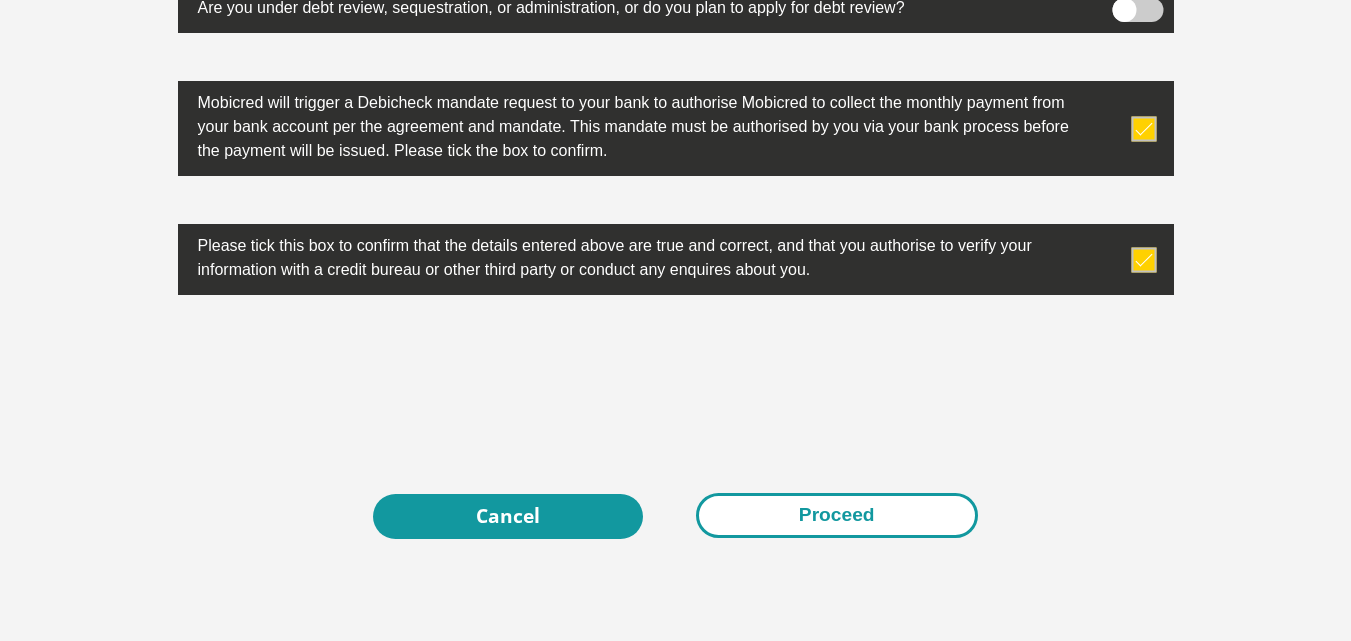 click on "Proceed" at bounding box center [837, 515] 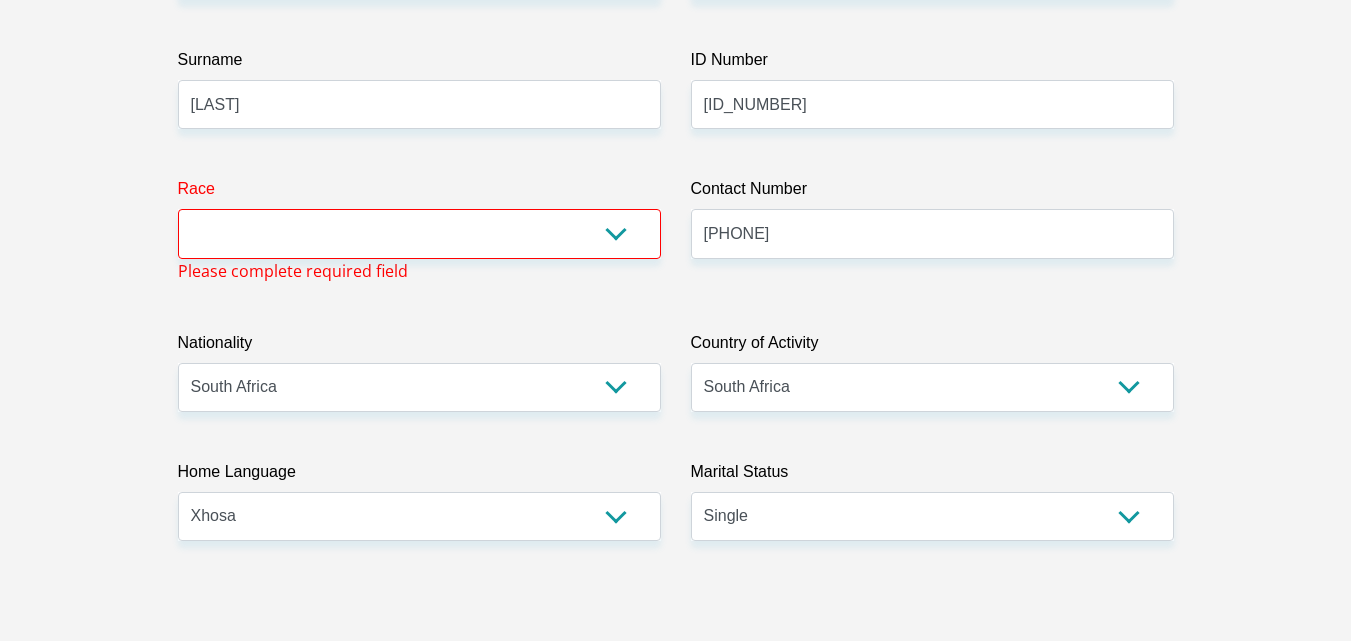 scroll, scrollTop: 354, scrollLeft: 0, axis: vertical 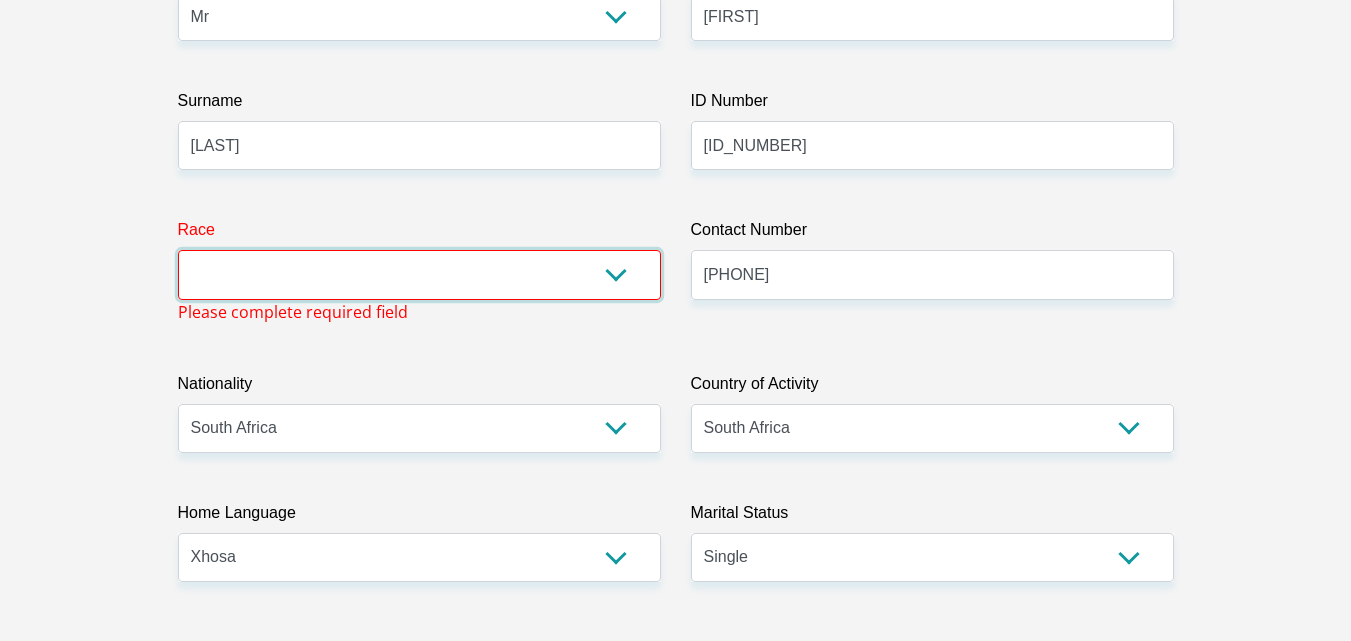 click on "Black
Coloured
Indian
White
Other" at bounding box center (419, 274) 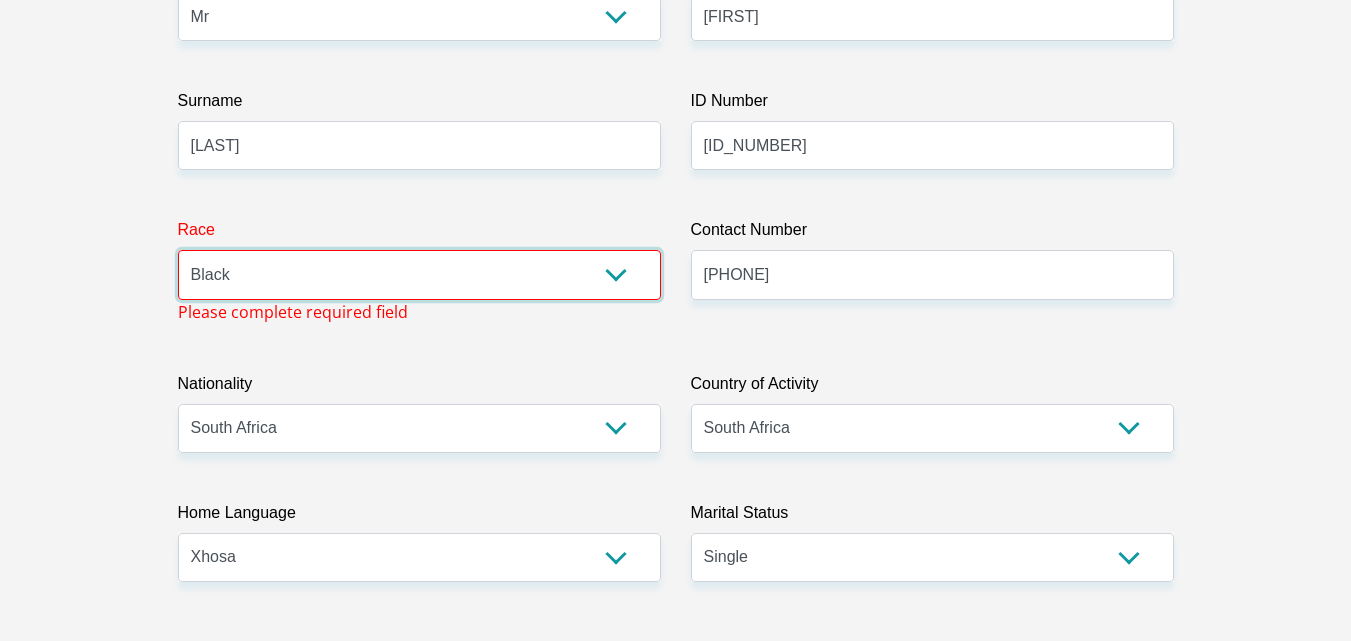 click on "Black
Coloured
Indian
White
Other" at bounding box center [419, 274] 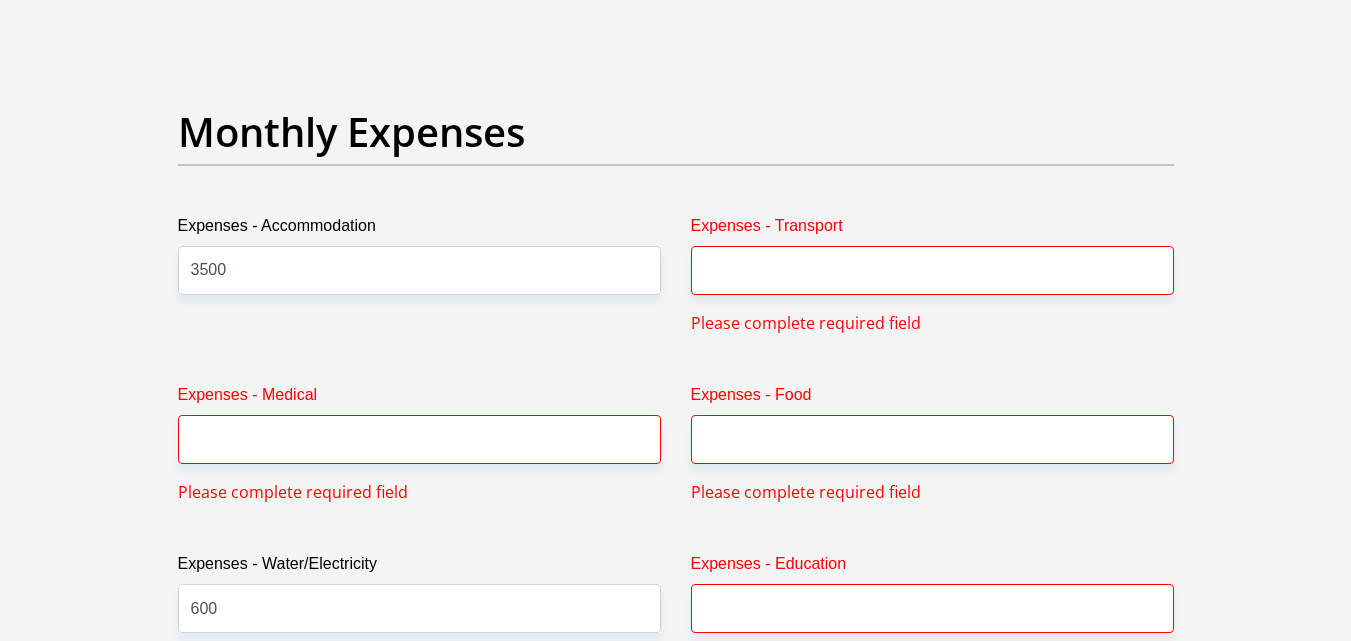 scroll, scrollTop: 2754, scrollLeft: 0, axis: vertical 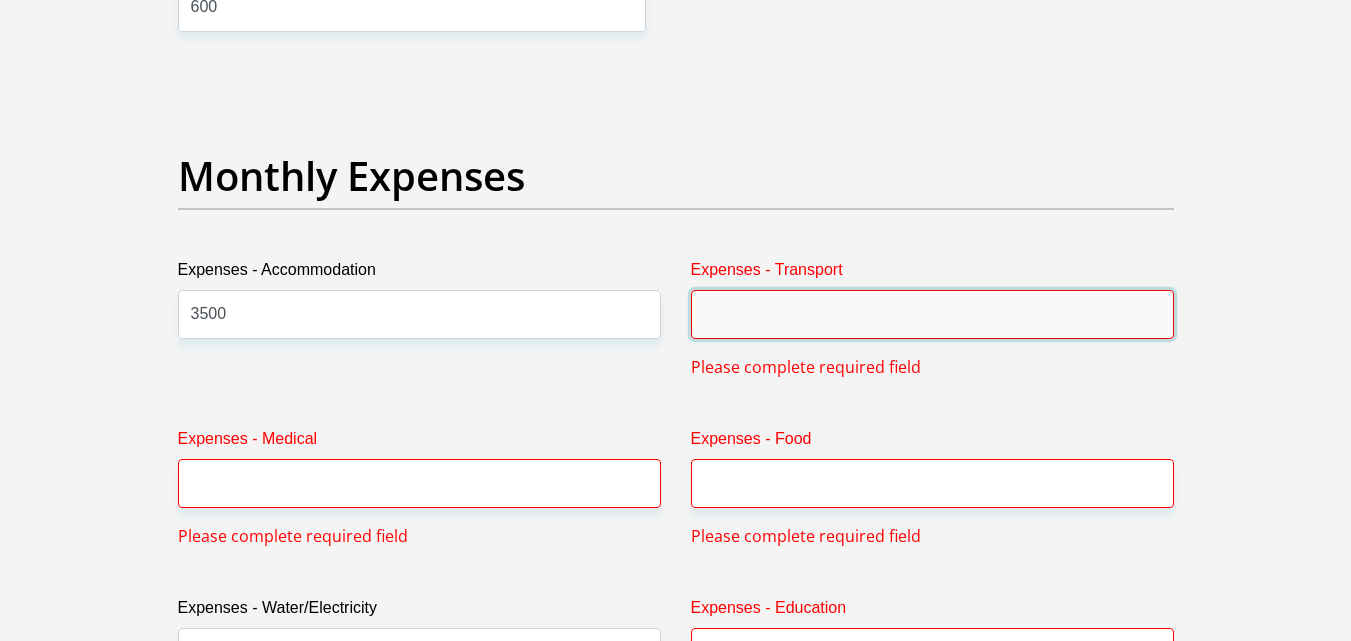 click on "Expenses - Transport" at bounding box center [932, 314] 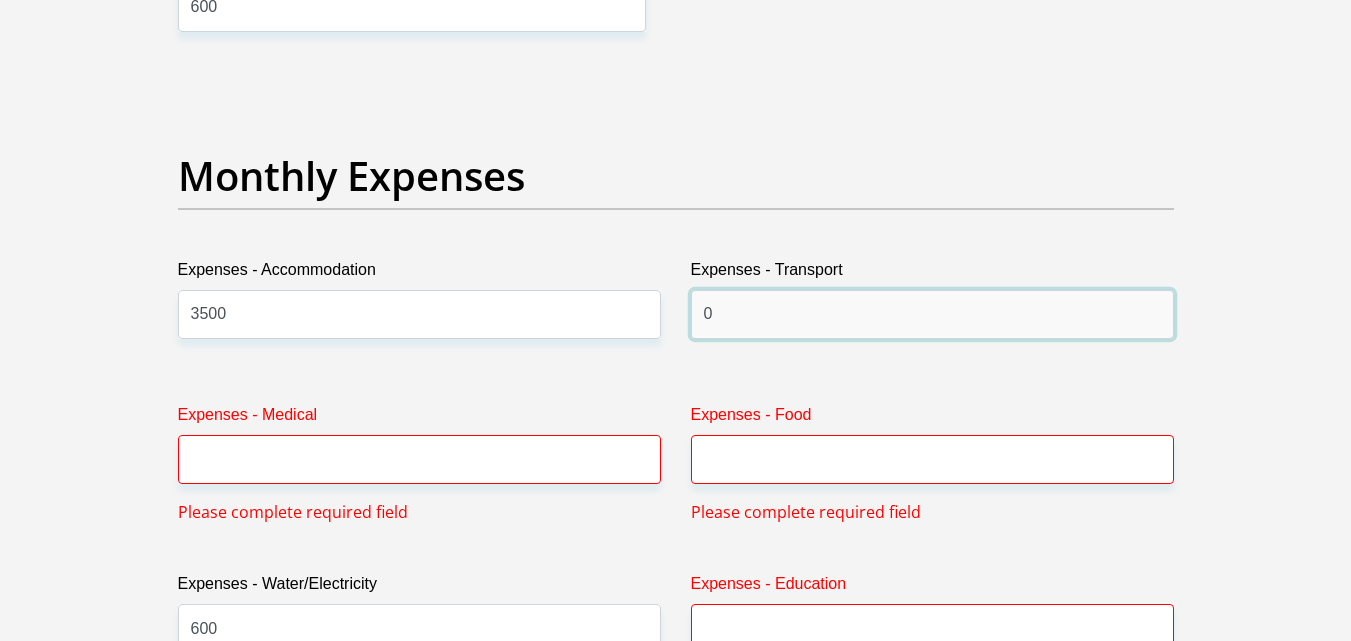 type on "0" 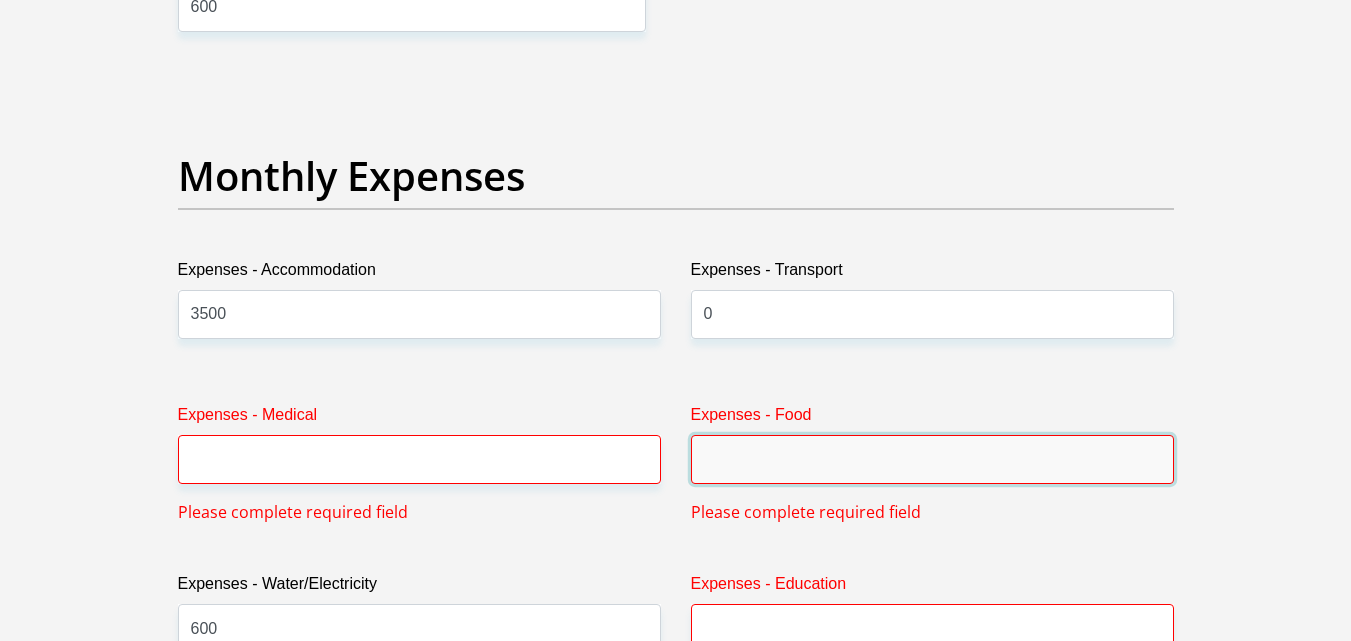 click on "Expenses - Food" at bounding box center (932, 459) 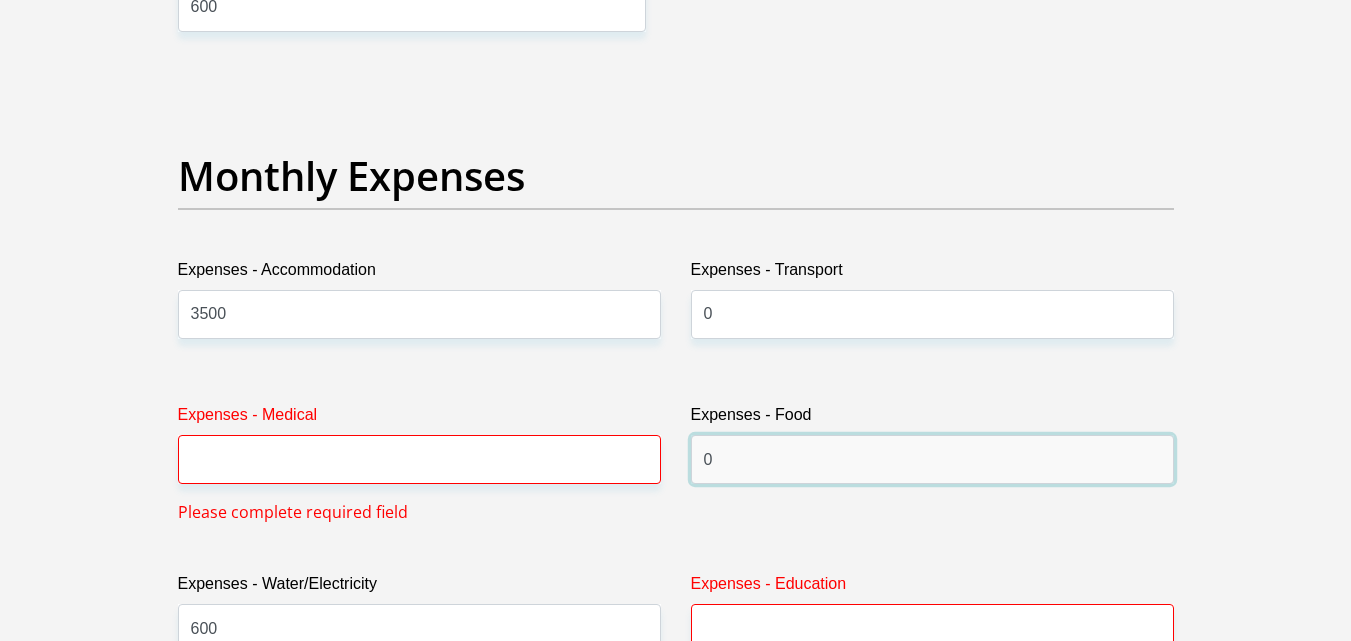 type on "0" 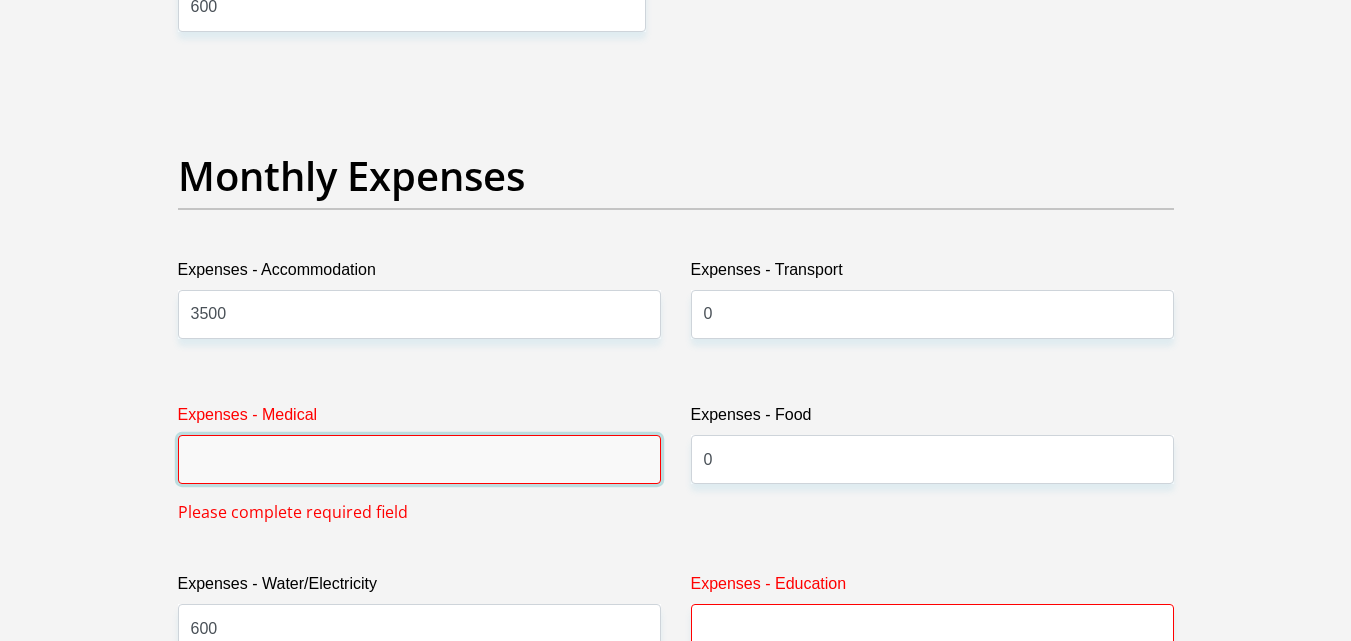 click on "Expenses - Medical" at bounding box center (419, 459) 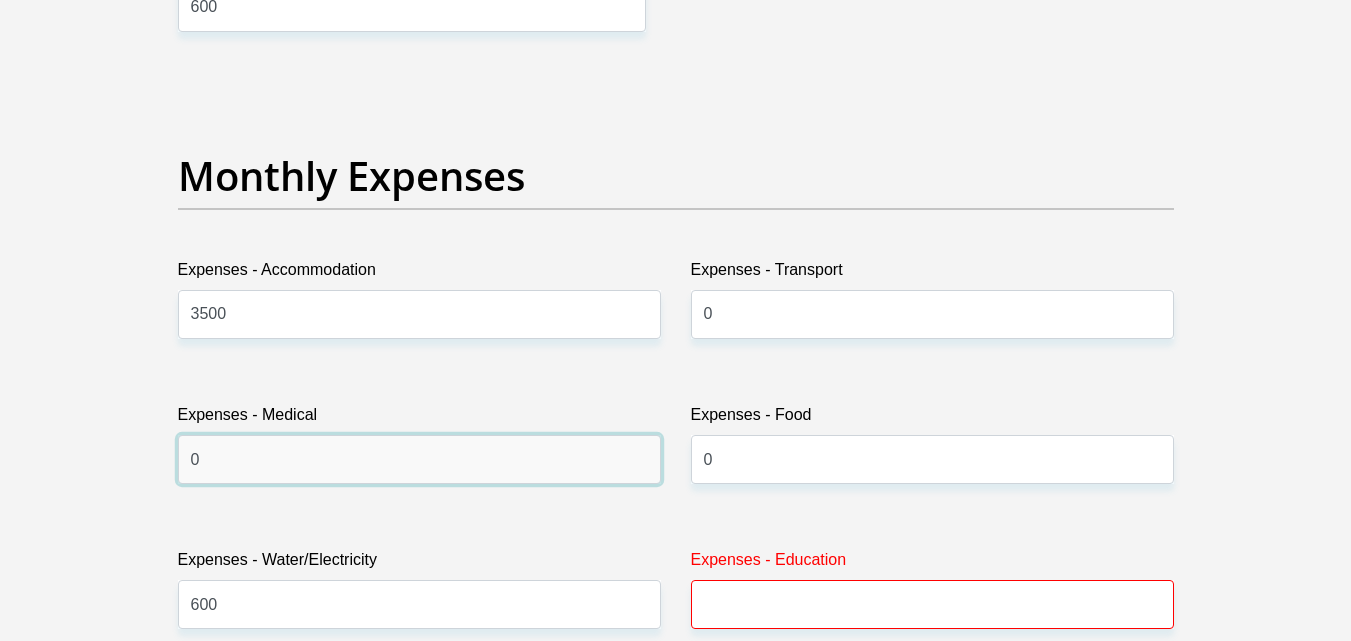 type on "0" 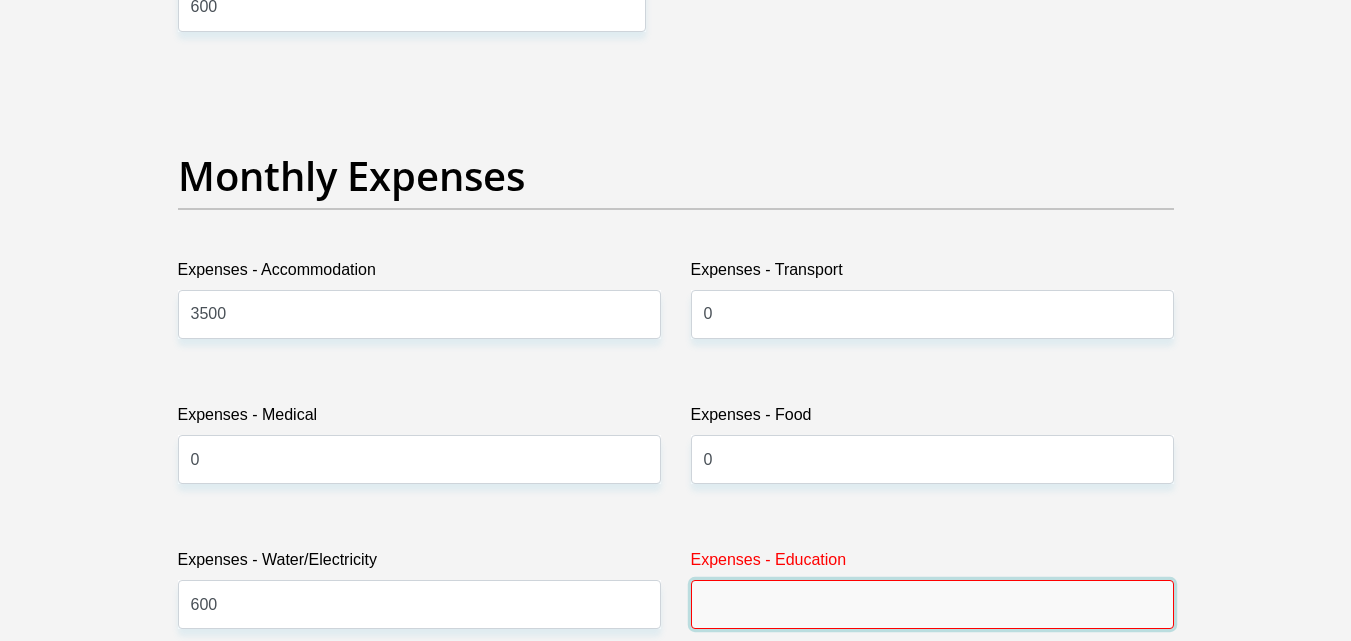click on "Expenses - Education" at bounding box center (932, 604) 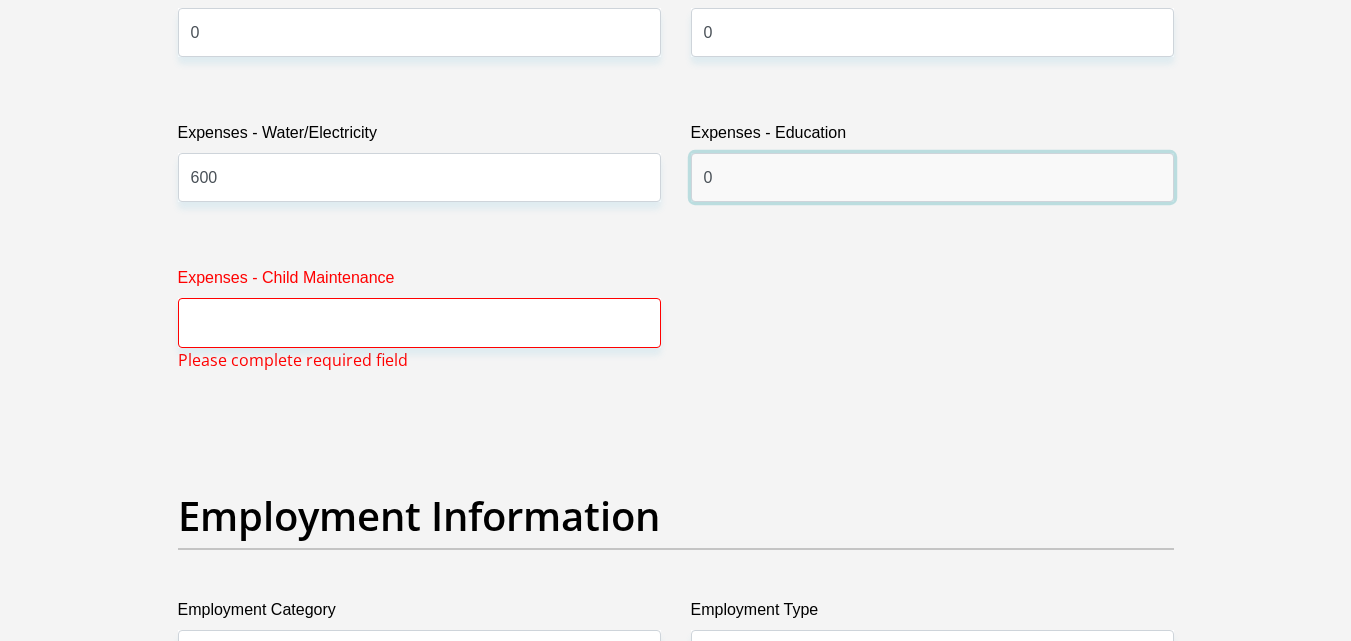 scroll, scrollTop: 3254, scrollLeft: 0, axis: vertical 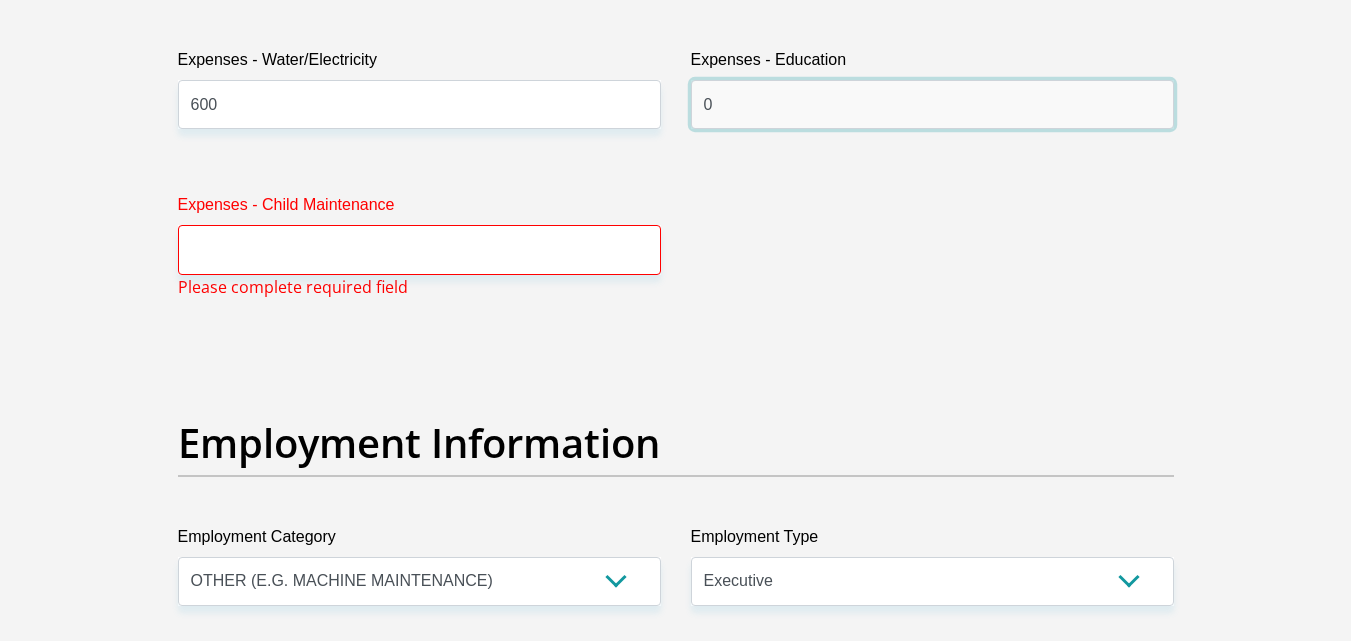type on "0" 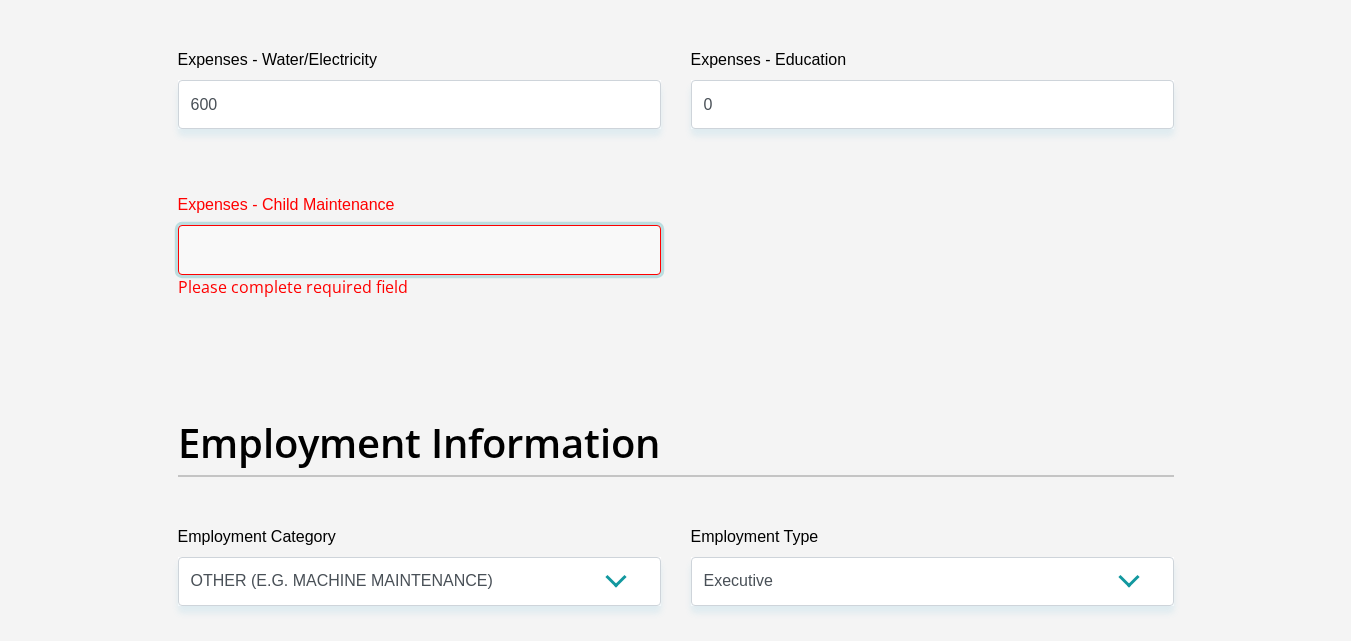 click on "Expenses - Child Maintenance" at bounding box center (419, 249) 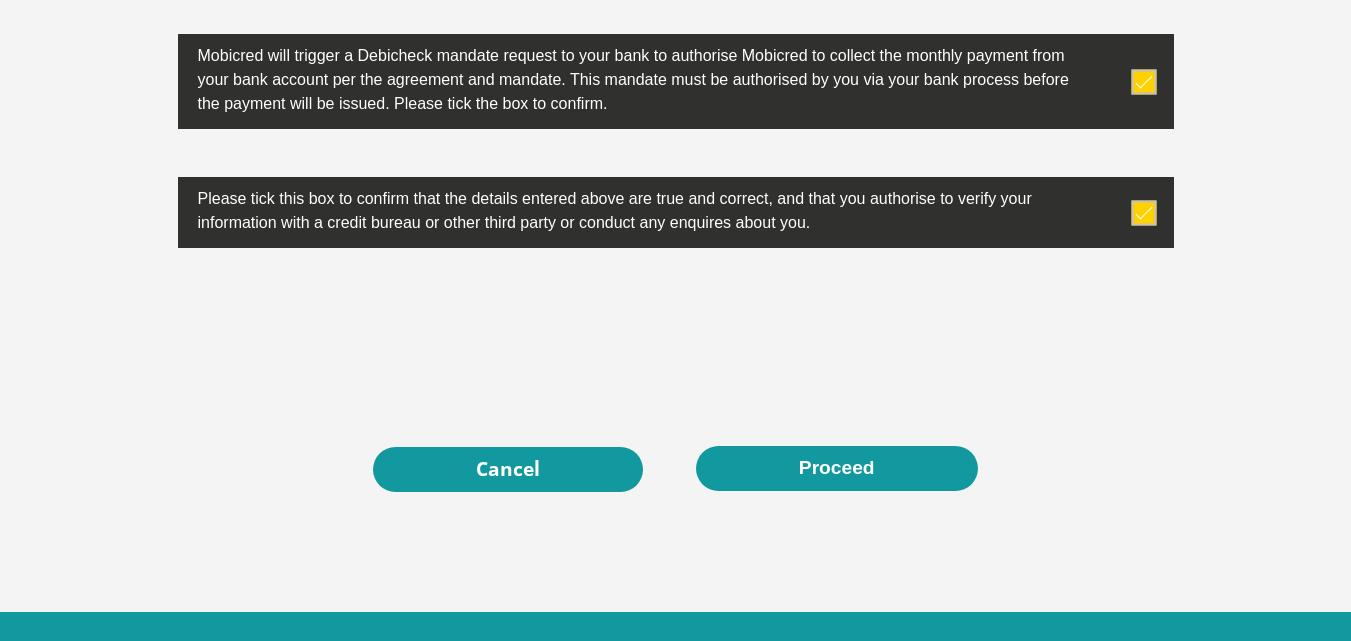 scroll, scrollTop: 6534, scrollLeft: 0, axis: vertical 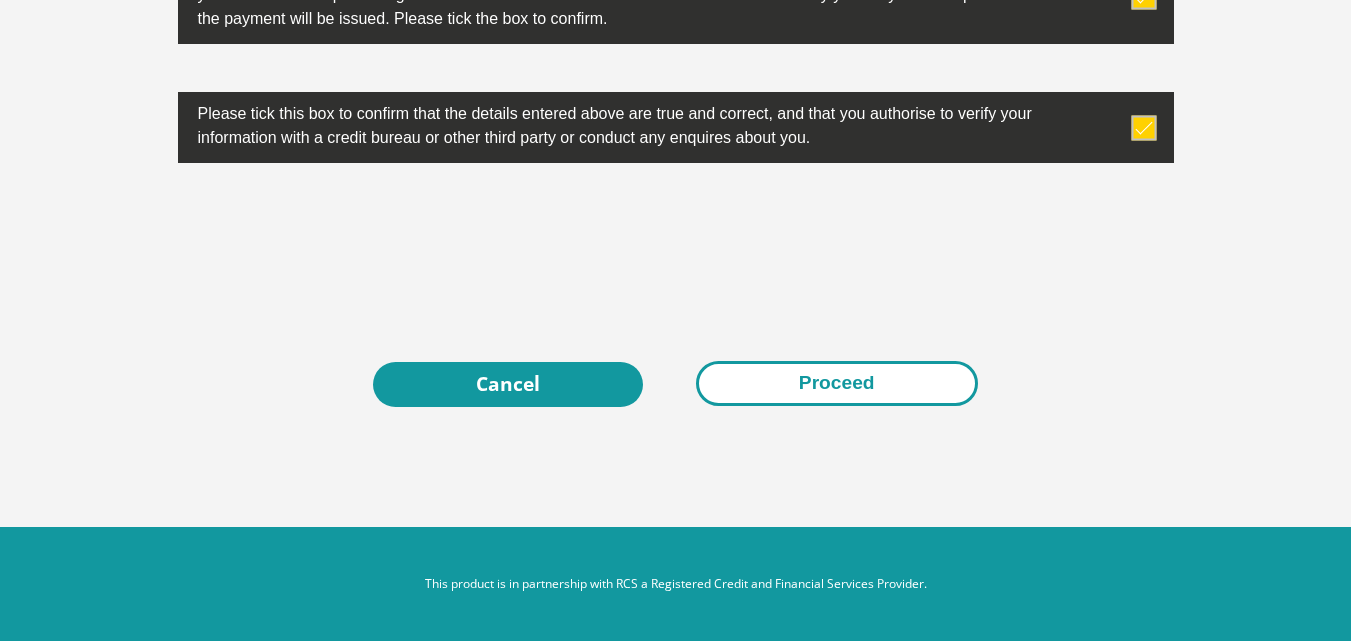 type on "0" 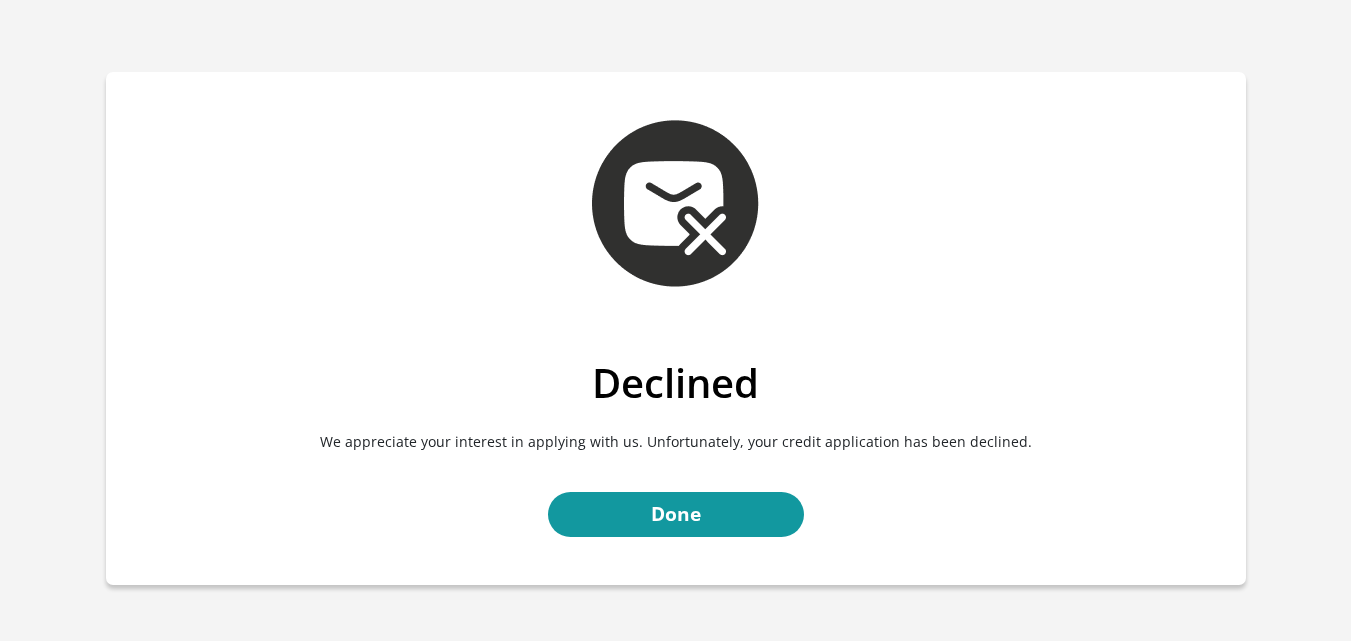 scroll, scrollTop: 0, scrollLeft: 0, axis: both 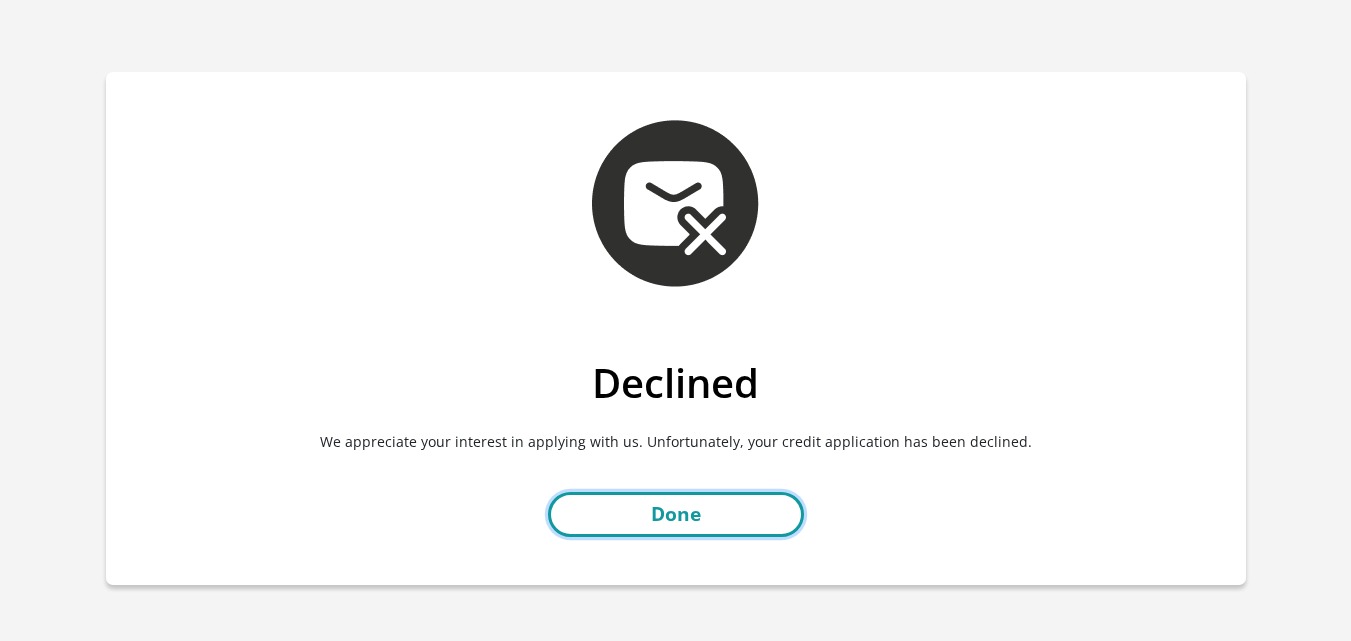 click on "Done" at bounding box center (676, 514) 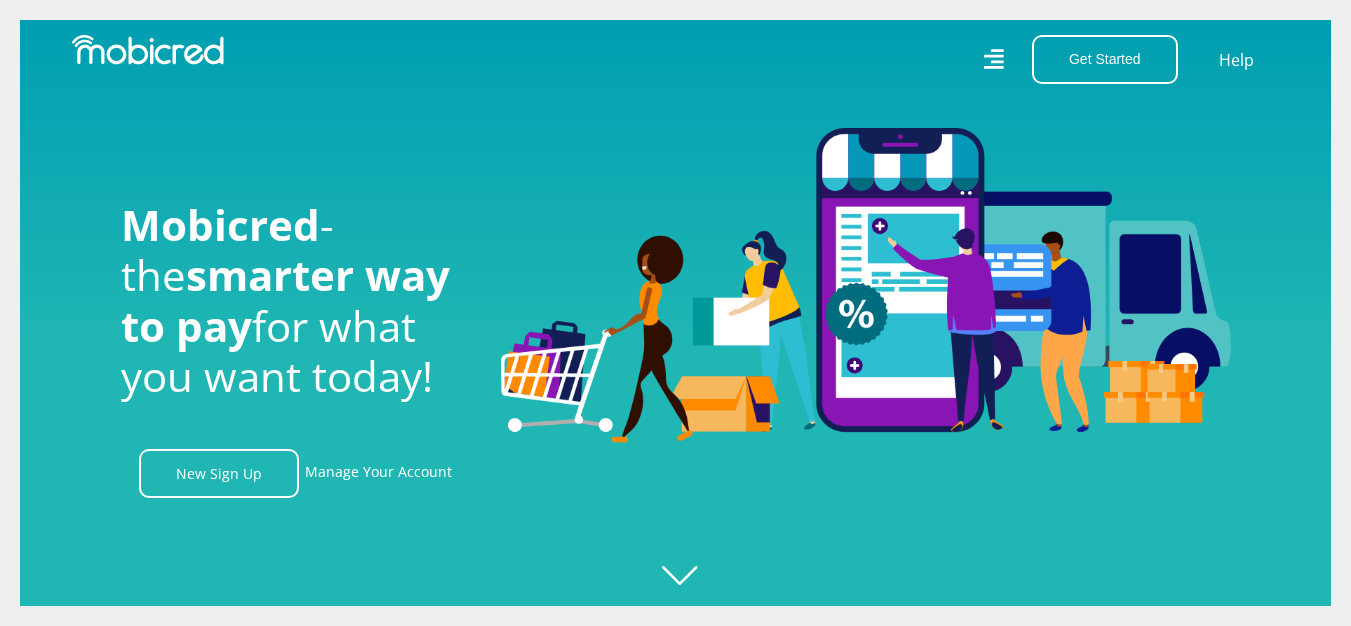 scroll, scrollTop: 0, scrollLeft: 0, axis: both 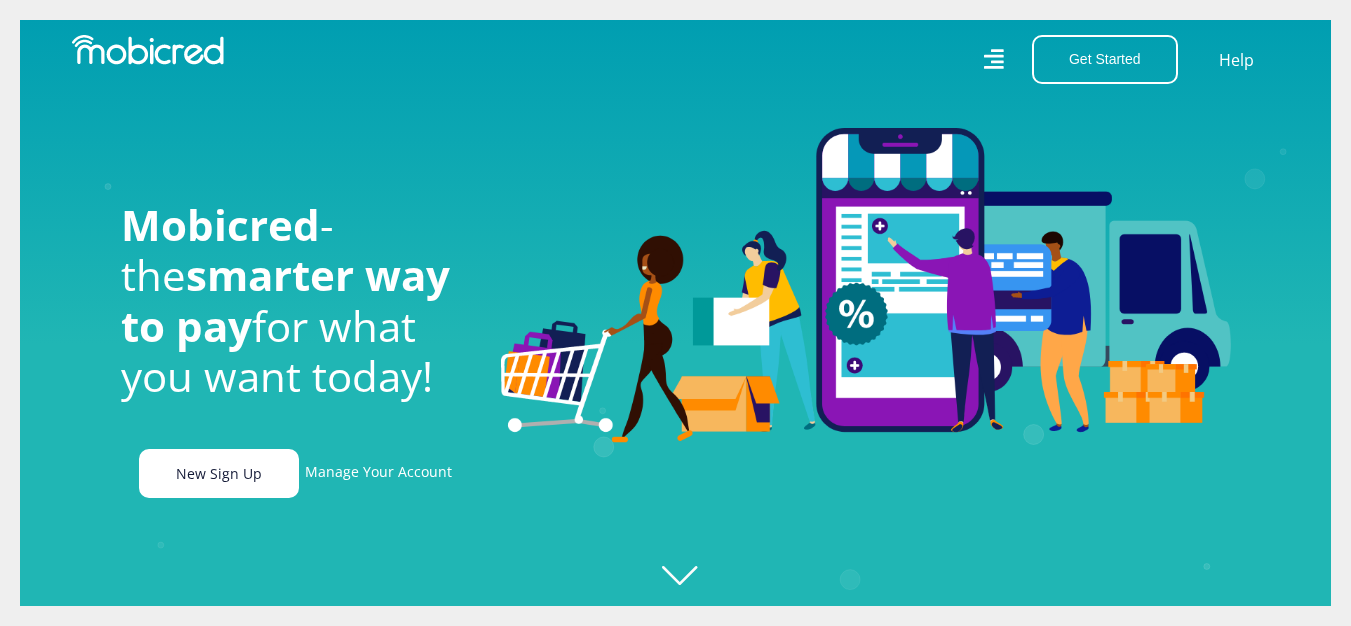 click on "New Sign Up" at bounding box center [219, 473] 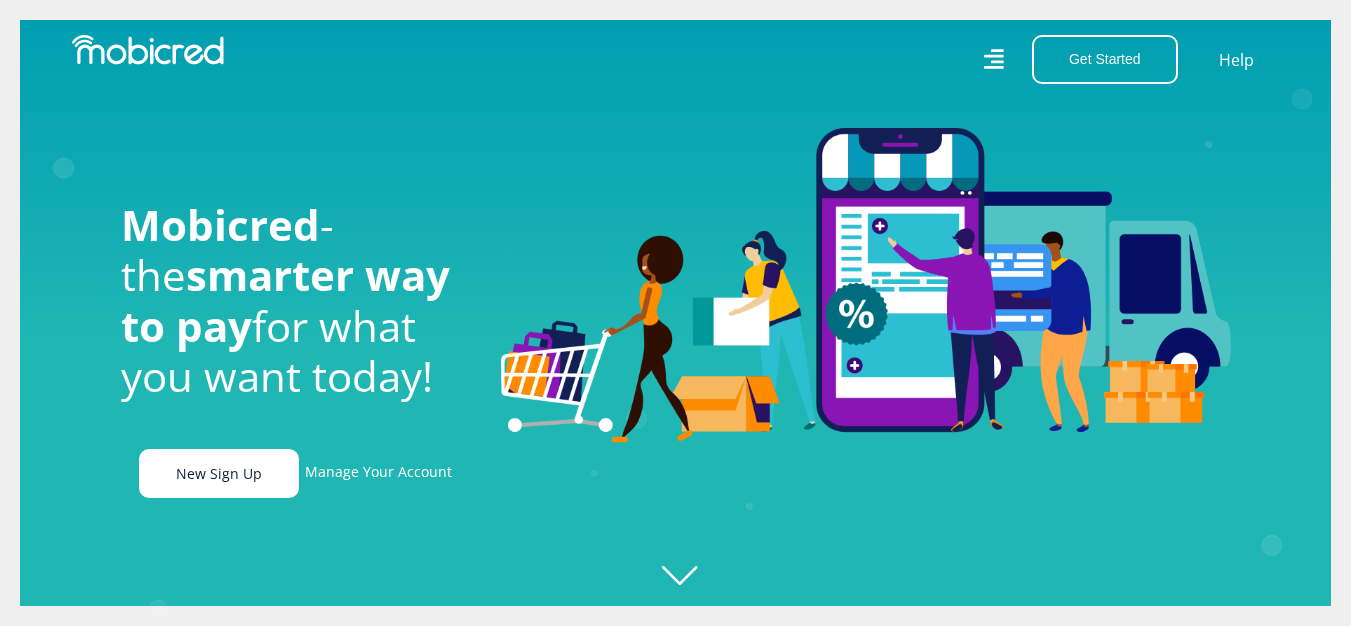 scroll, scrollTop: 0, scrollLeft: 4560, axis: horizontal 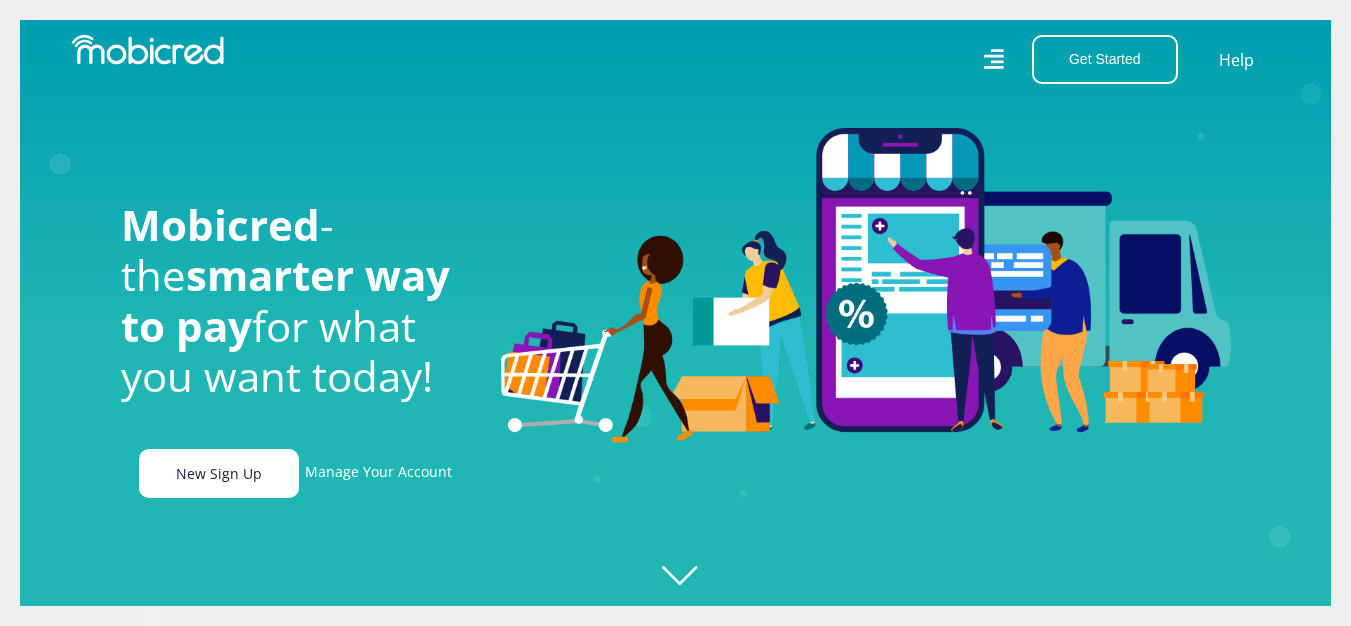 click on "New Sign Up" at bounding box center [219, 473] 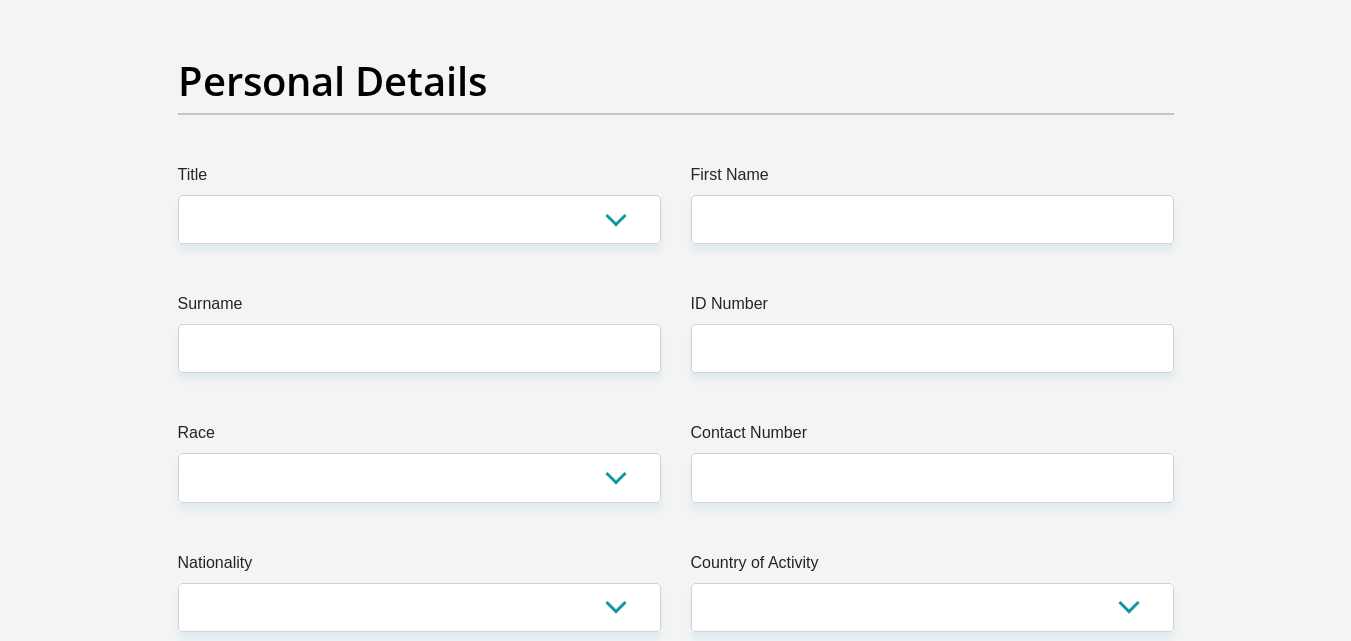 scroll, scrollTop: 200, scrollLeft: 0, axis: vertical 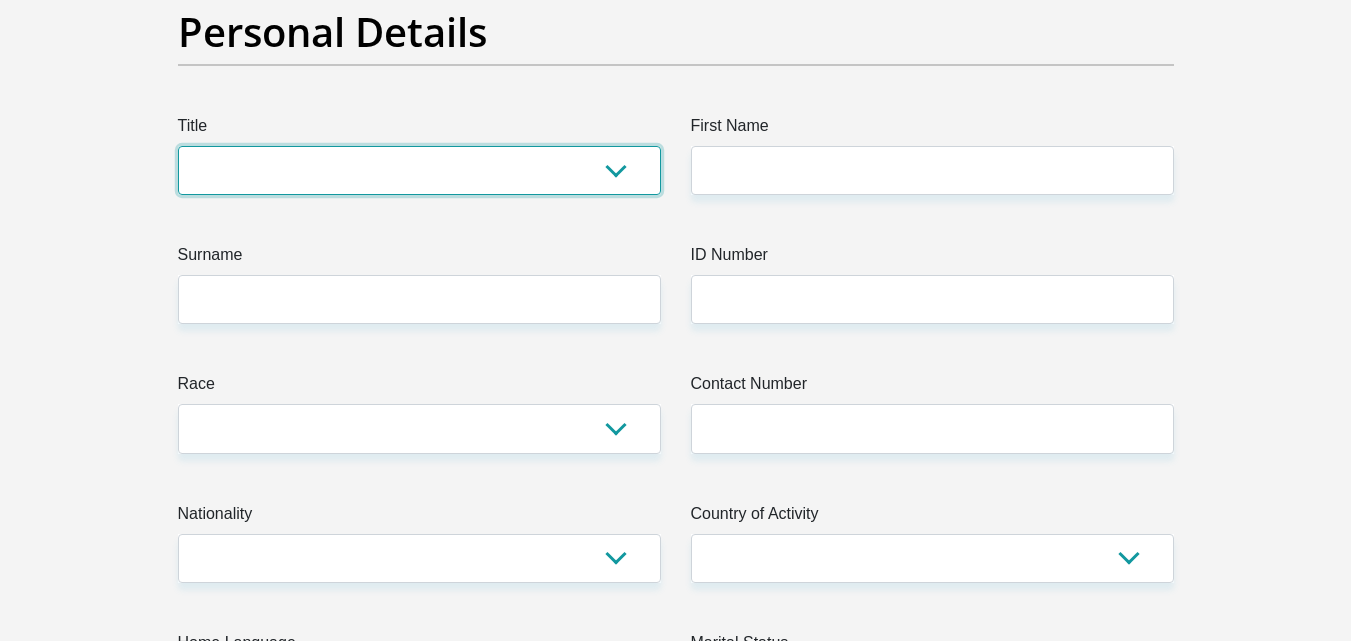 click on "Mr
Ms
Mrs
Dr
Other" at bounding box center [419, 170] 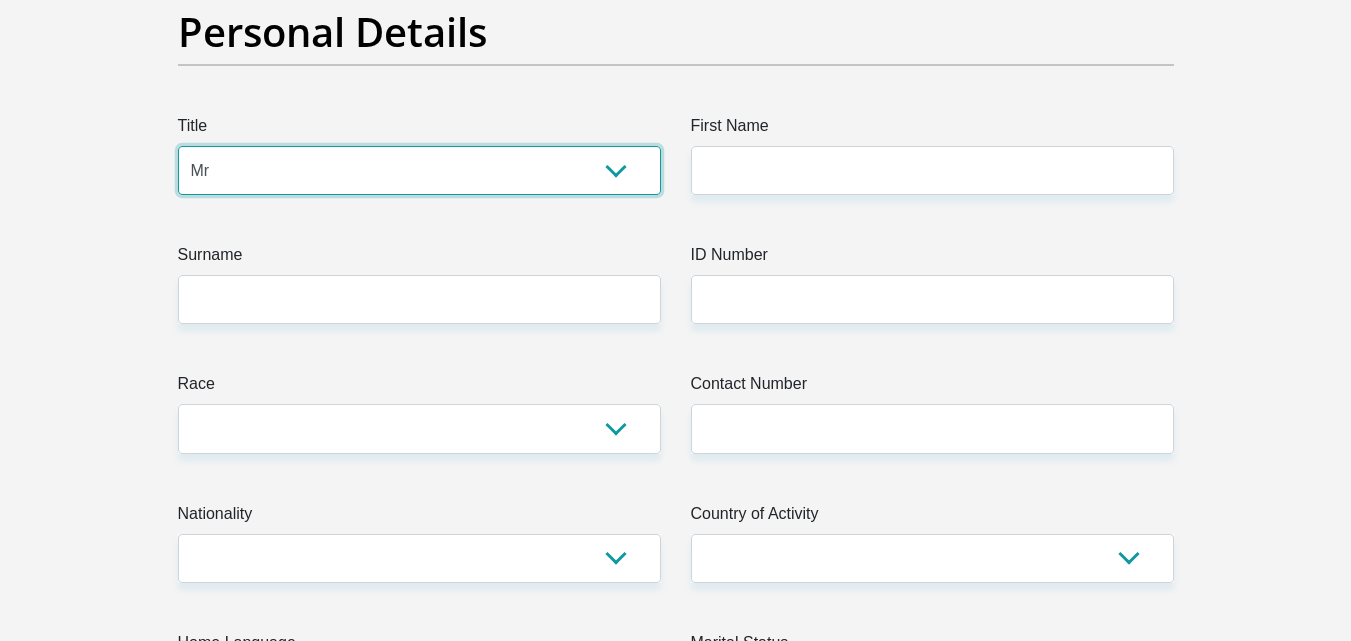 click on "Mr
Ms
Mrs
Dr
Other" at bounding box center (419, 170) 